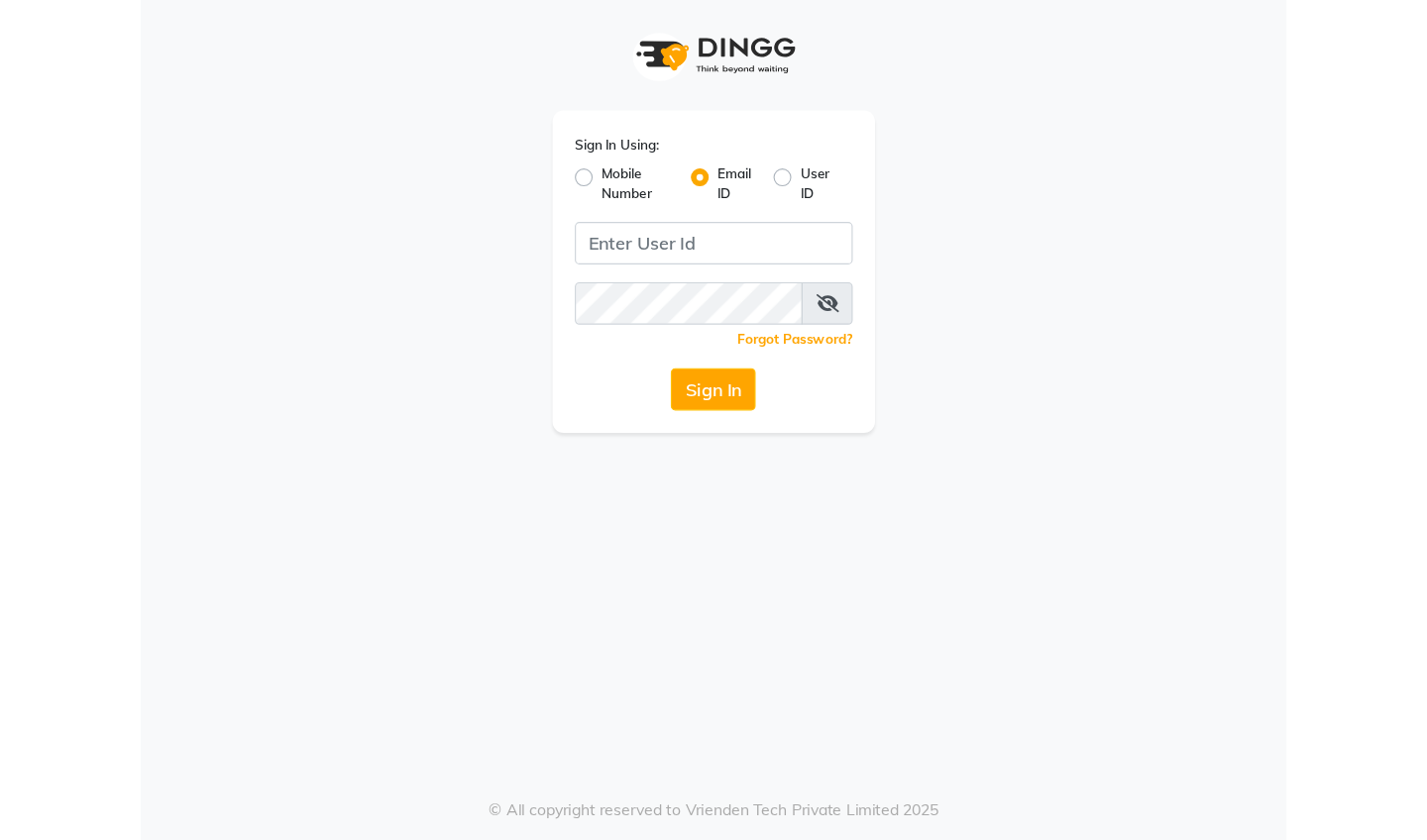 scroll, scrollTop: 0, scrollLeft: 0, axis: both 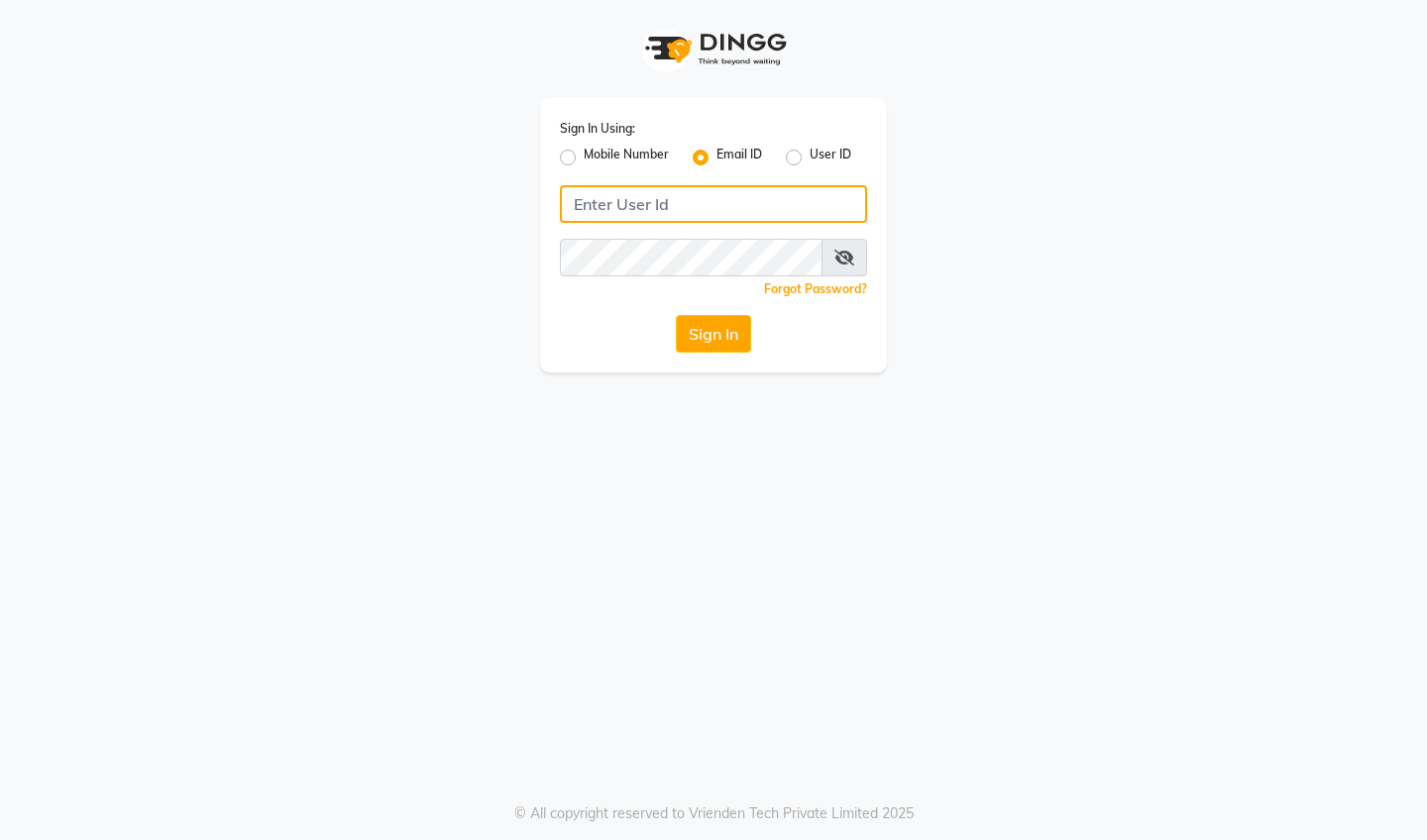 type on "[EMAIL_ADDRESS][DOMAIN_NAME]" 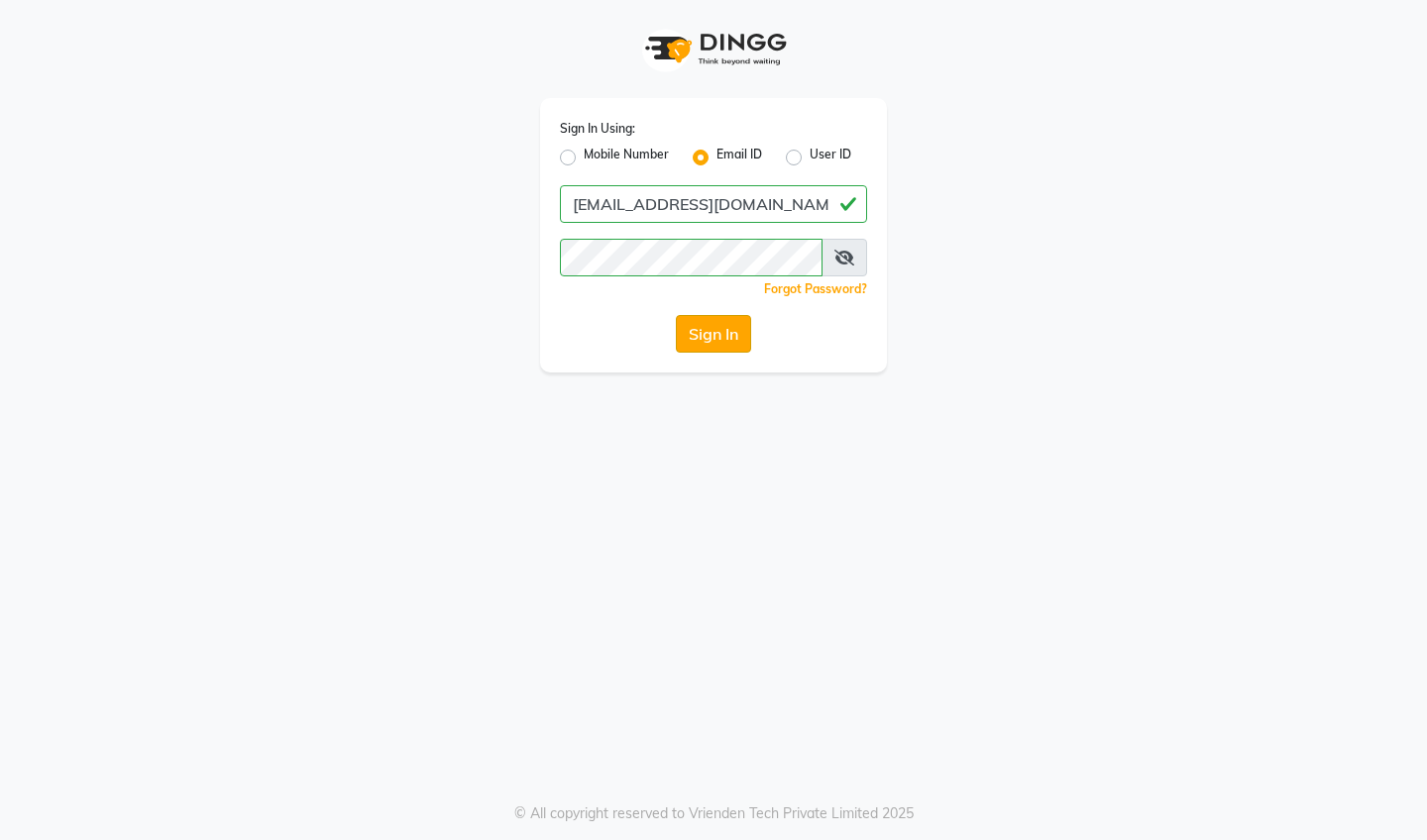 click on "Sign In" 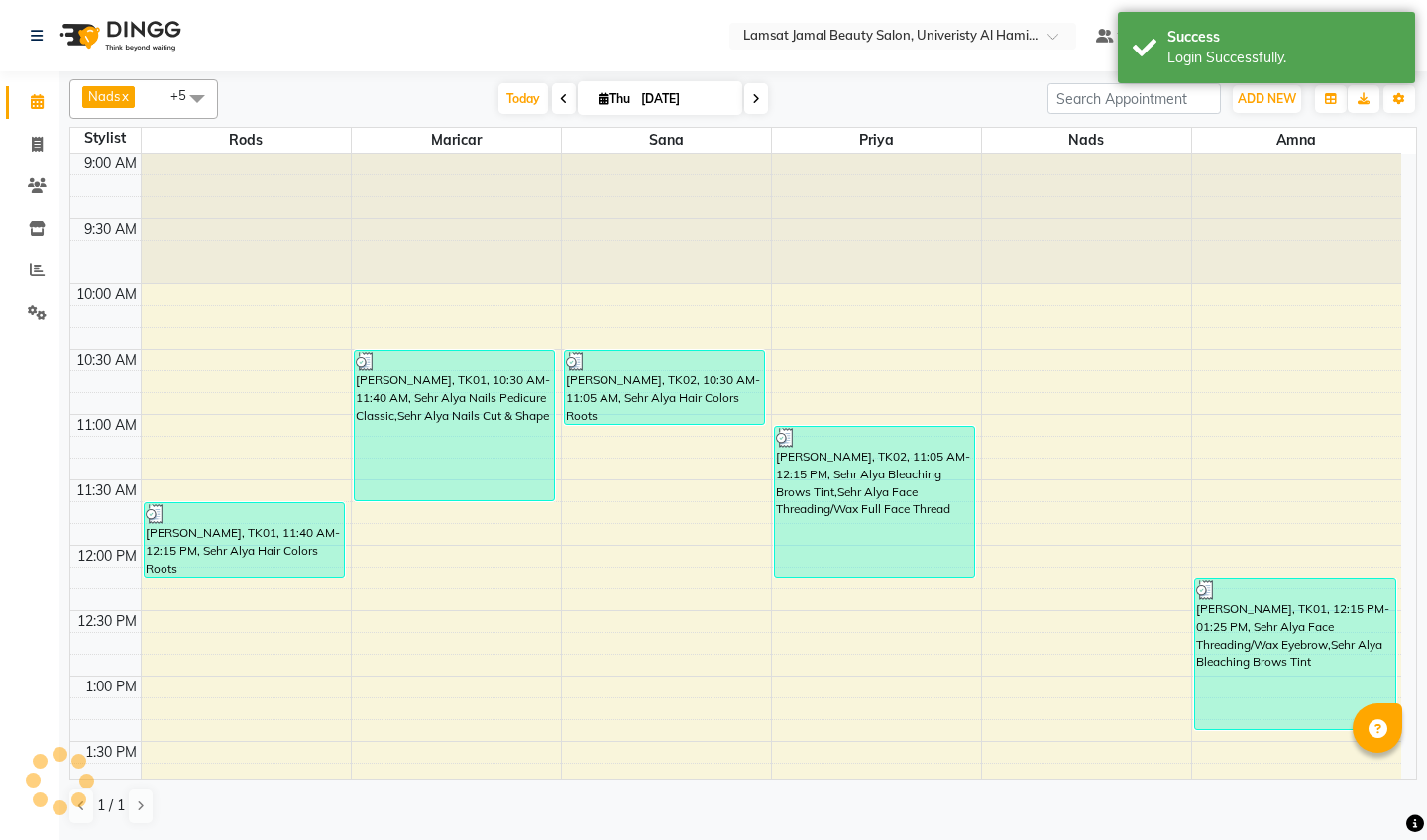 scroll, scrollTop: 1299, scrollLeft: 0, axis: vertical 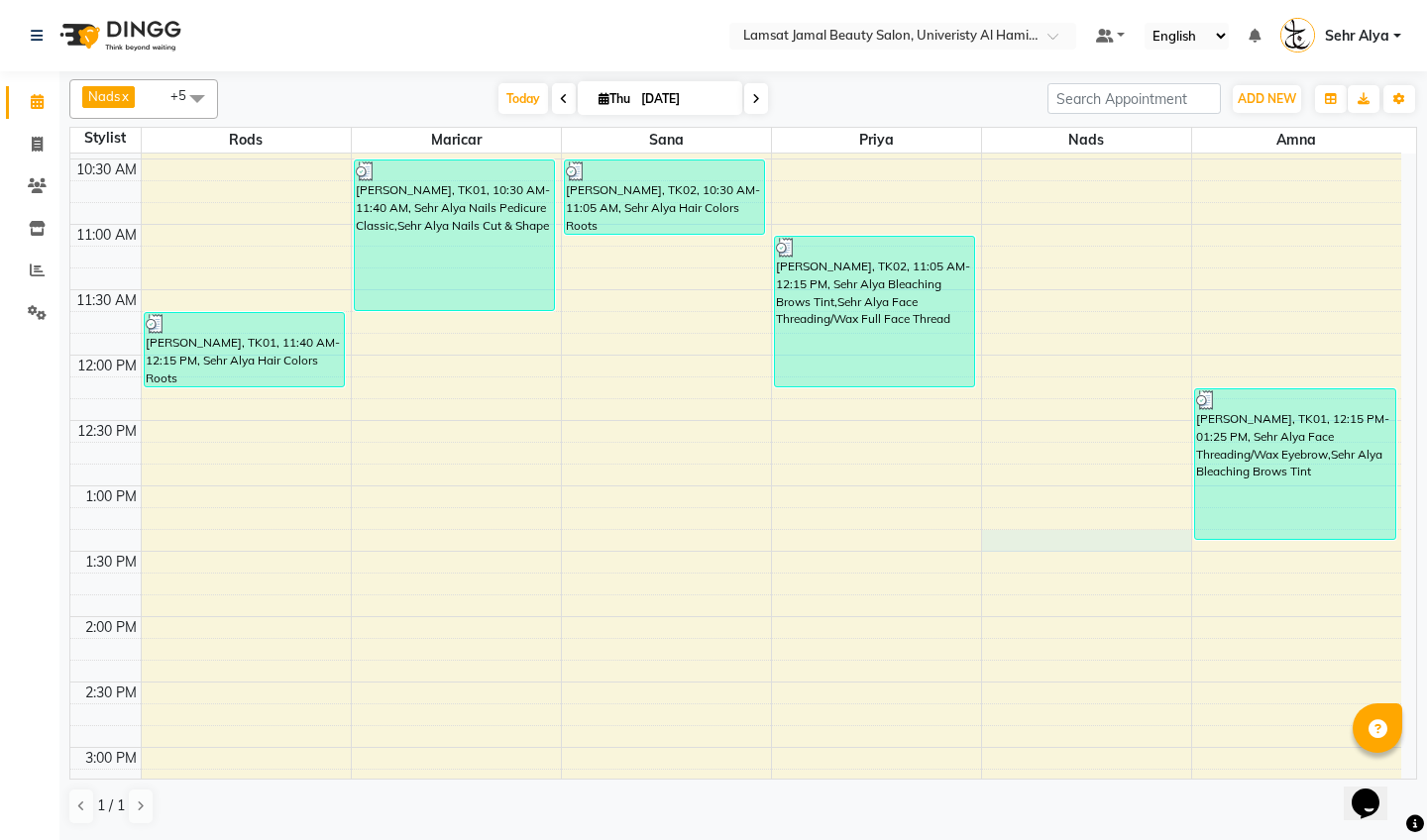 click on "9:00 AM 9:30 AM 10:00 AM 10:30 AM 11:00 AM 11:30 AM 12:00 PM 12:30 PM 1:00 PM 1:30 PM 2:00 PM 2:30 PM 3:00 PM 3:30 PM 4:00 PM 4:30 PM 5:00 PM 5:30 PM 6:00 PM 6:30 PM 7:00 PM 7:30 PM 8:00 PM 8:30 PM 9:00 PM 9:30 PM 10:00 PM 10:30 PM 11:00 PM 11:30 PM     [PERSON_NAME], TK01, 11:40 AM-12:15 PM, Sehr Alya Hair Colors Roots     Sehr Nadia, TK01, 10:30 AM-11:40 AM, Sehr Alya Nails Pedicure Classic,Sehr Alya Nails Cut & Shape     [PERSON_NAME], TK02, 10:30 AM-11:05 AM, Sehr Alya Hair Colors Roots     [PERSON_NAME], TK02, 11:05 AM-12:15 PM, Sehr Alya Bleaching Brows Tint,Sehr Alya Face Threading/Wax Full Face Thread     Sehr Nadia, TK01, 12:15 PM-01:25 PM, Sehr Alya Face Threading/Wax Eyebrow,Sehr Alya Bleaching Brows Tint" at bounding box center (735, 943) 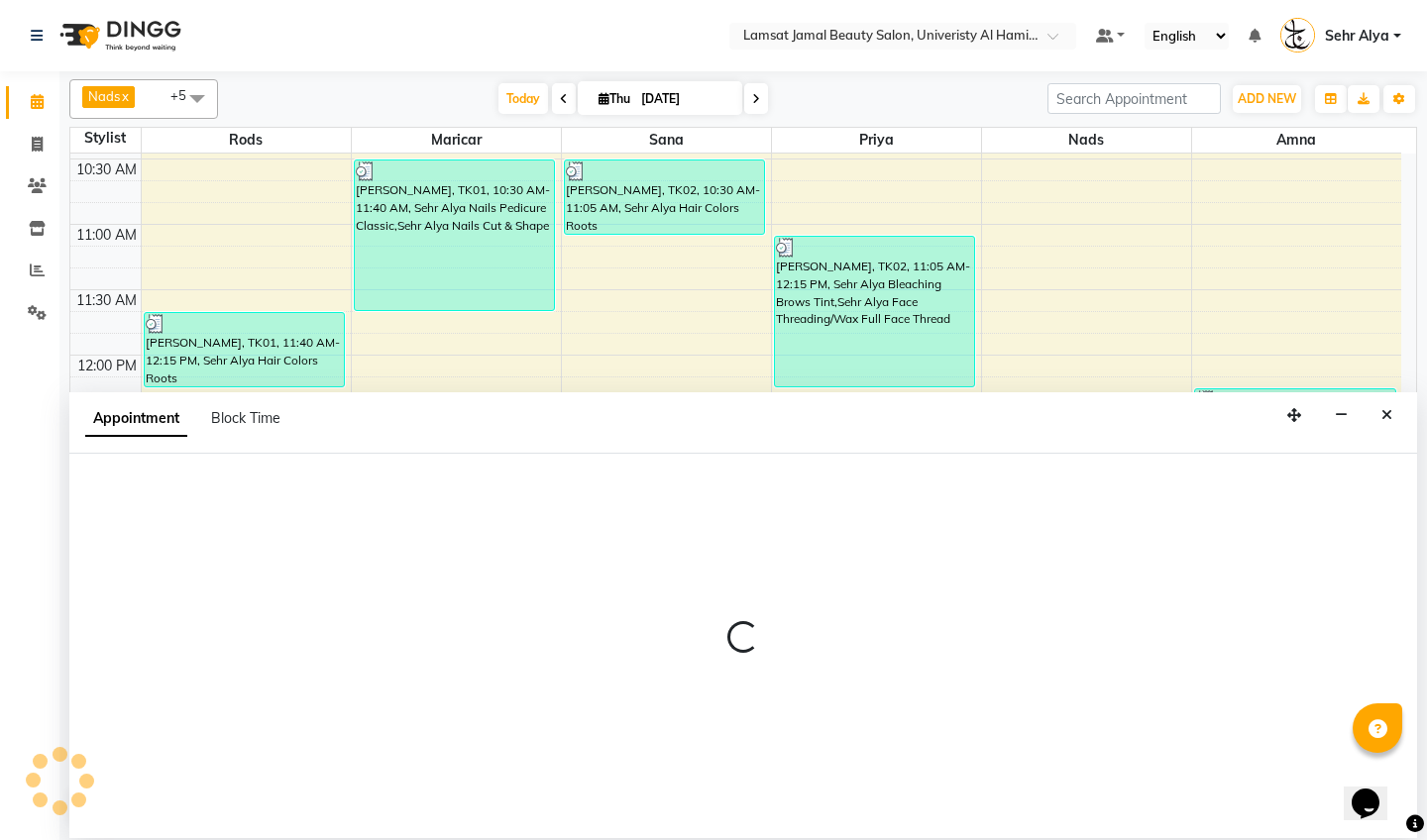 select on "79915" 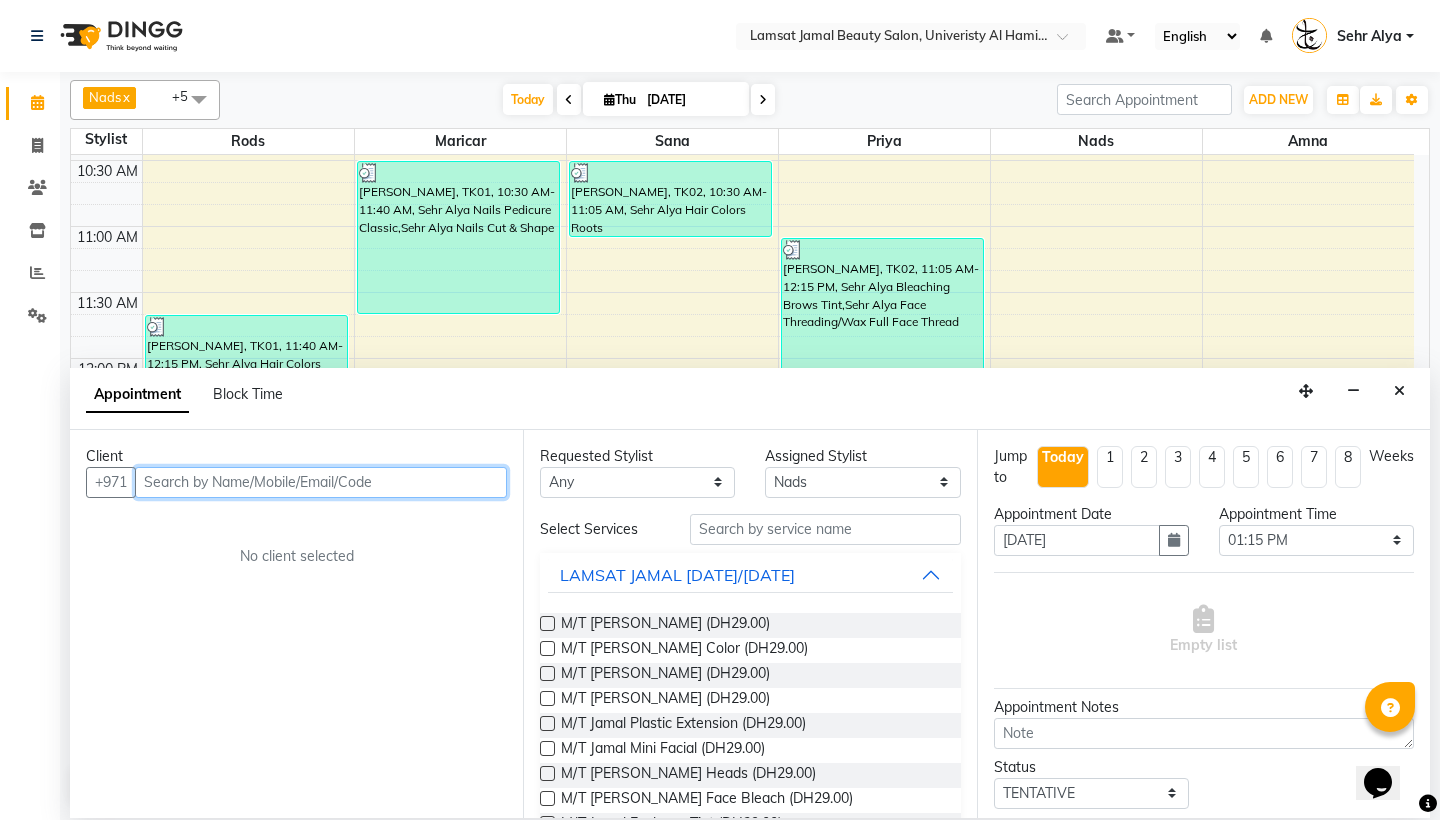 click at bounding box center (321, 482) 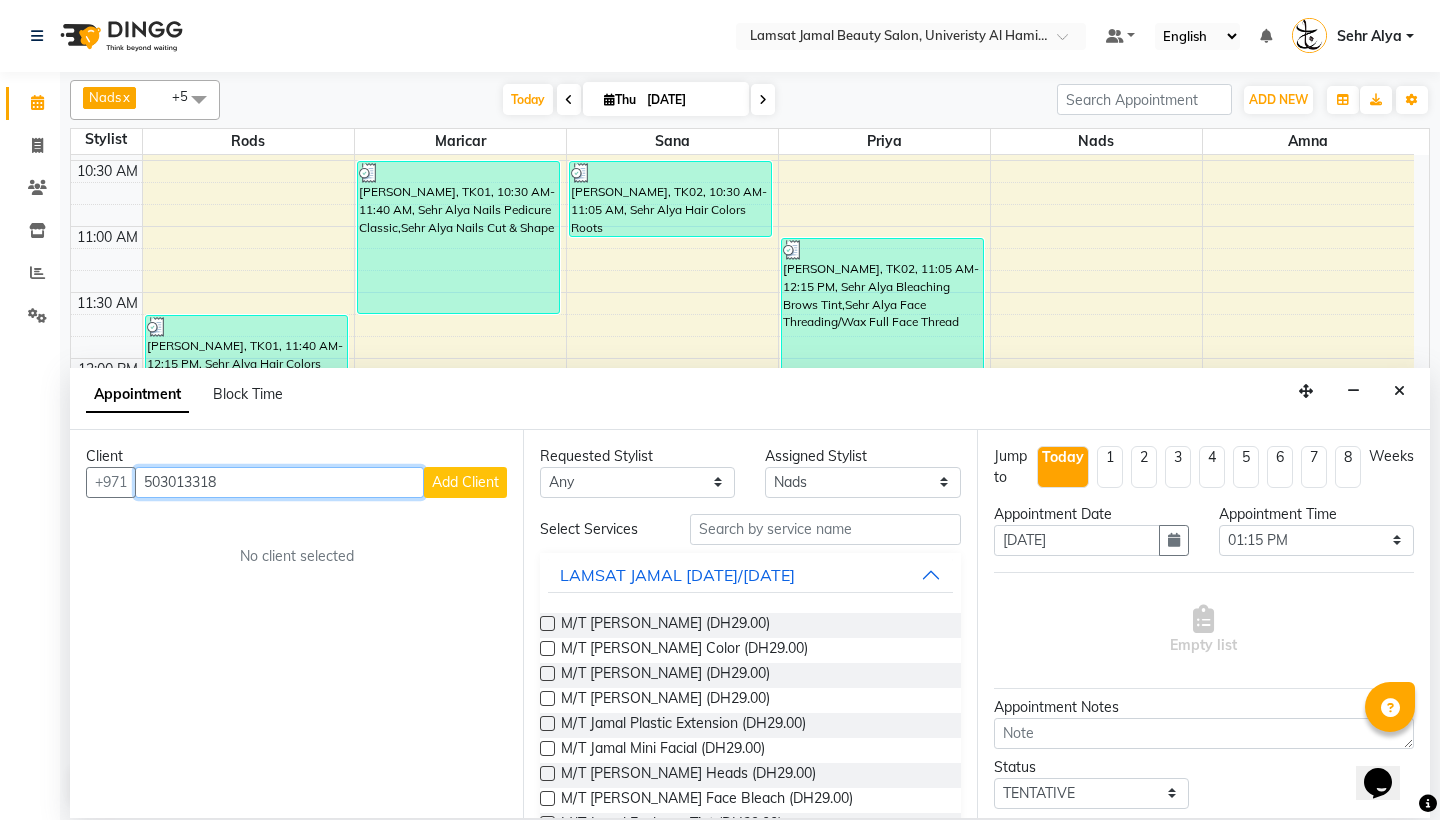 type on "503013318" 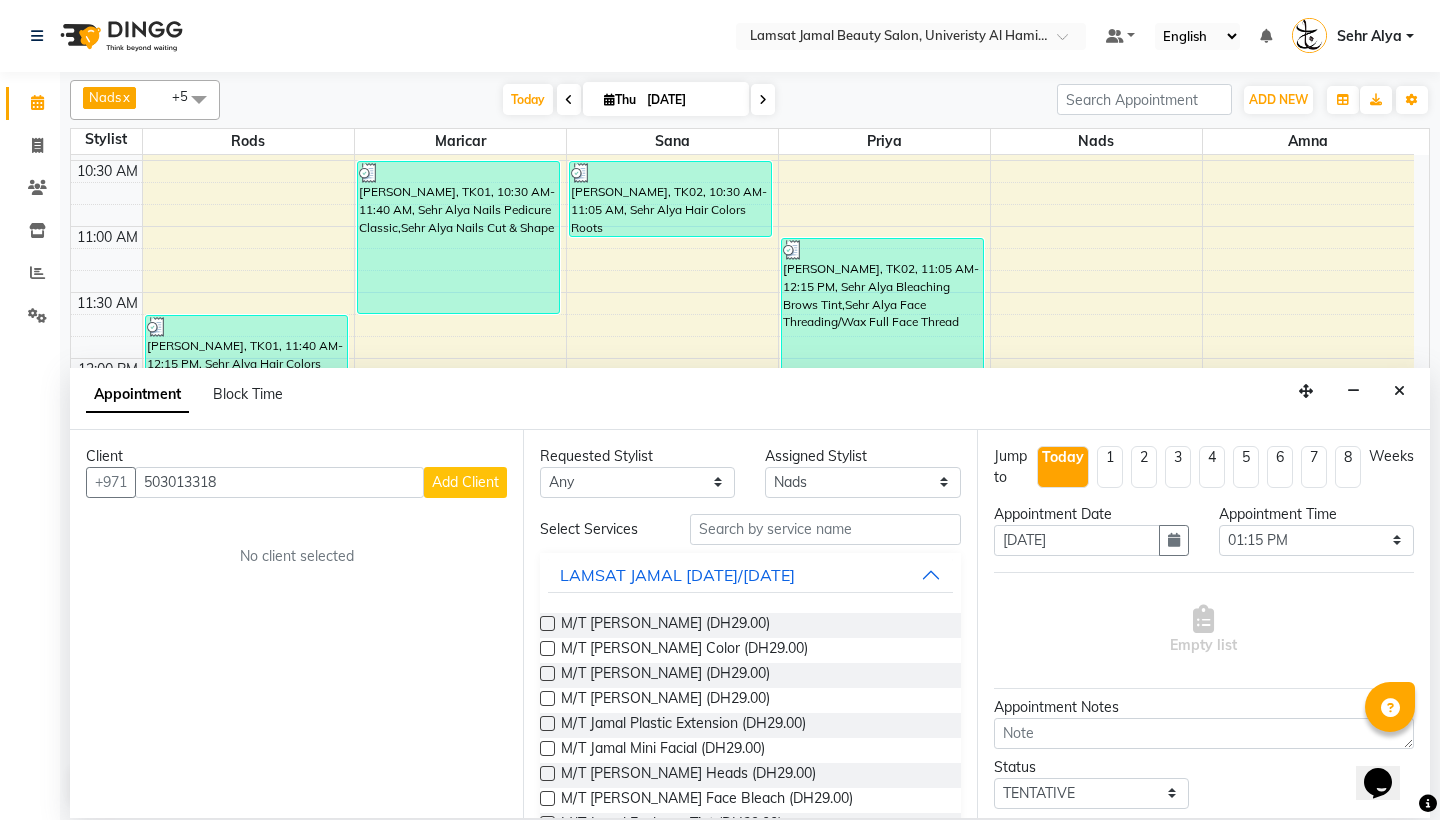 click on "Add Client" at bounding box center [465, 482] 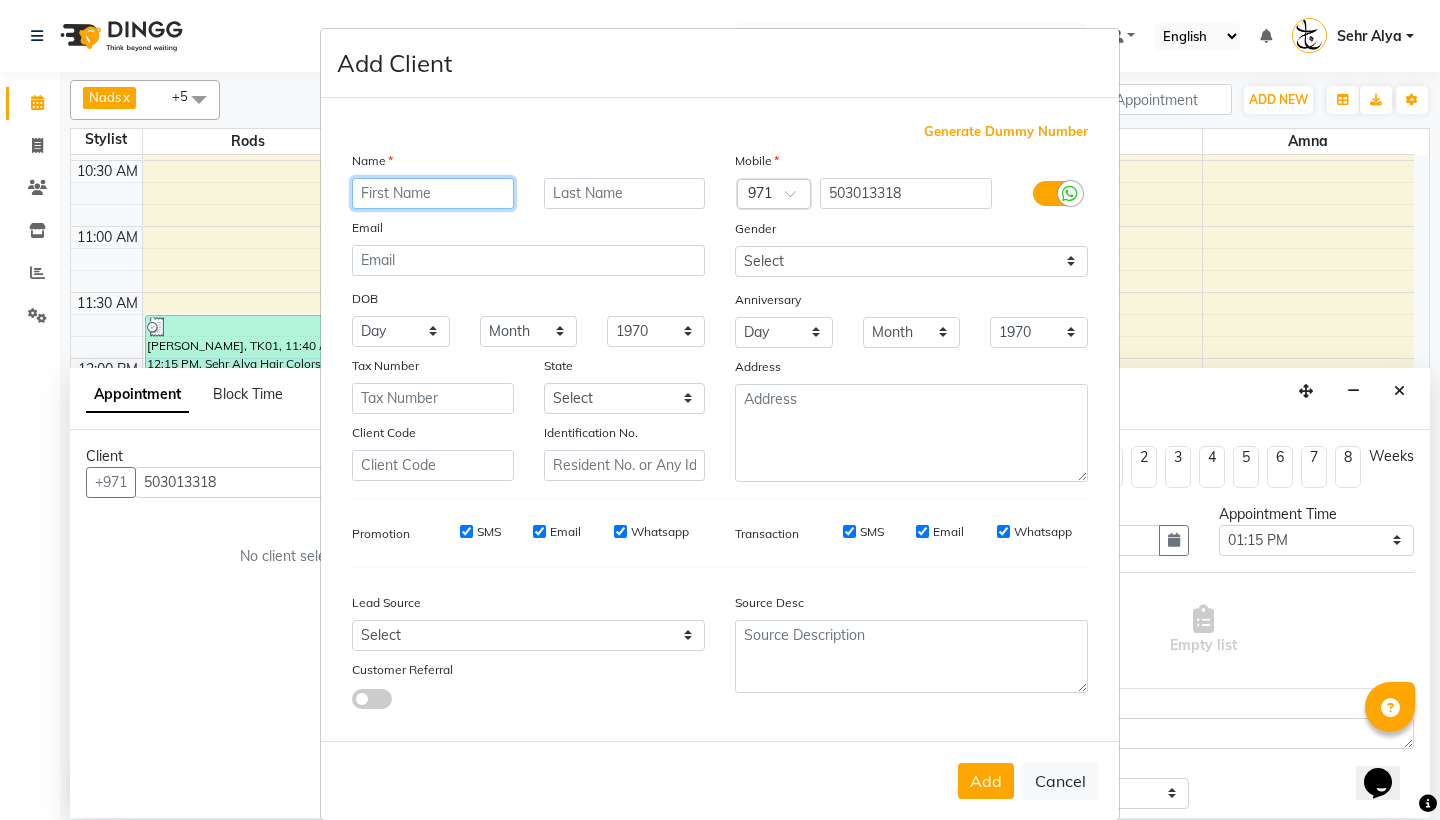 click at bounding box center (433, 193) 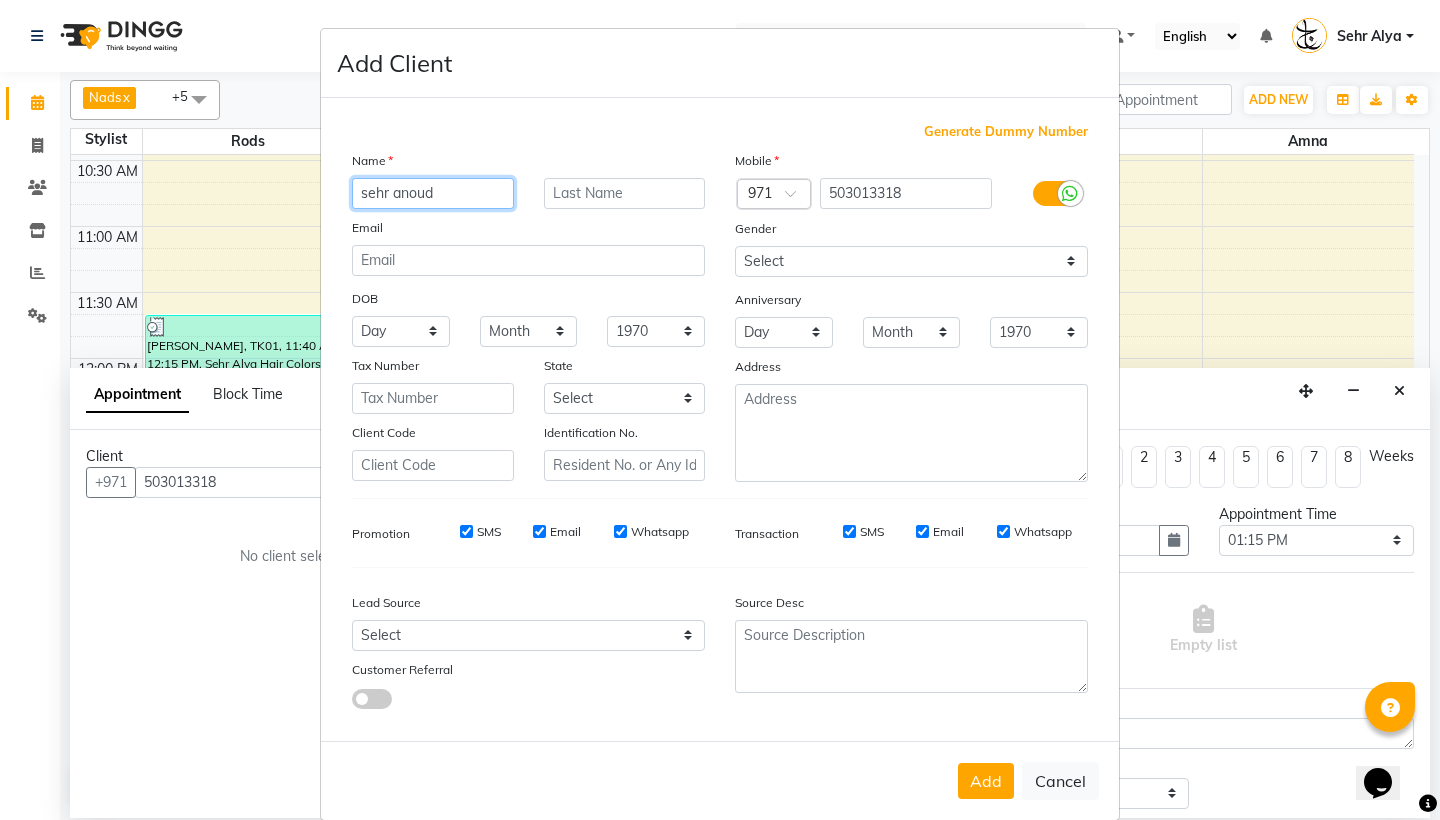scroll, scrollTop: 28, scrollLeft: 0, axis: vertical 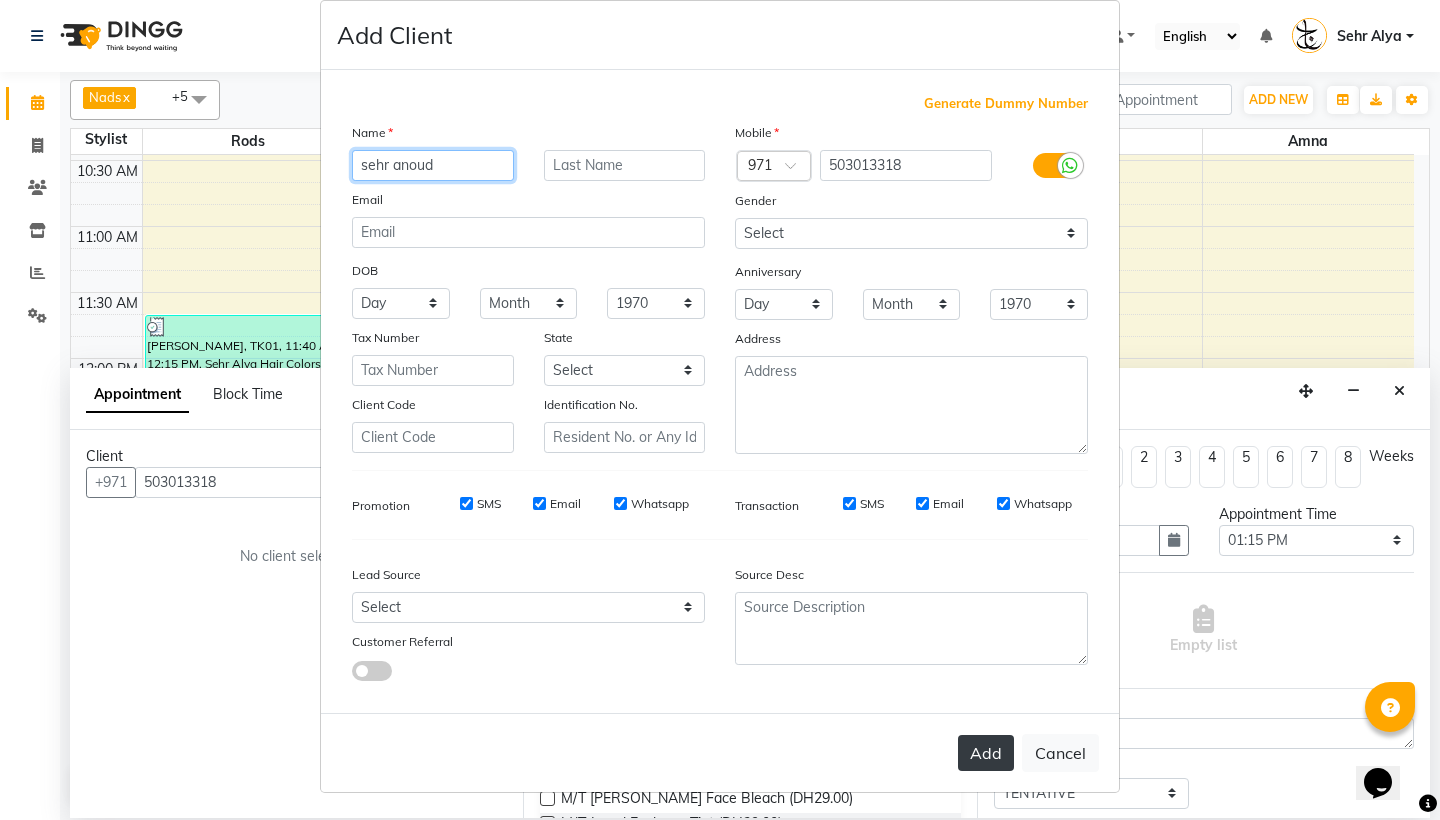 type on "sehr anoud" 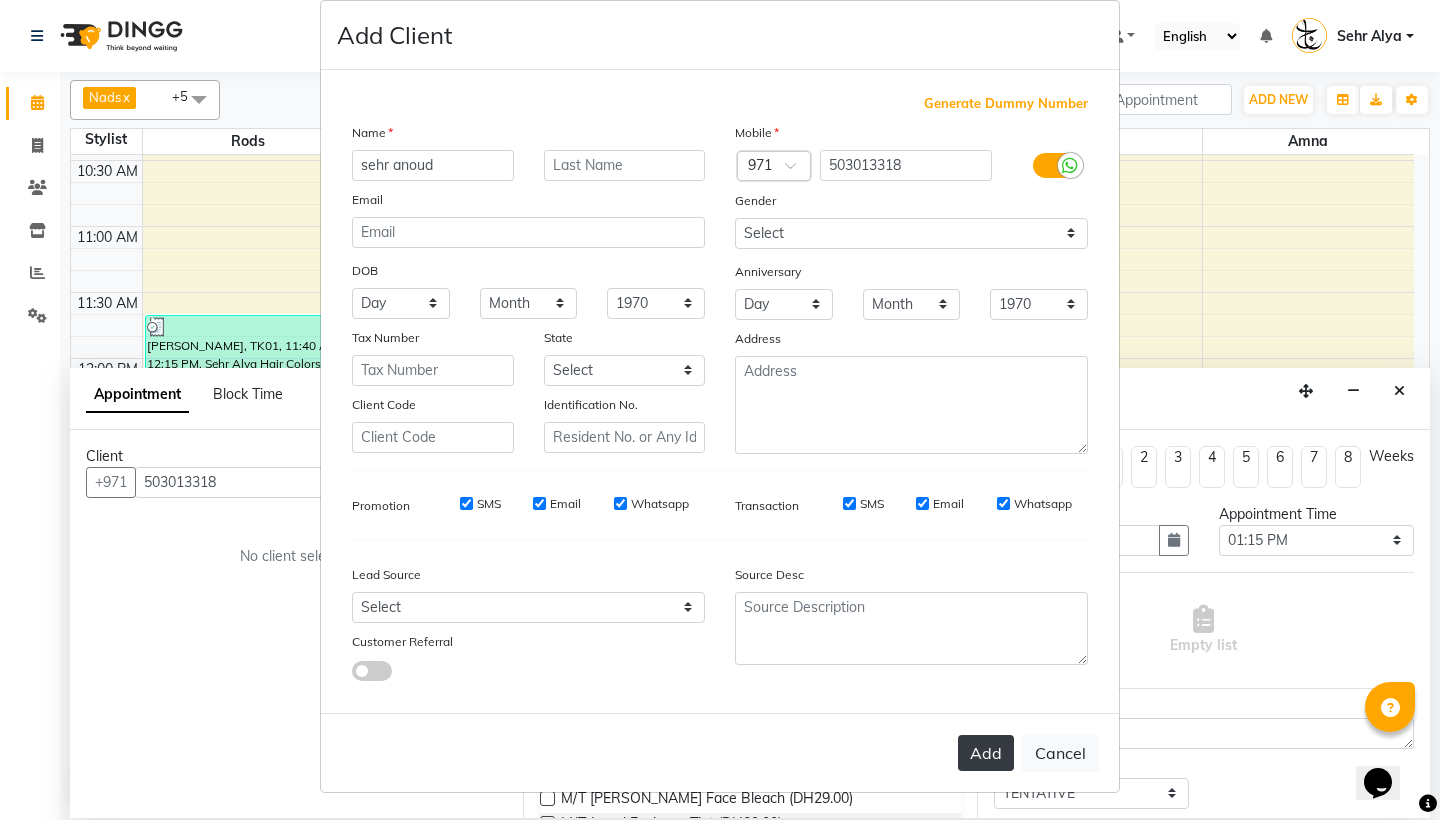 click on "Add" at bounding box center [986, 753] 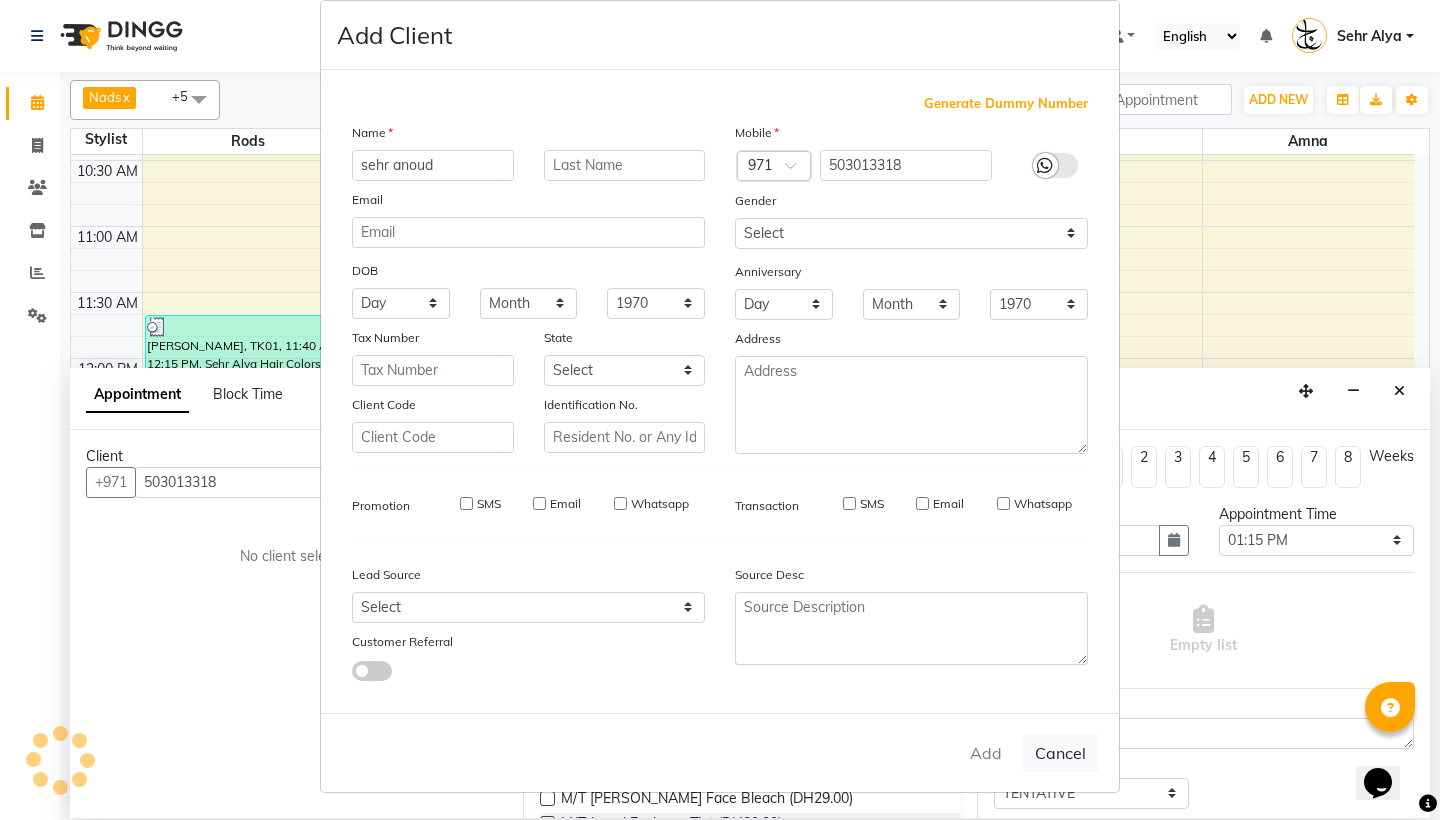type on "50*****18" 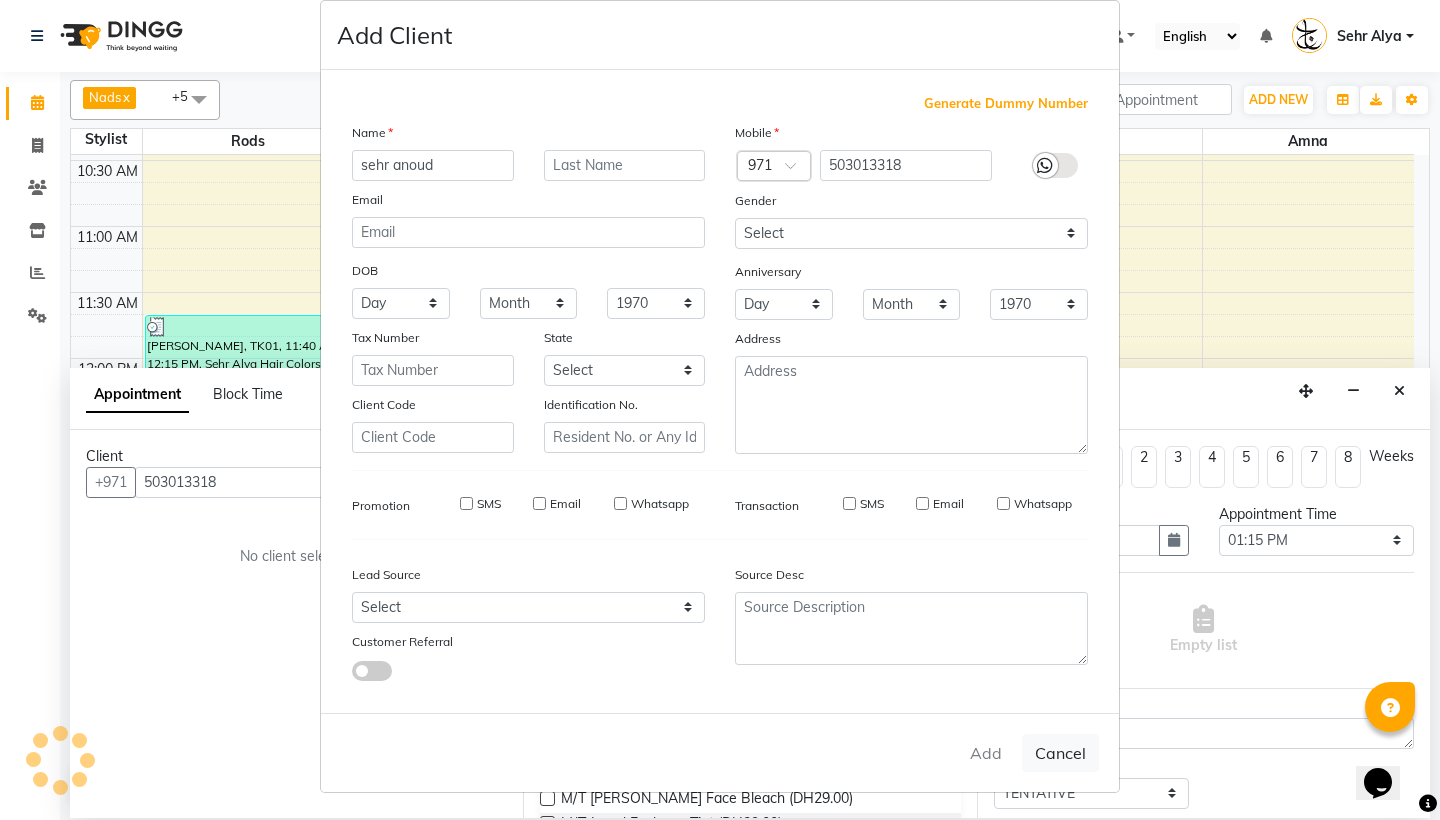 type 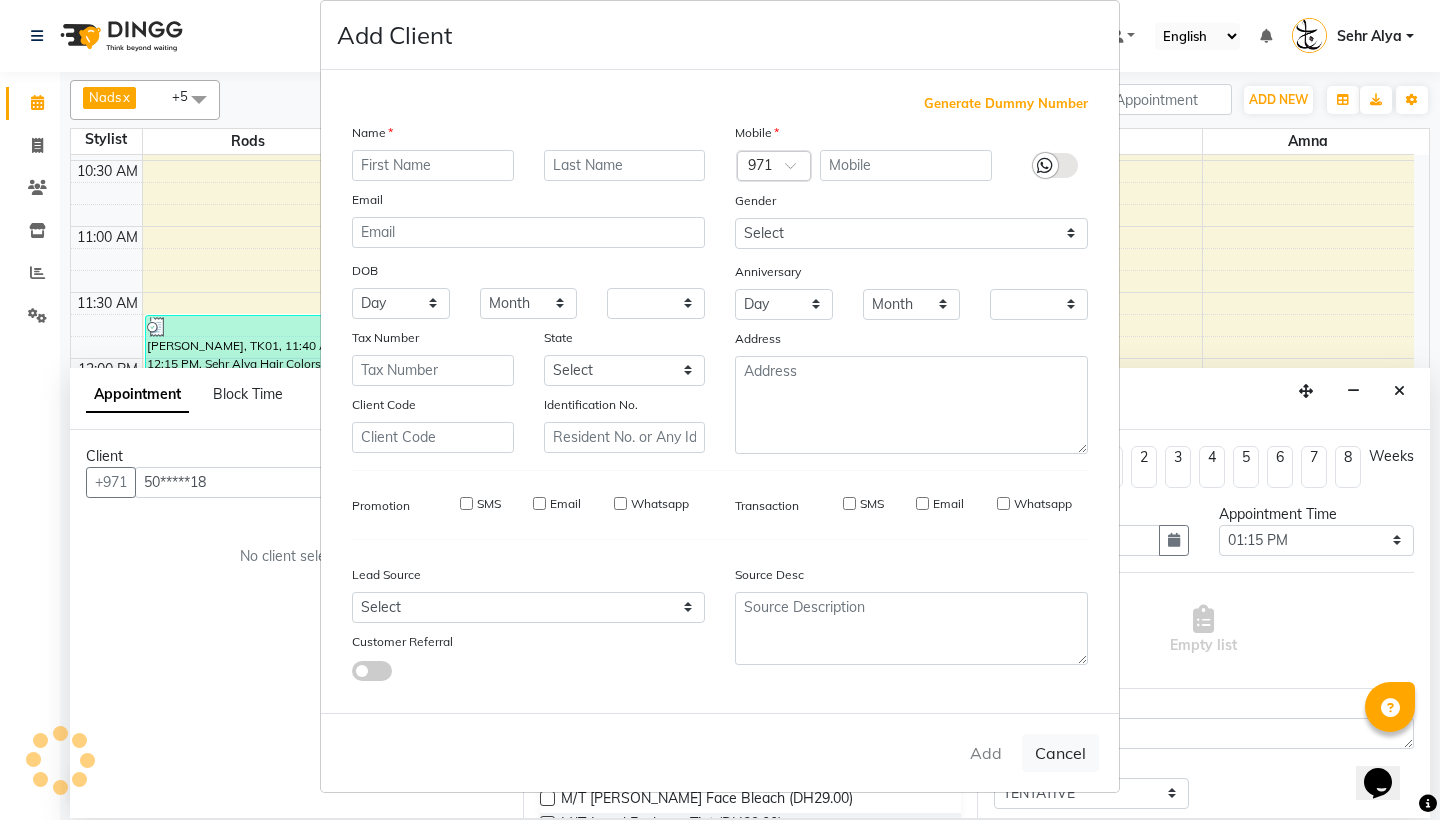 checkbox on "false" 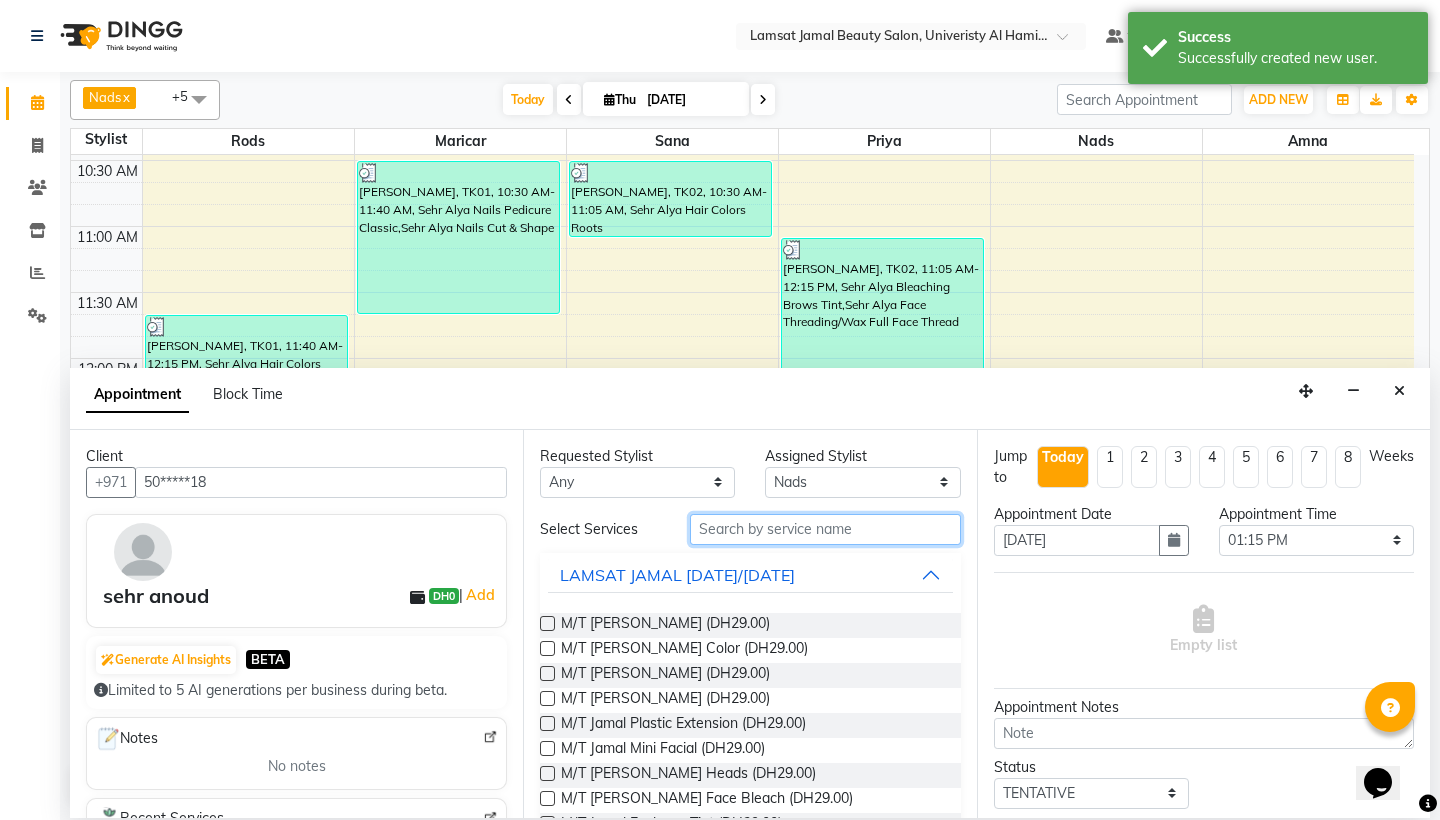 click at bounding box center (825, 529) 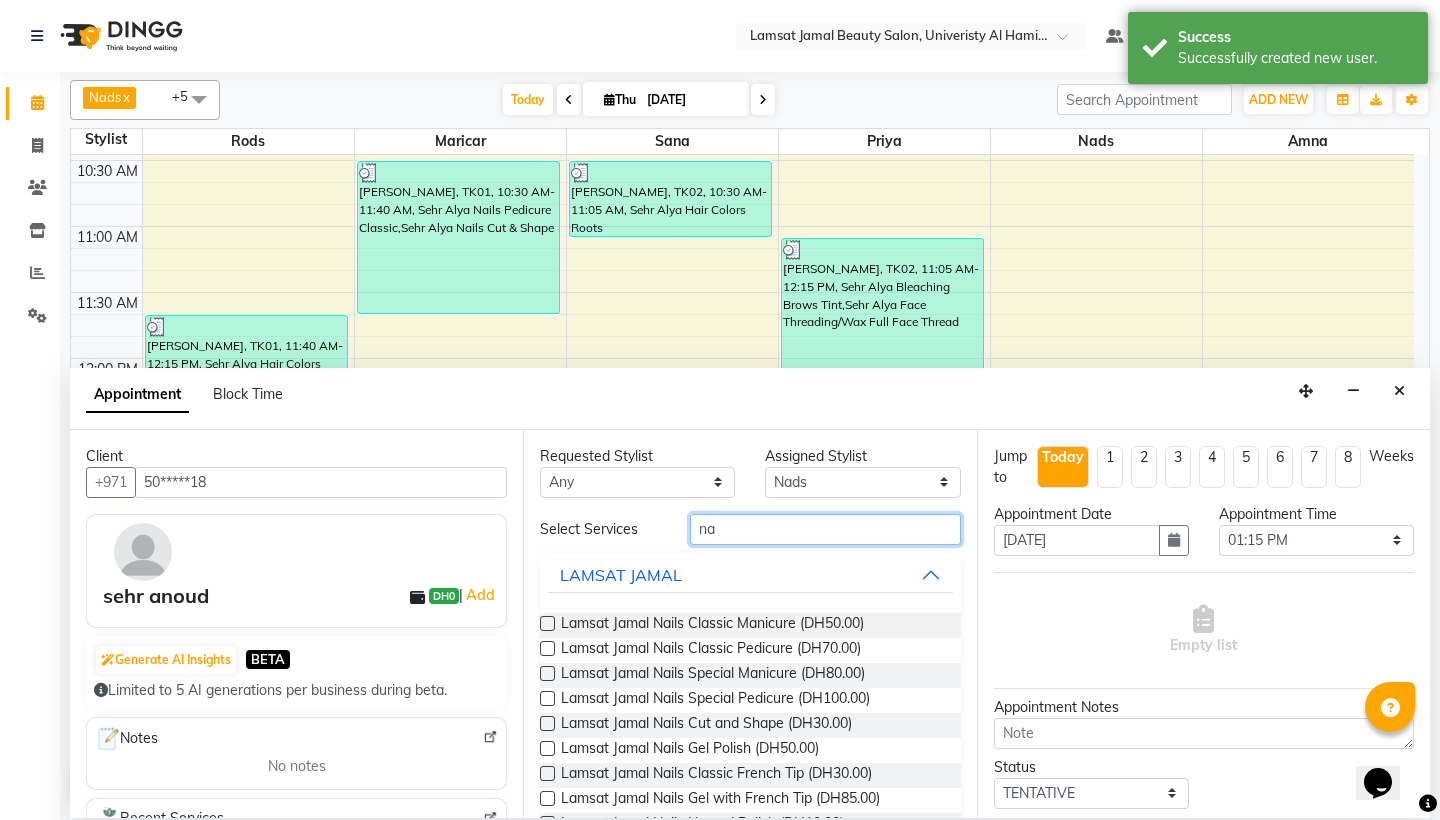 type on "n" 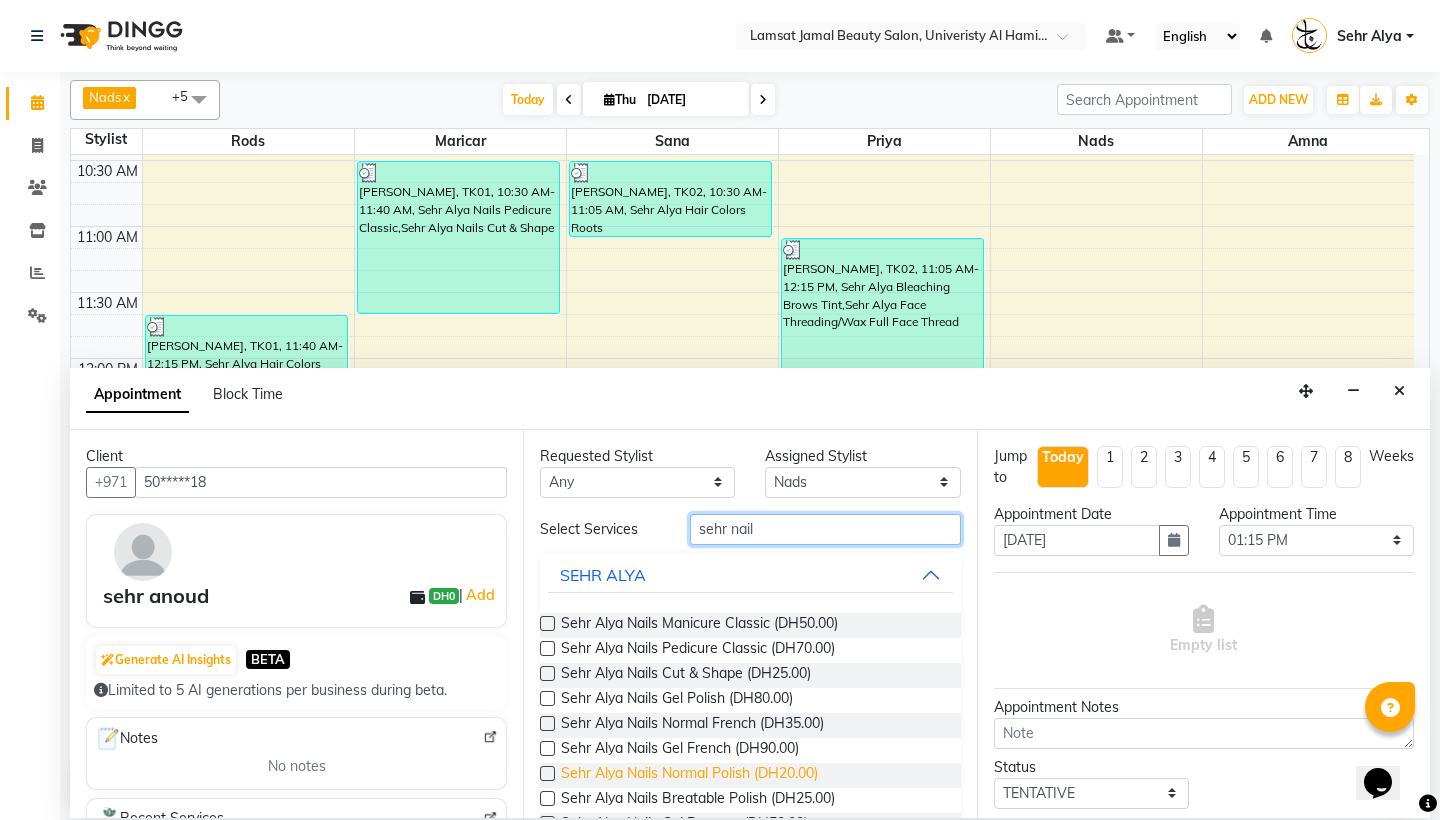 type on "sehr nail" 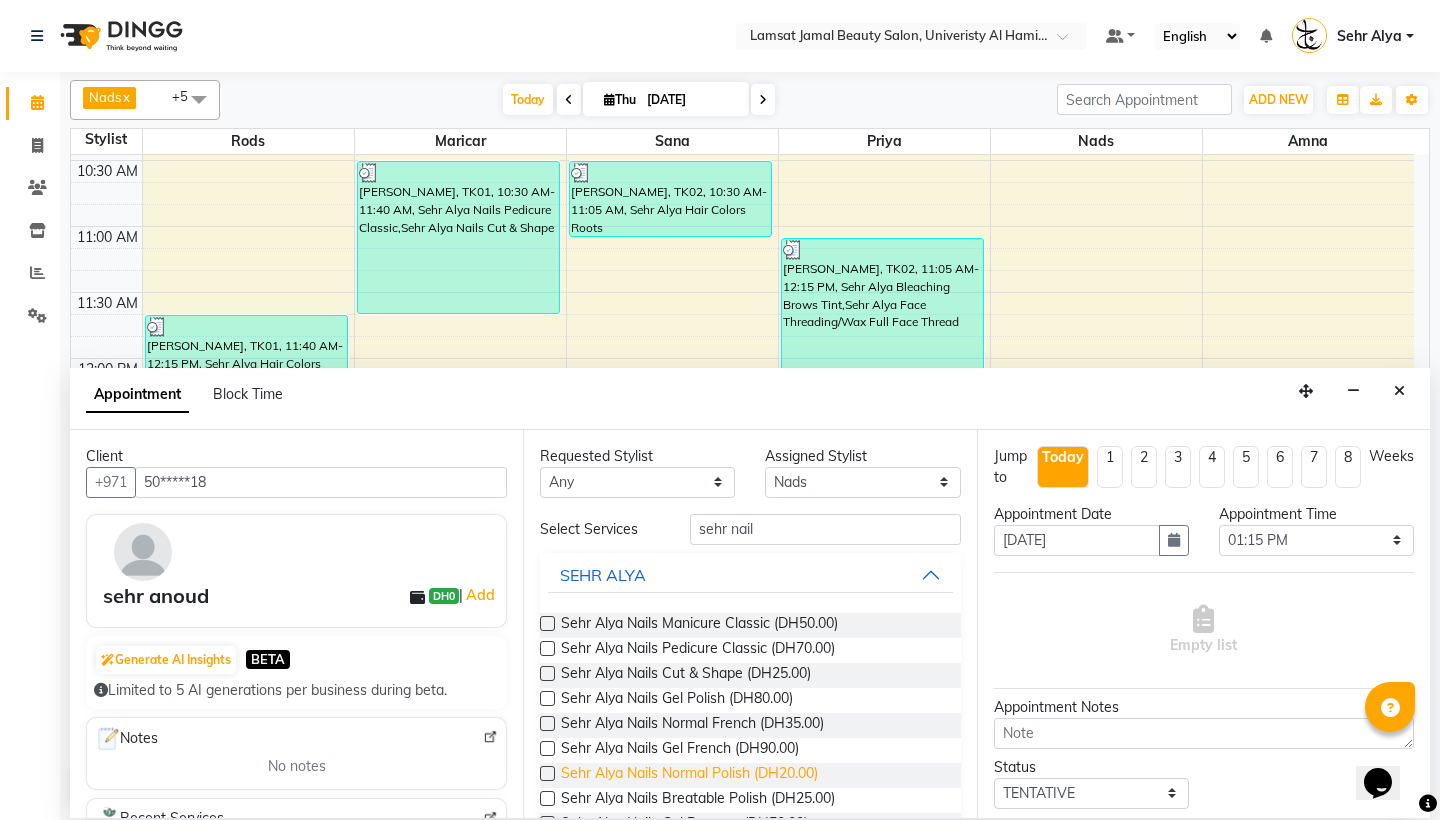 click on "Sehr Alya Nails Normal Polish (DH20.00)" at bounding box center (689, 775) 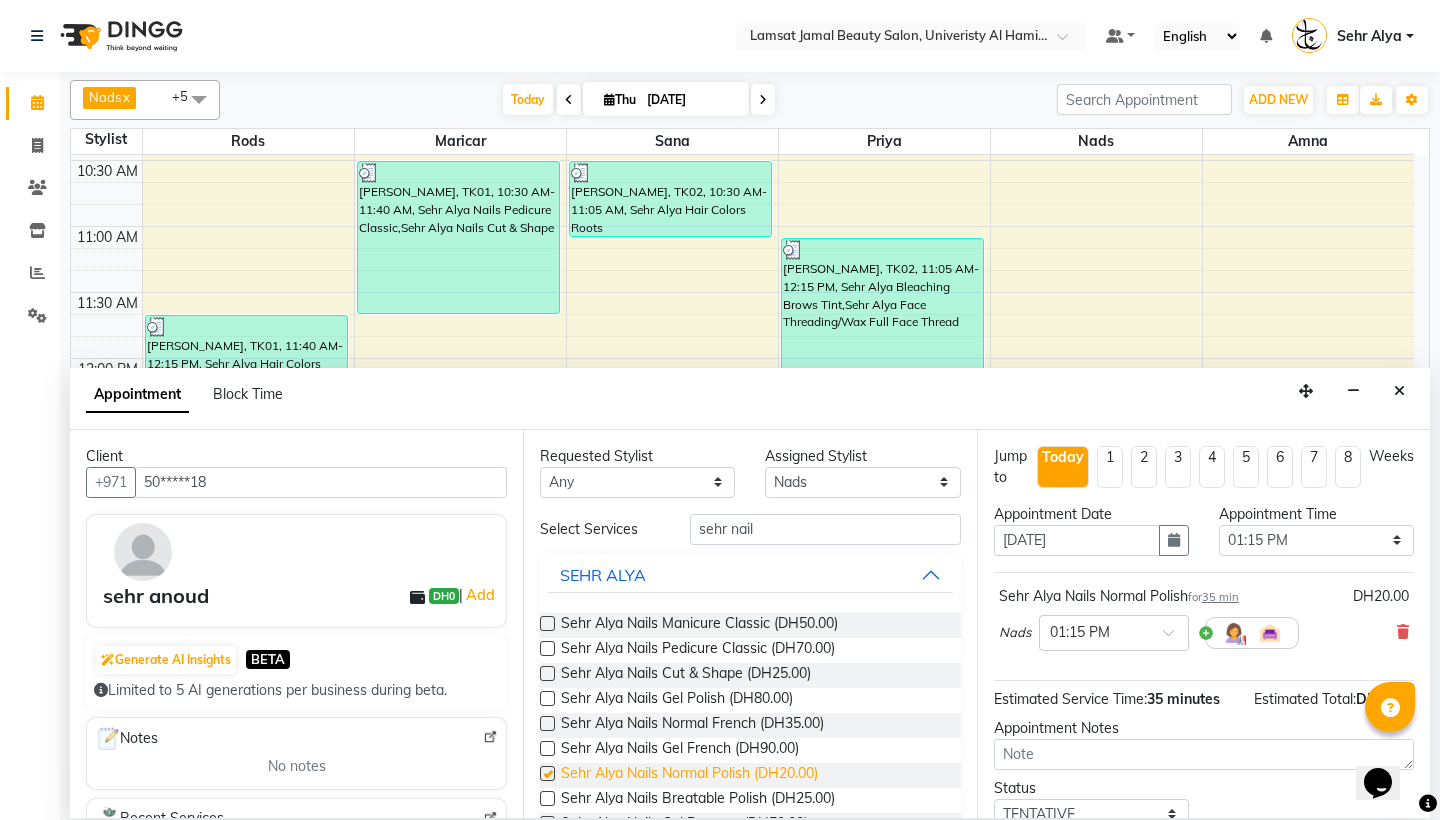 checkbox on "false" 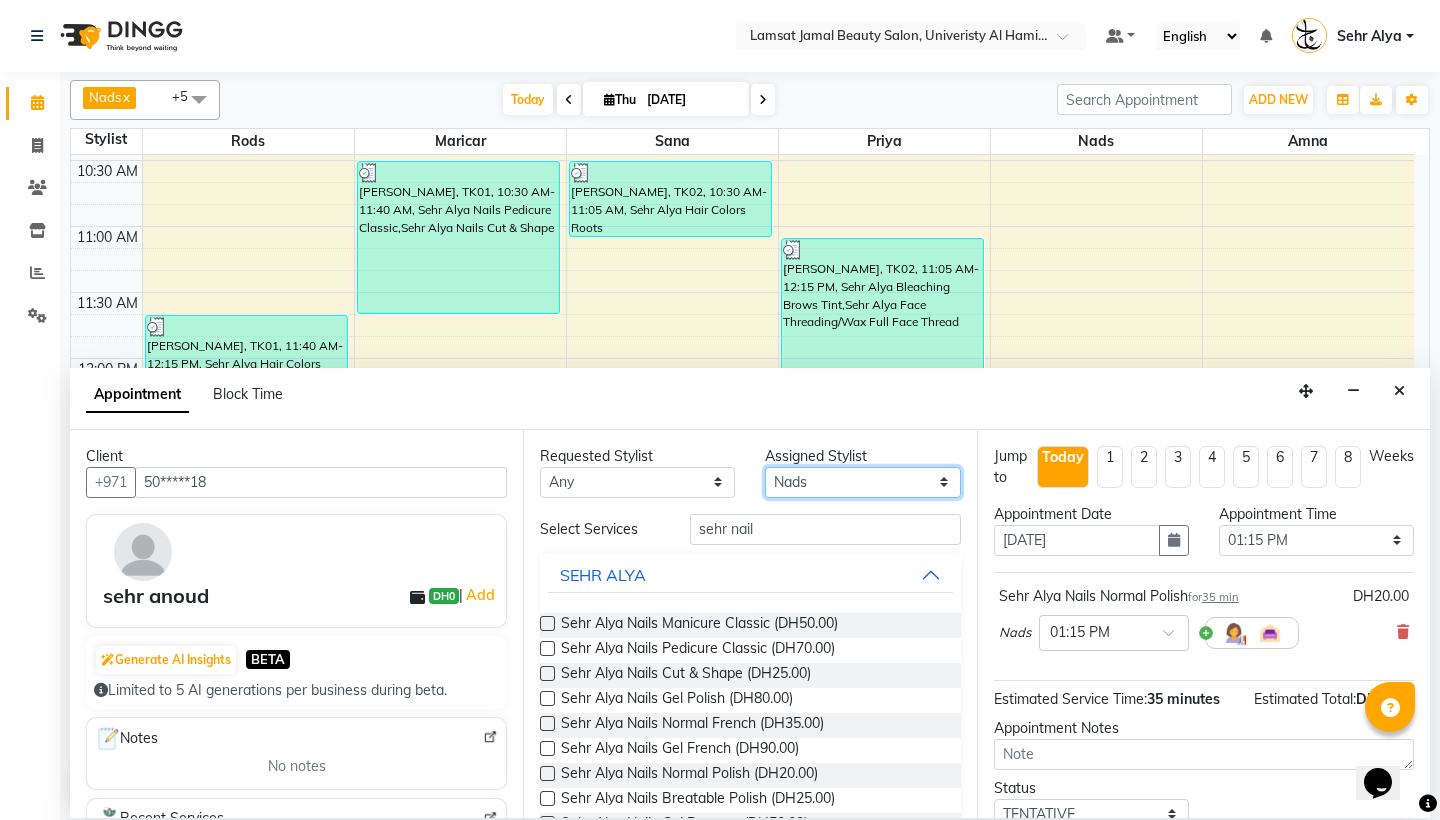 select on "79913" 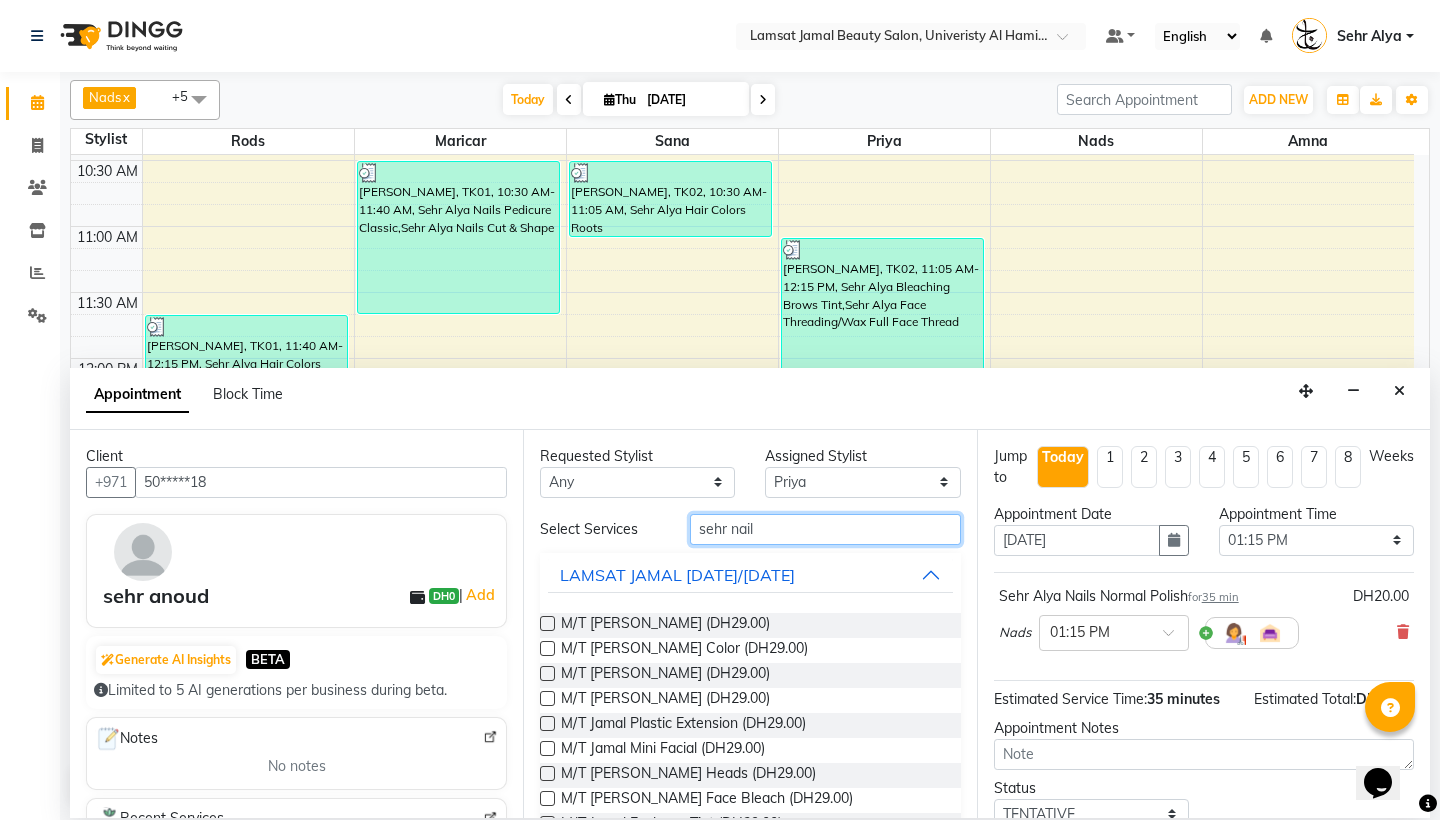 click on "sehr nail" at bounding box center (825, 529) 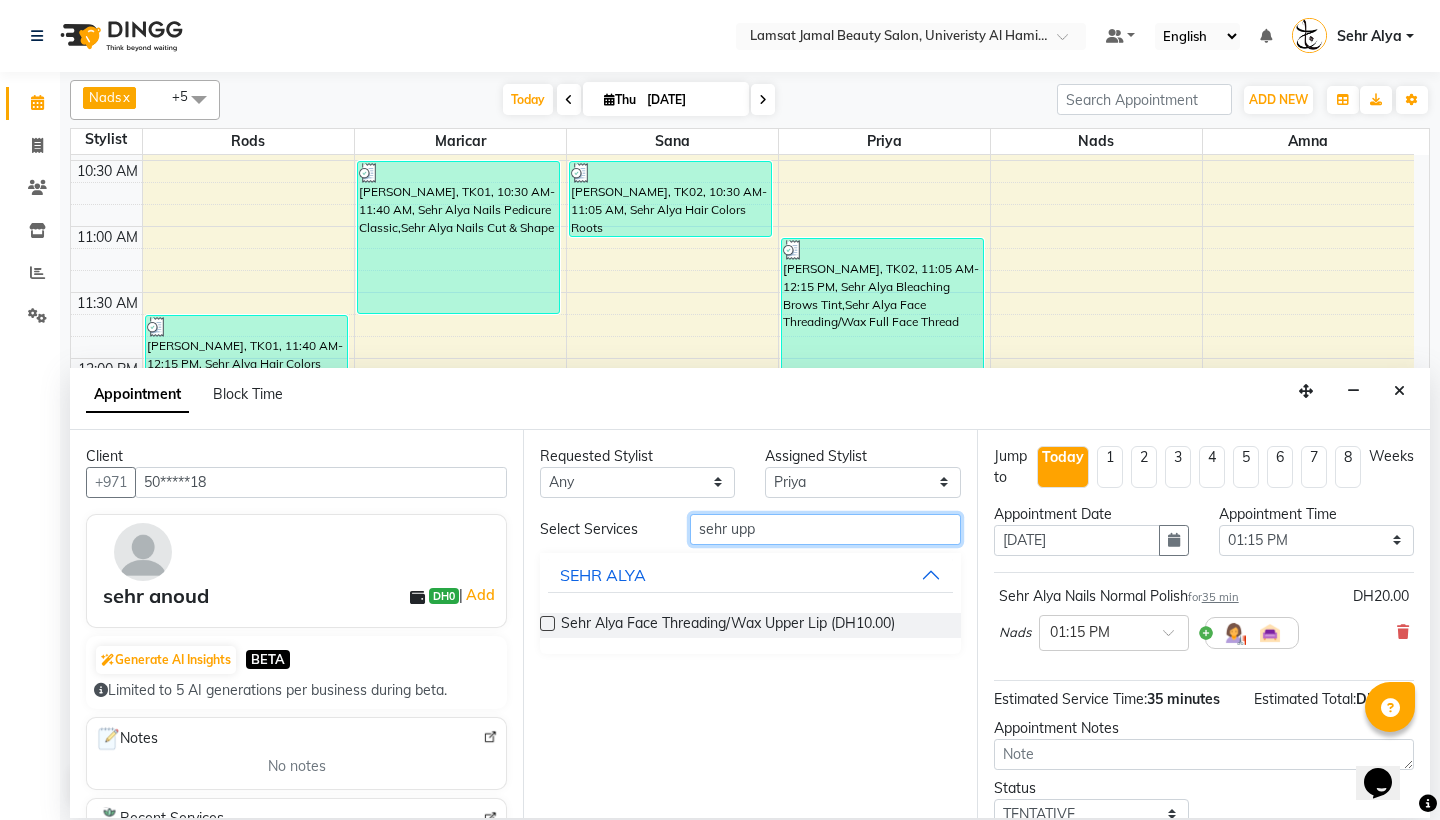 type on "sehr App" 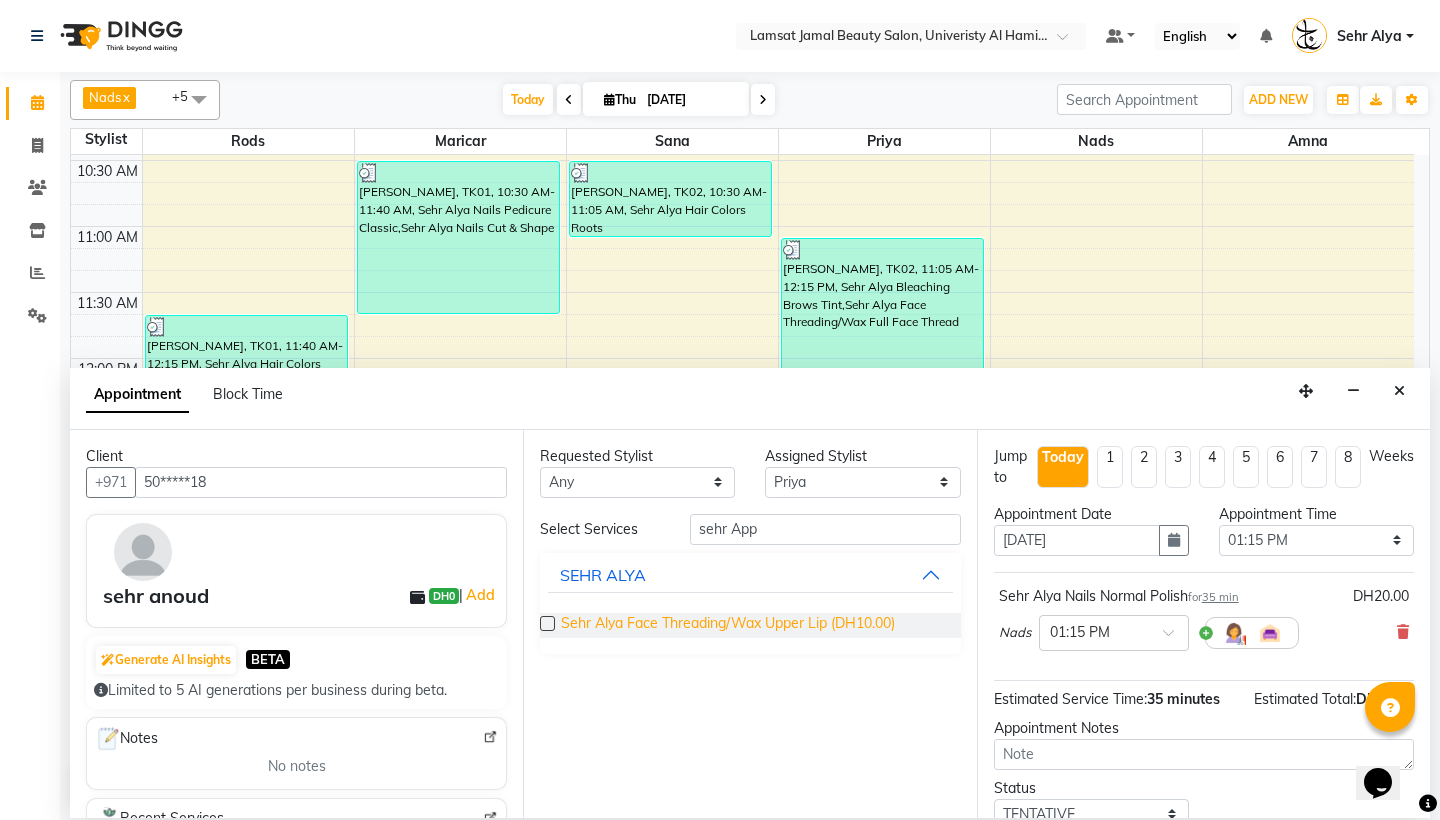 drag, startPoint x: 798, startPoint y: 539, endPoint x: 808, endPoint y: 621, distance: 82.607506 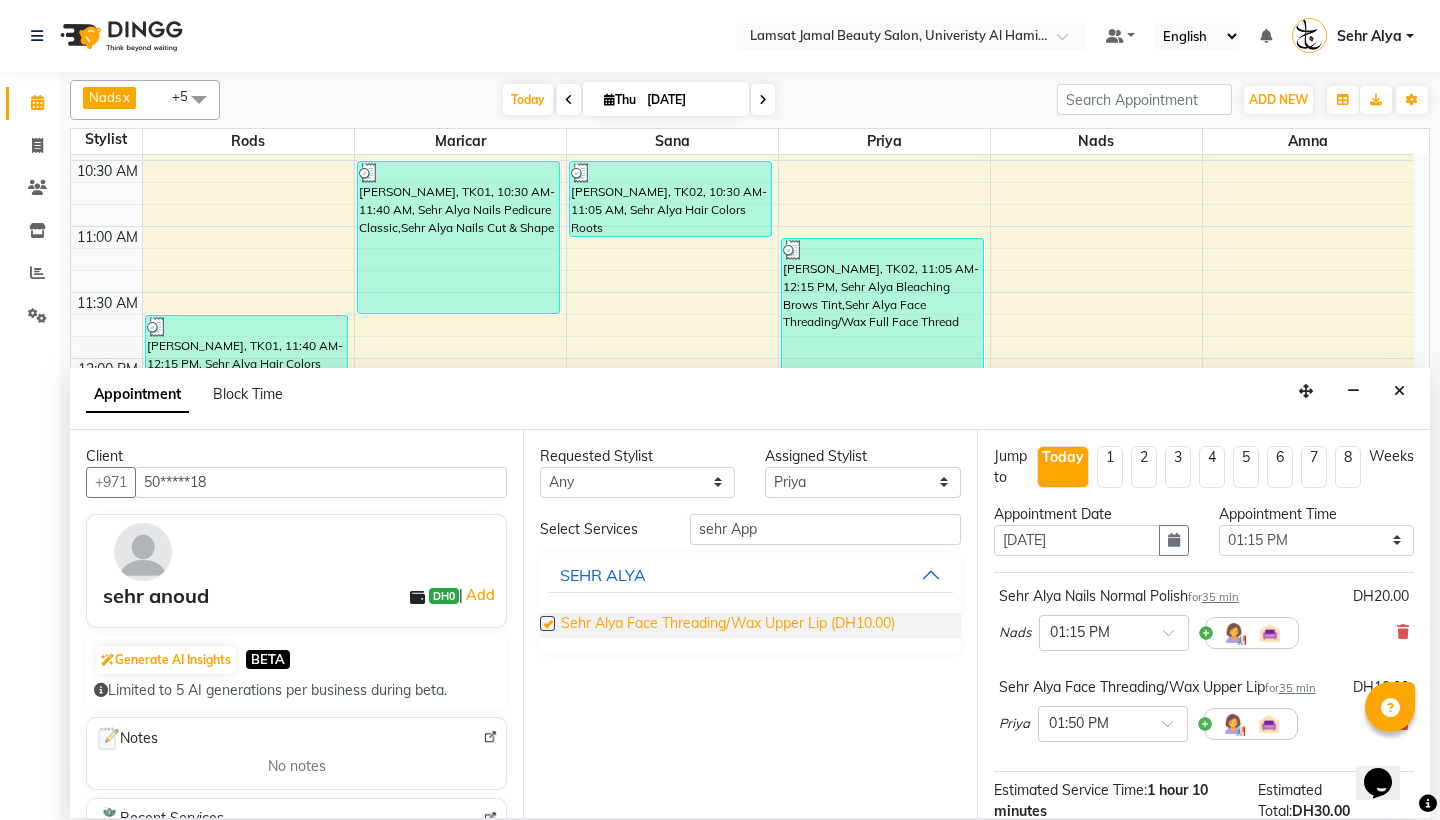 checkbox on "false" 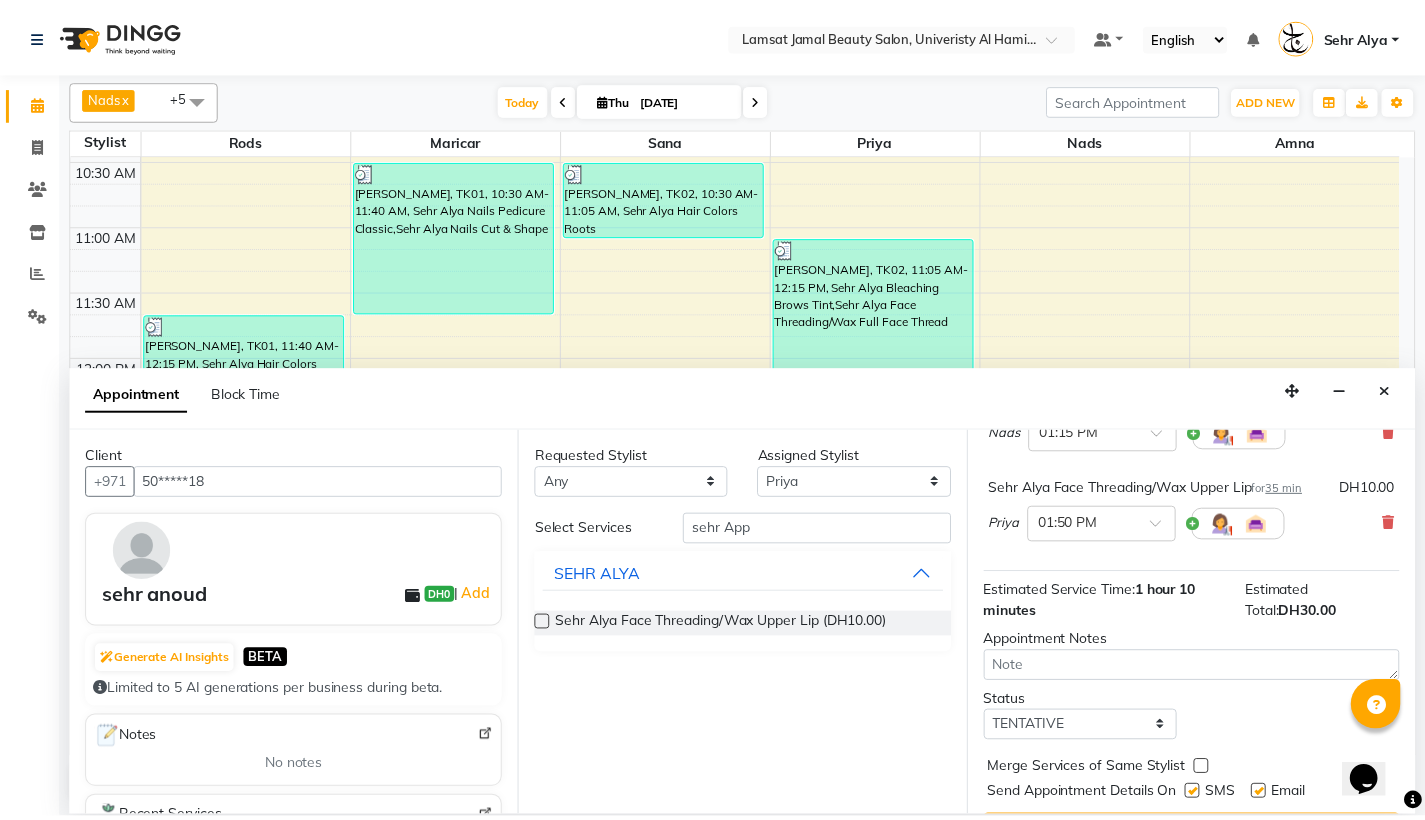 scroll, scrollTop: 250, scrollLeft: 0, axis: vertical 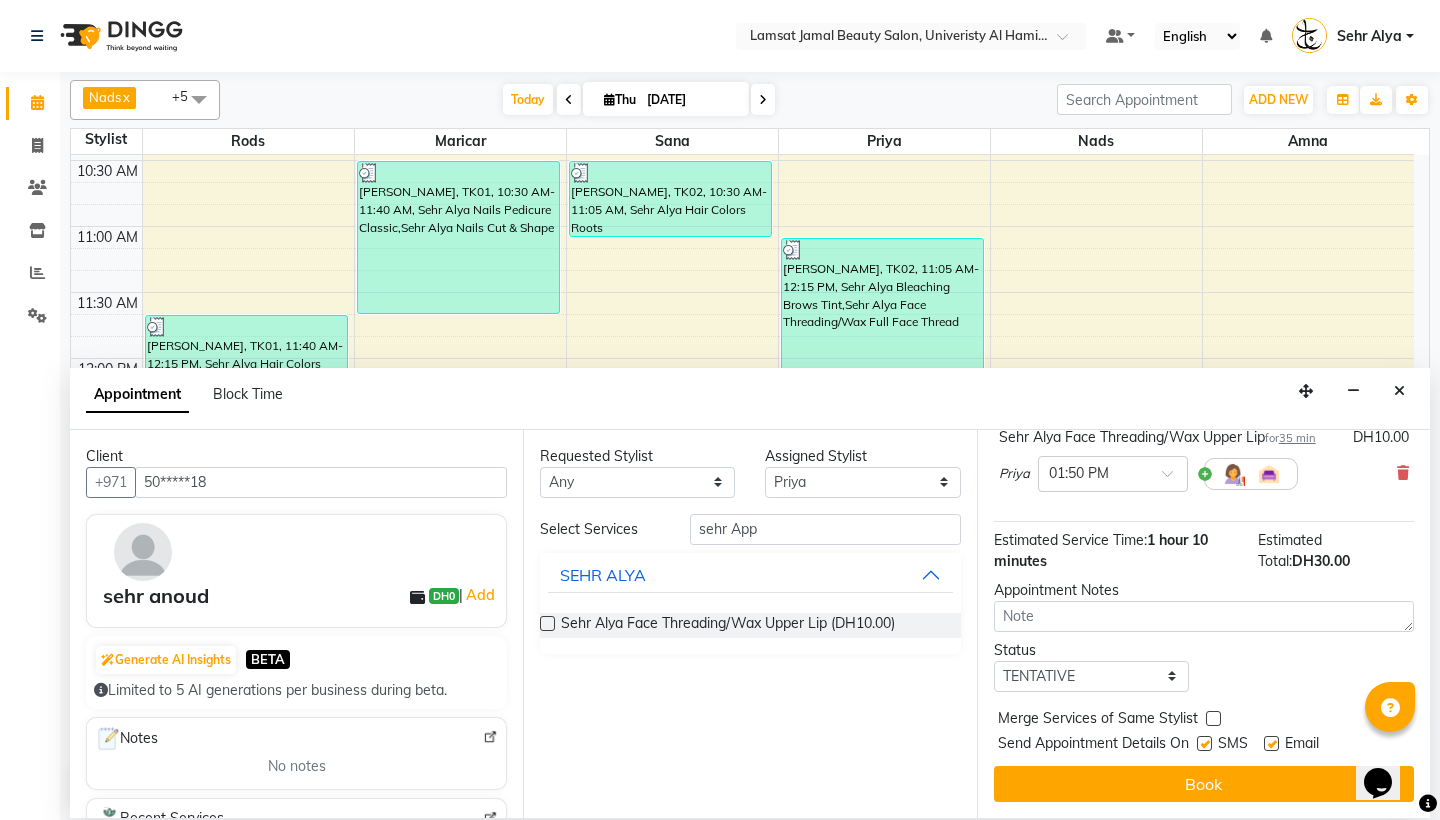 click at bounding box center [1213, 718] 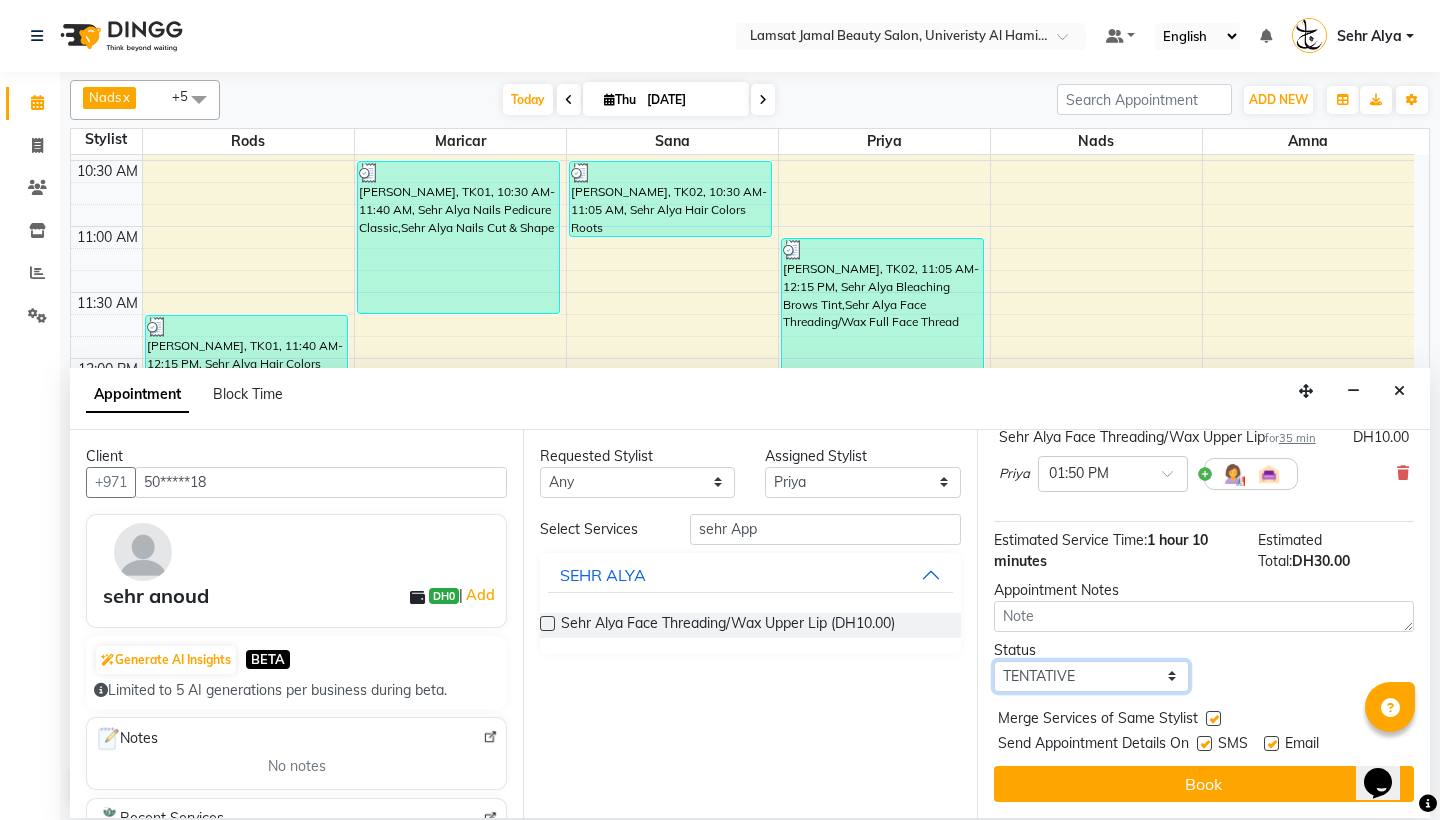 select on "confirm booking" 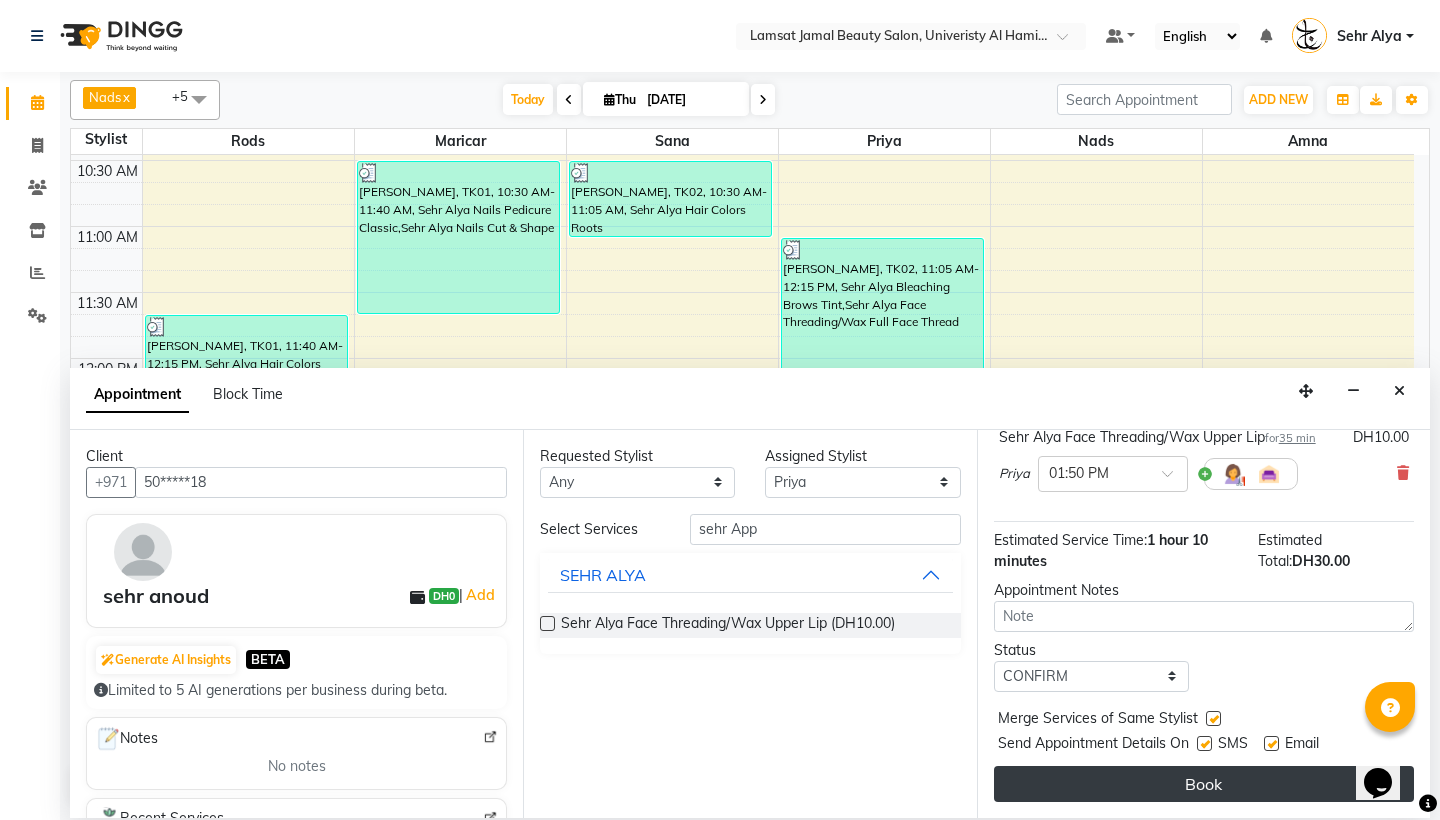 click on "Book" at bounding box center [1204, 784] 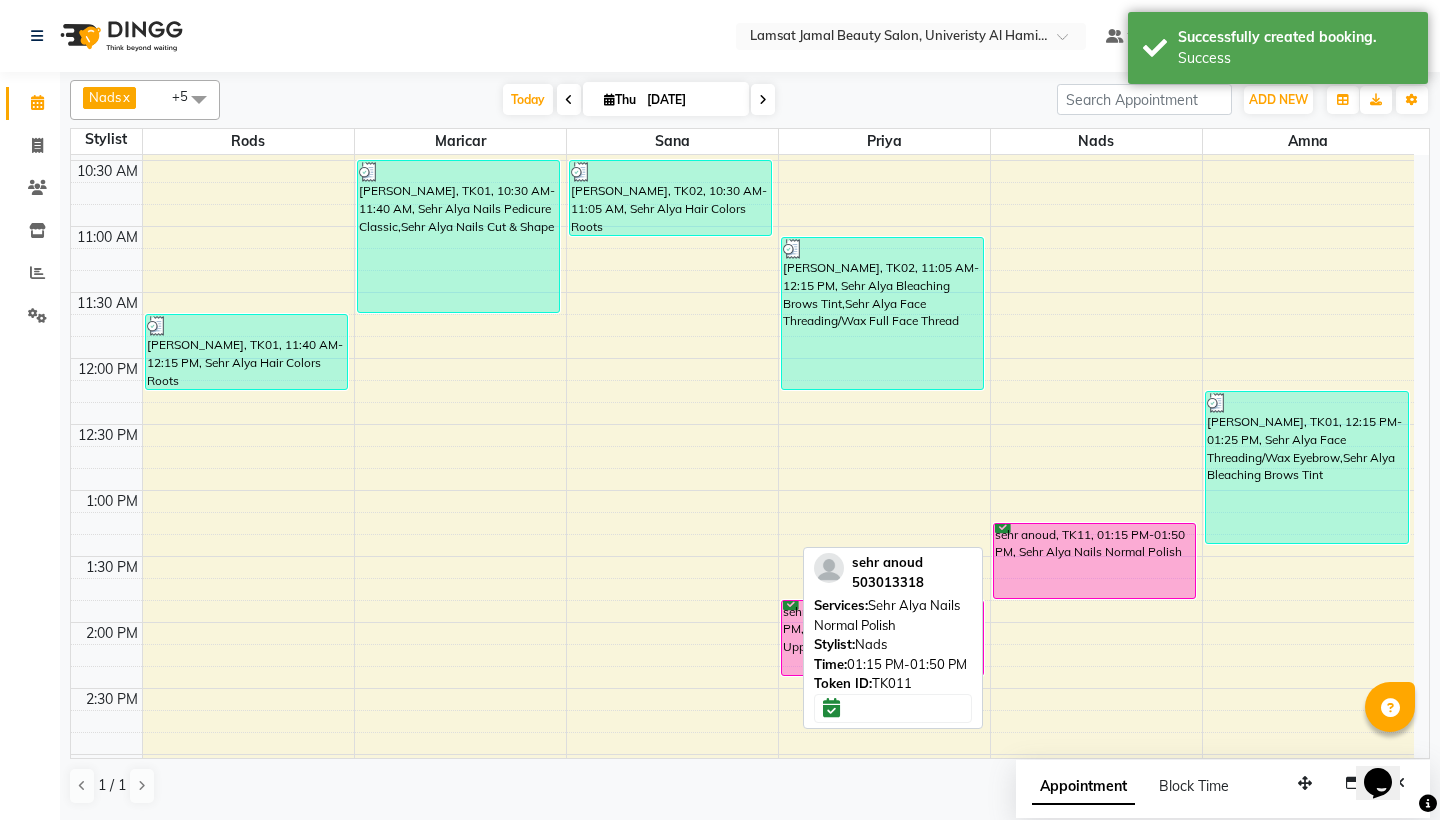 click on "sehr anoud, TK11, 01:15 PM-01:50 PM, Sehr Alya Nails Normal Polish" at bounding box center [1095, 561] 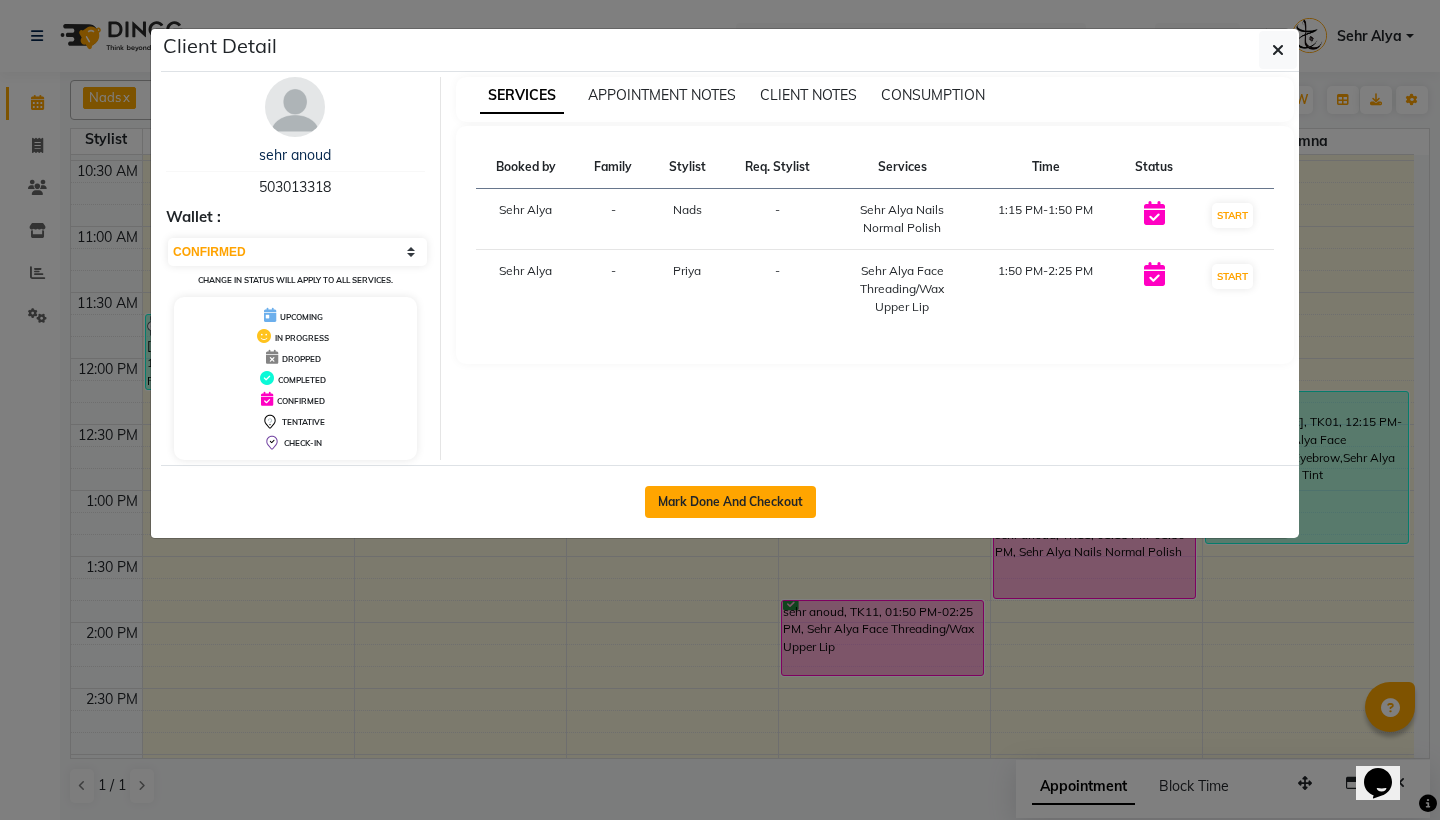 click on "Mark Done And Checkout" 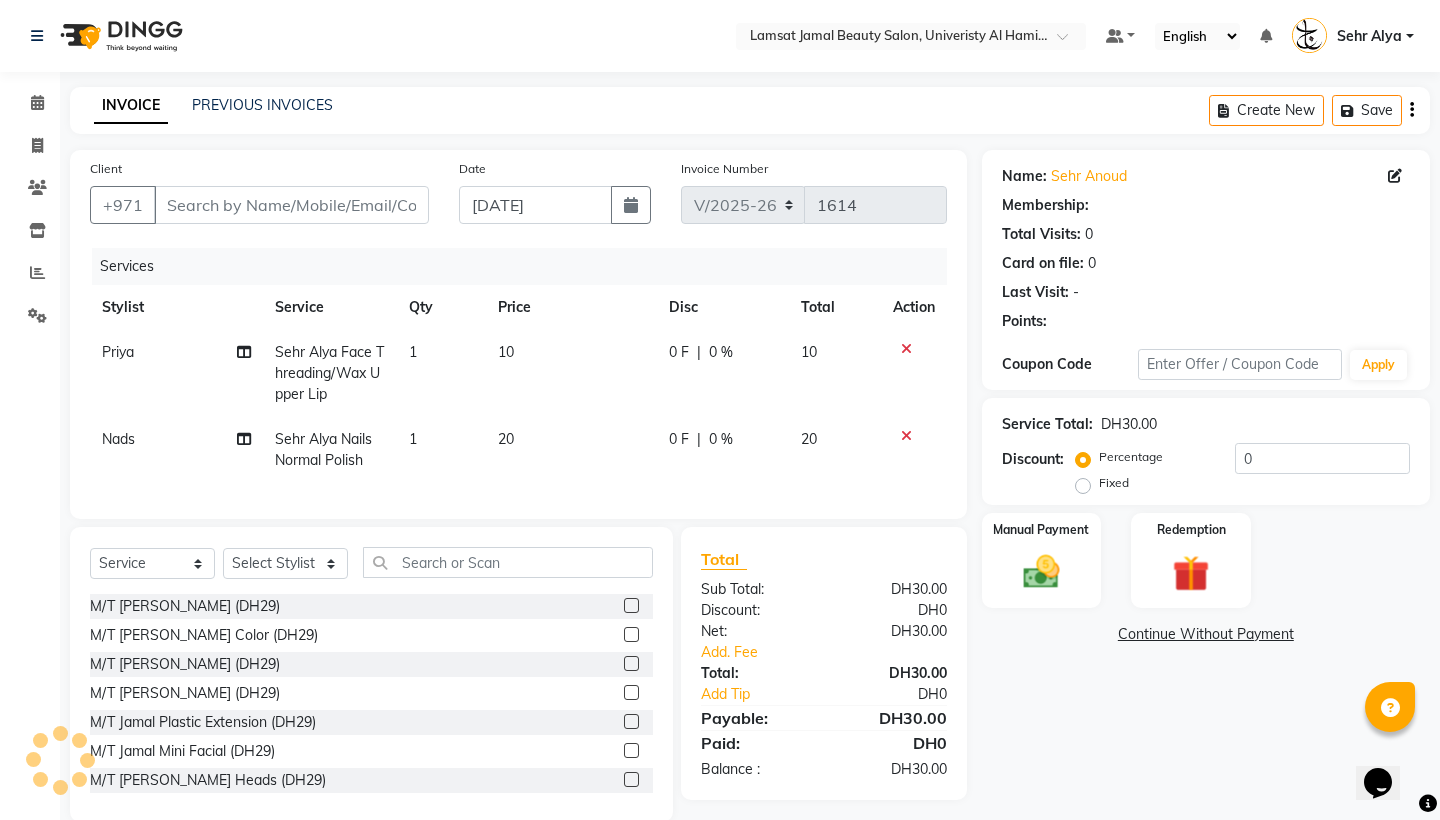 type on "50*****18" 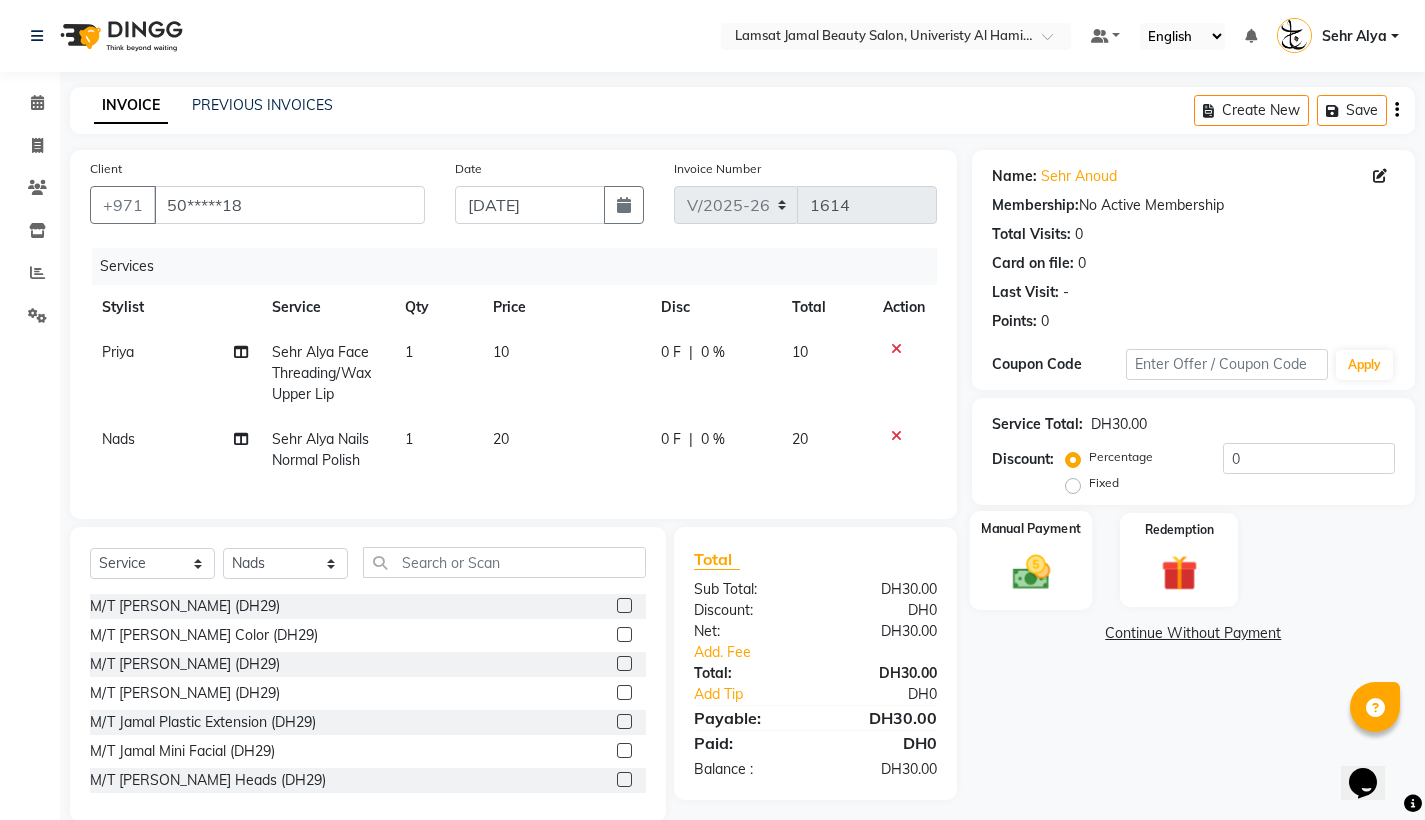 click on "Manual Payment" 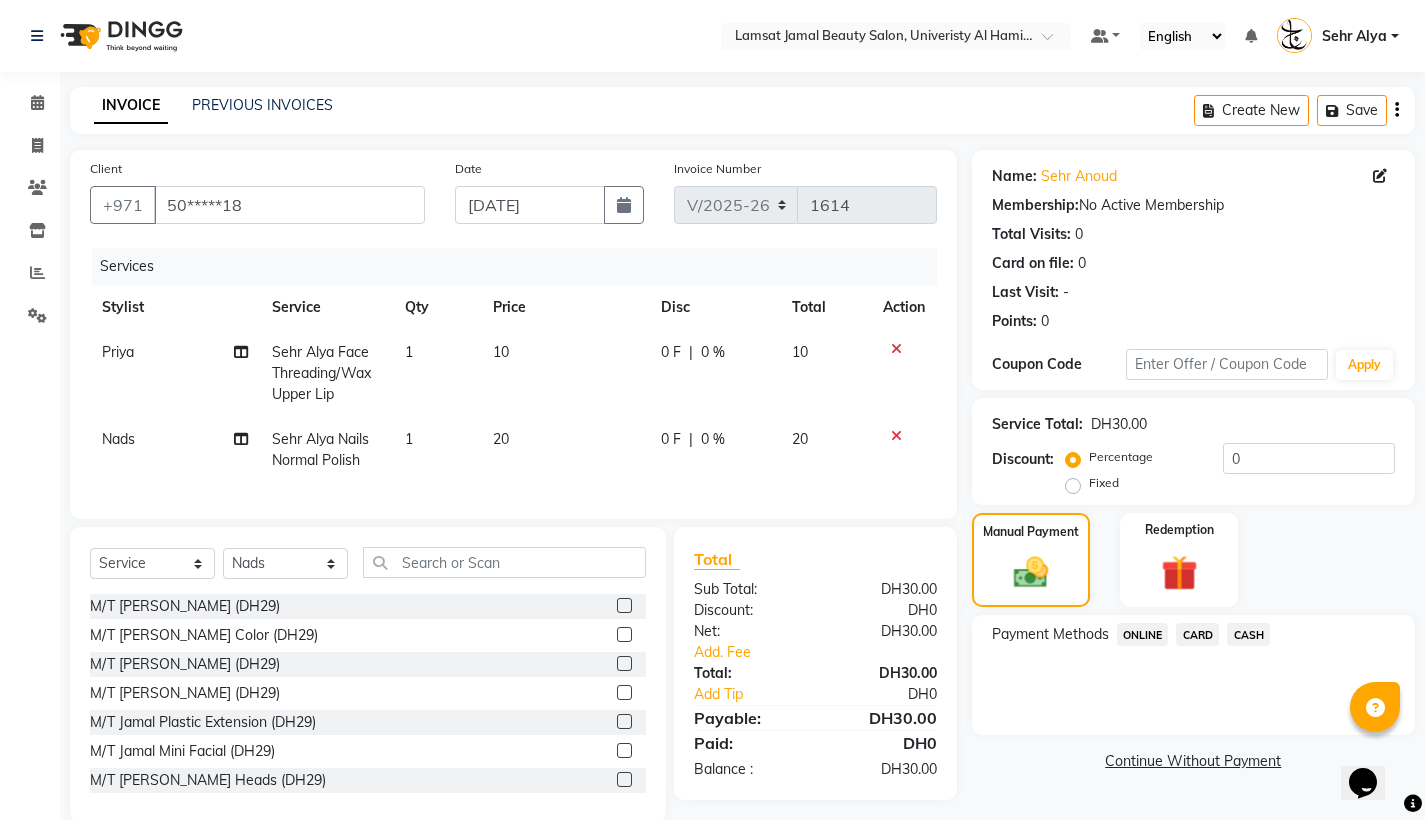 click on "CARD" 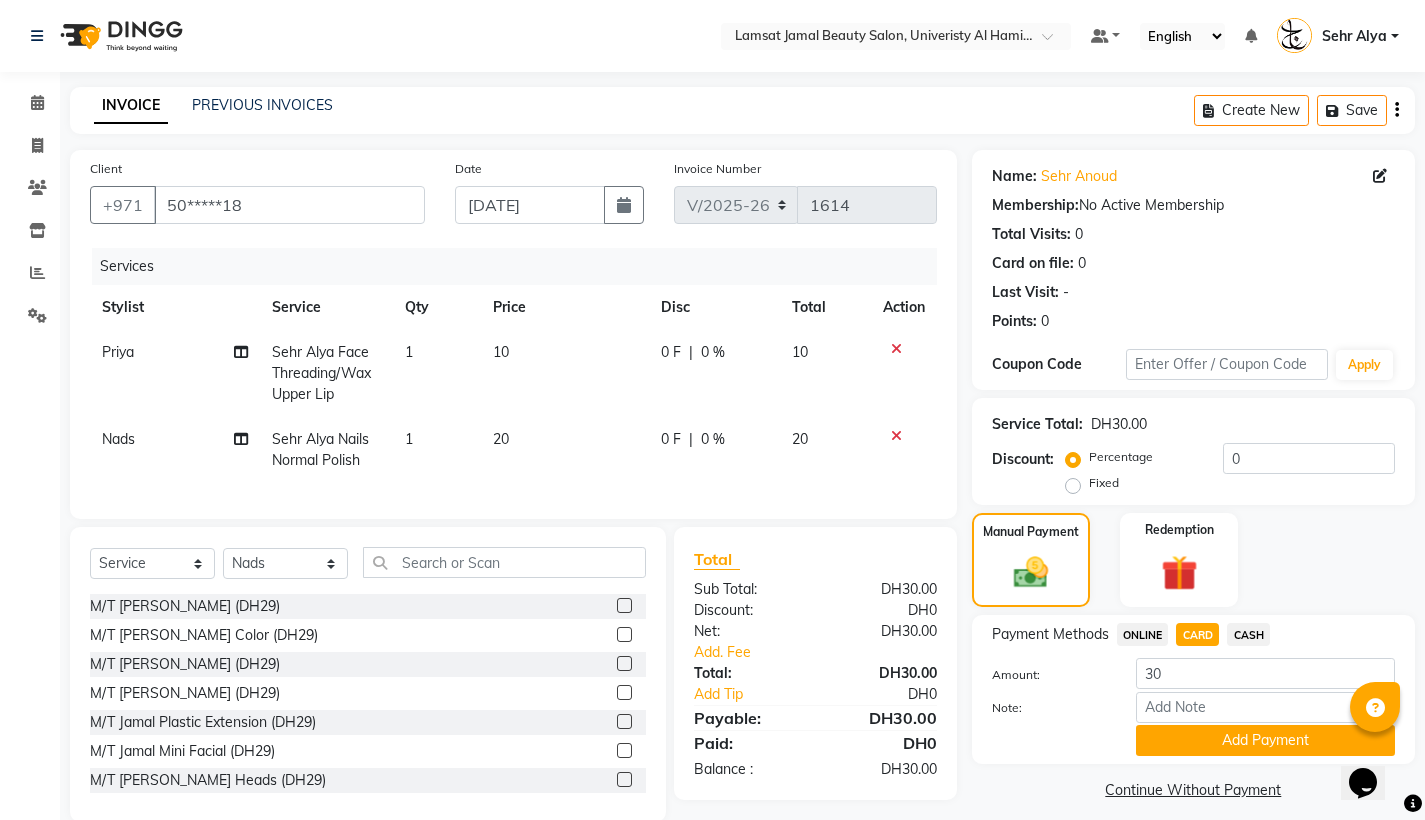scroll, scrollTop: 47, scrollLeft: 0, axis: vertical 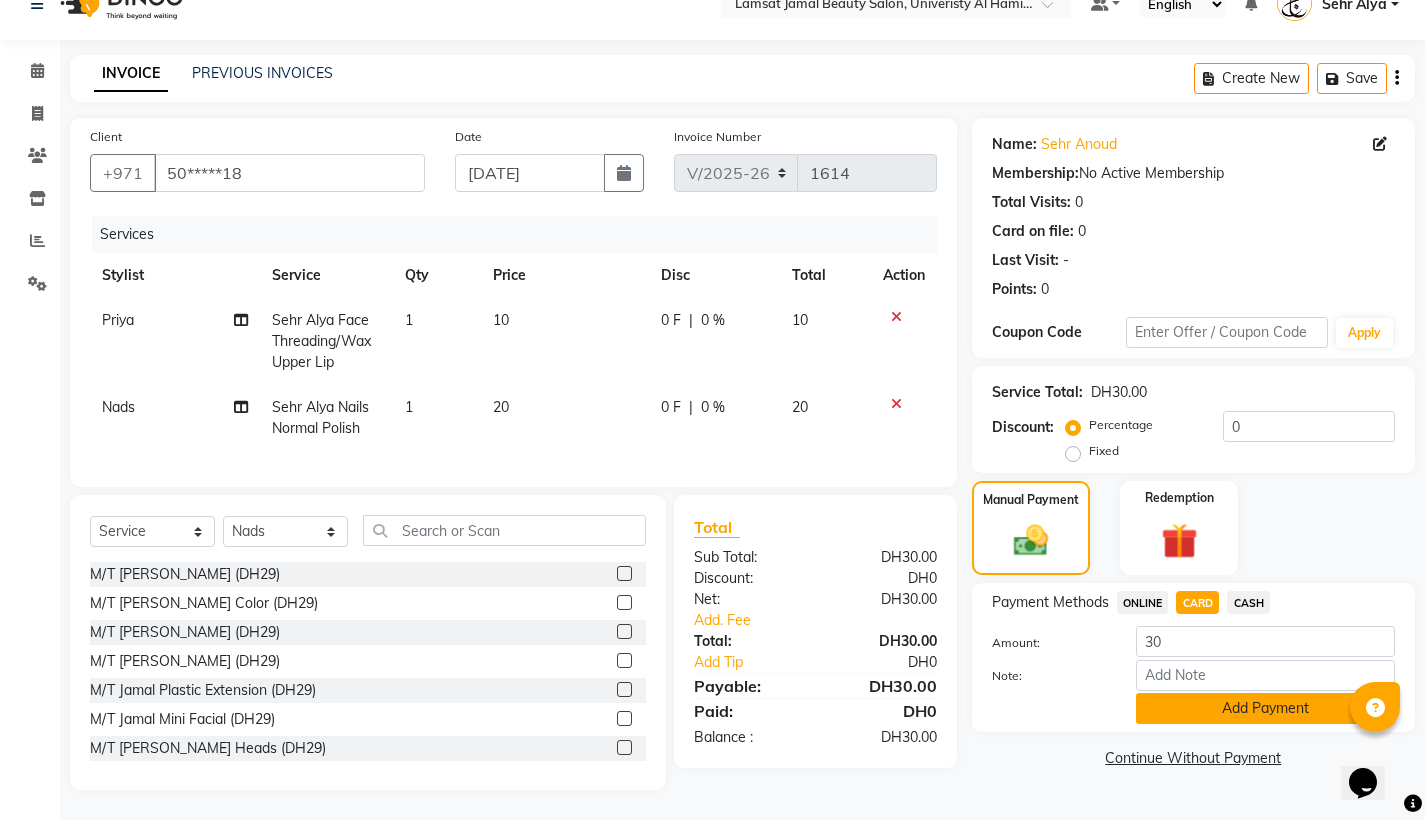 click on "Add Payment" 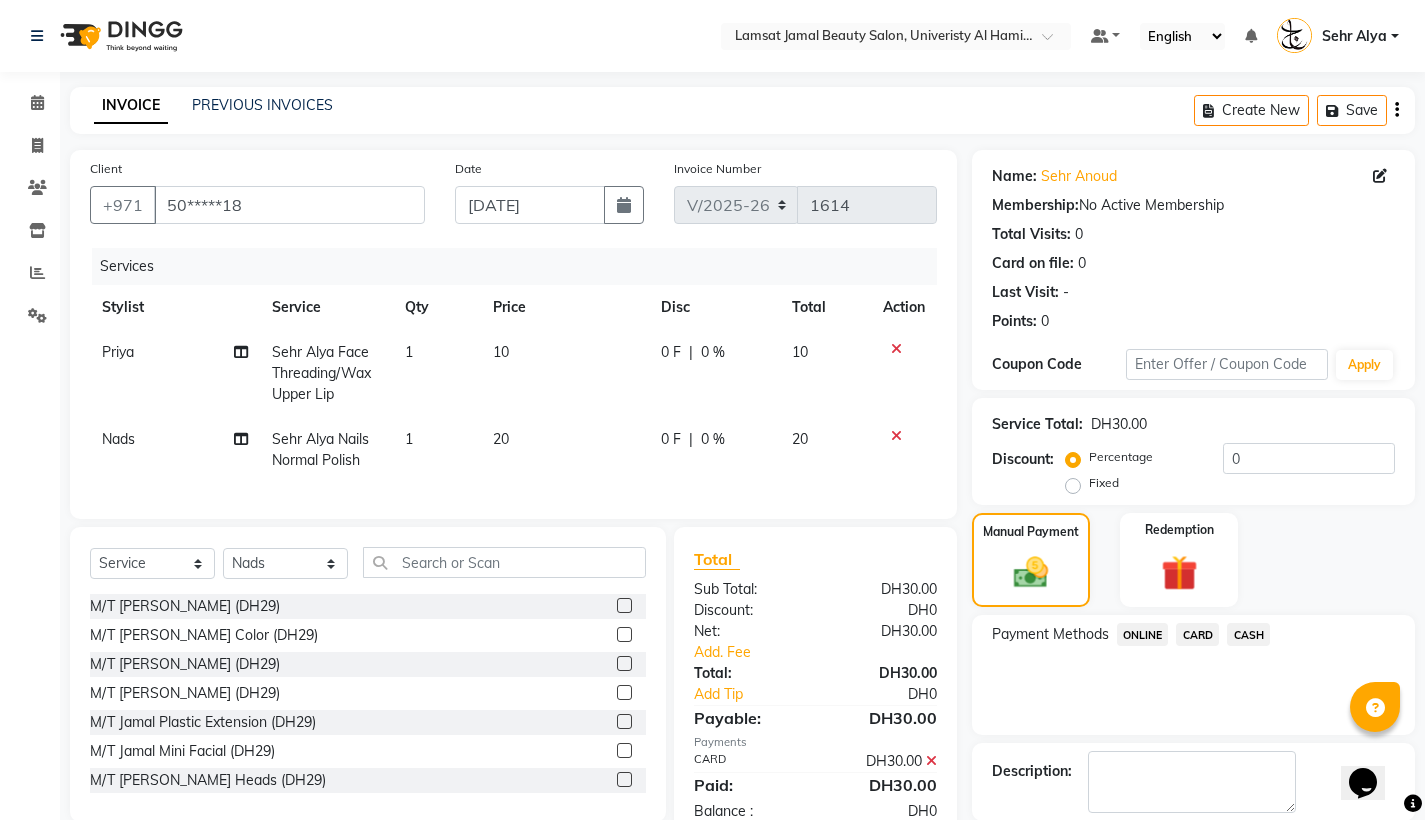 scroll, scrollTop: 99, scrollLeft: 0, axis: vertical 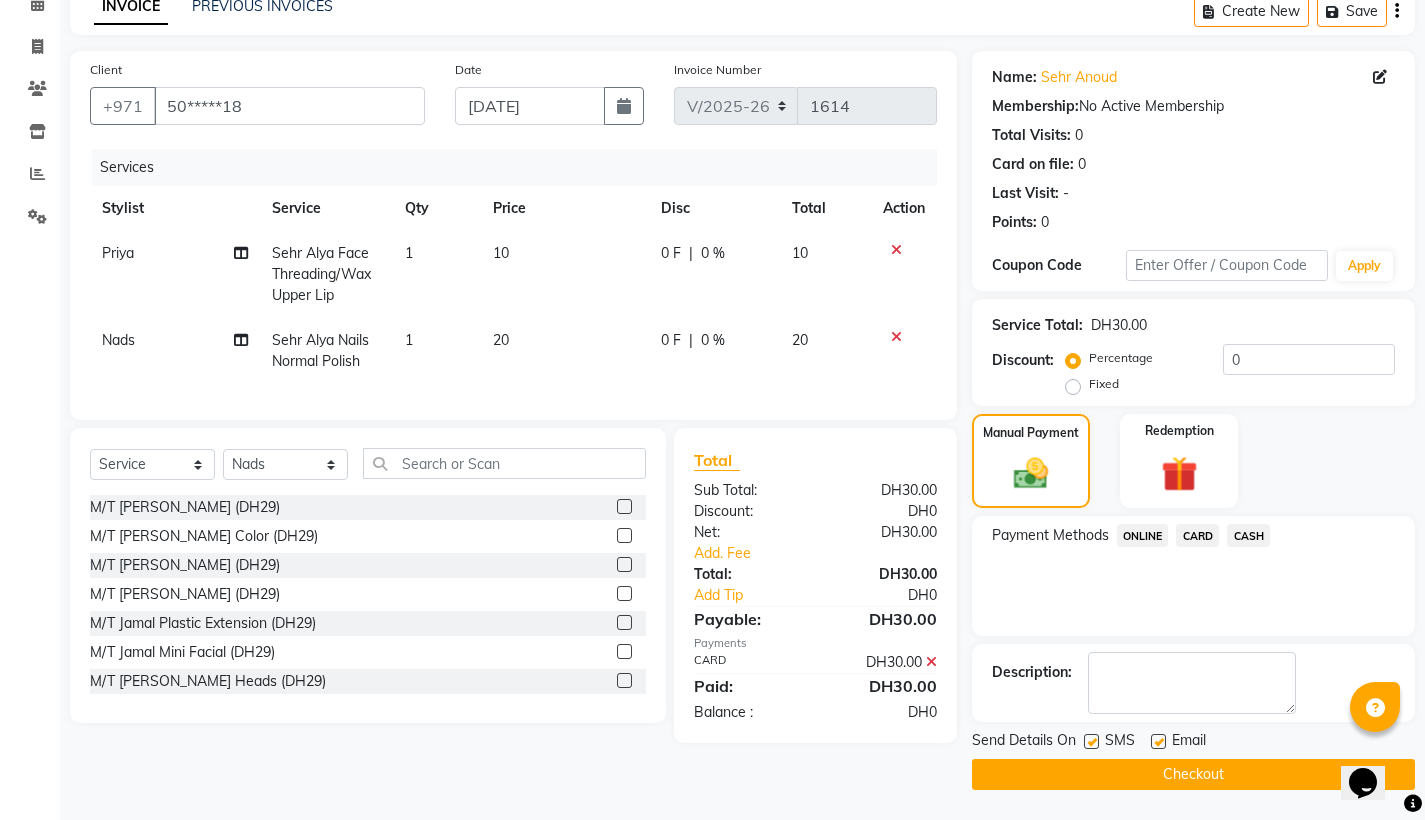 click on "Checkout" 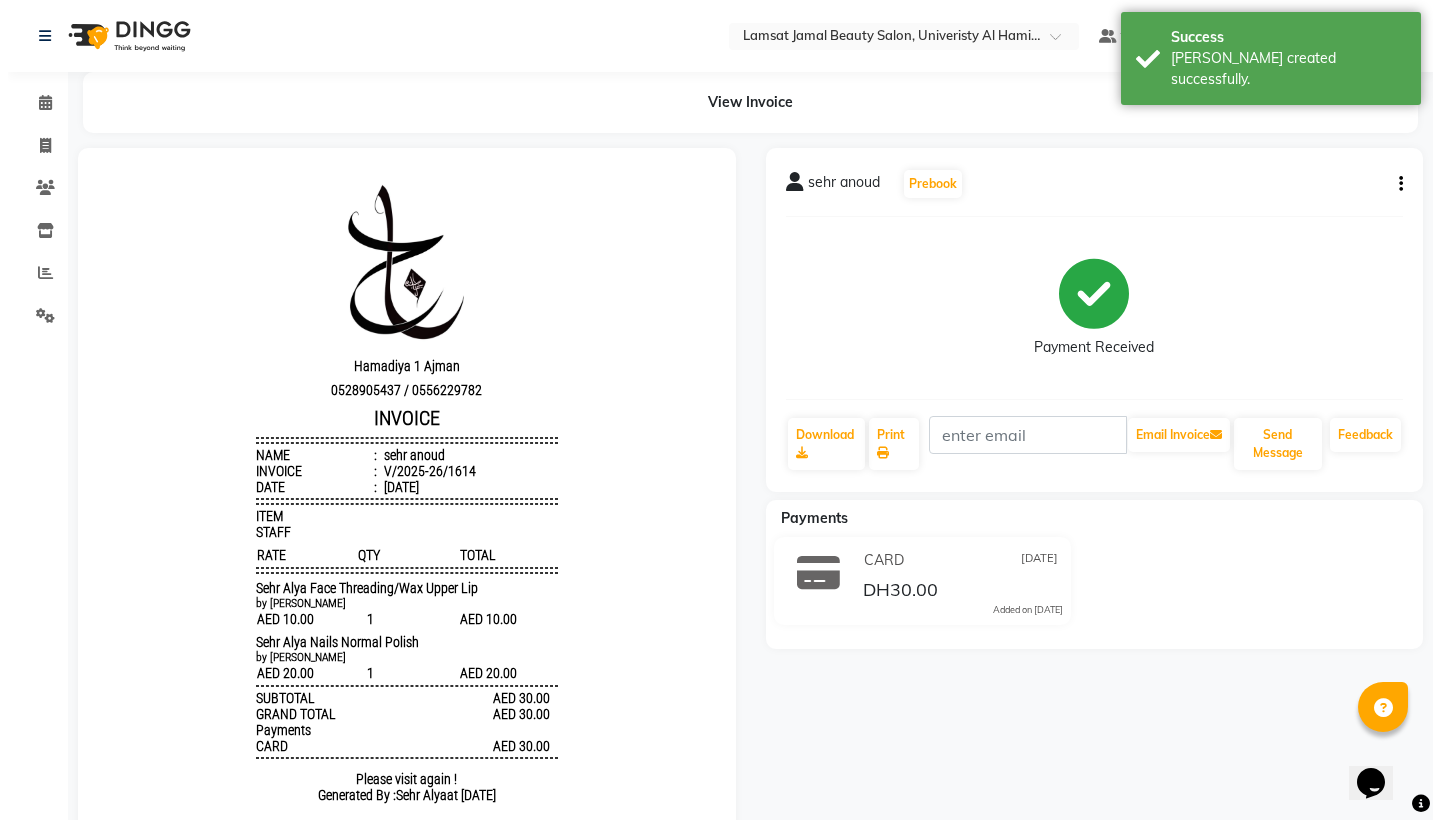 scroll, scrollTop: 0, scrollLeft: 0, axis: both 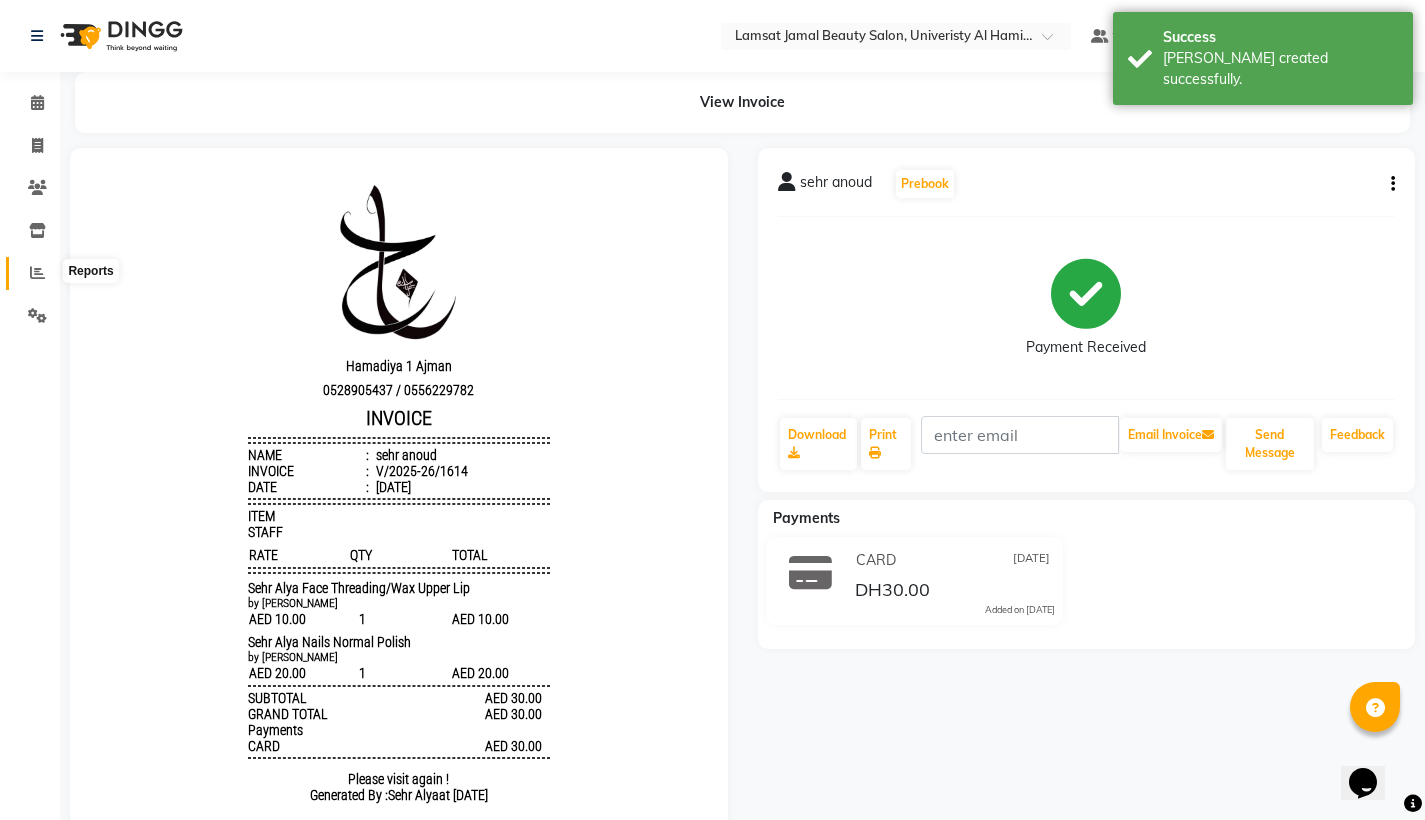 click 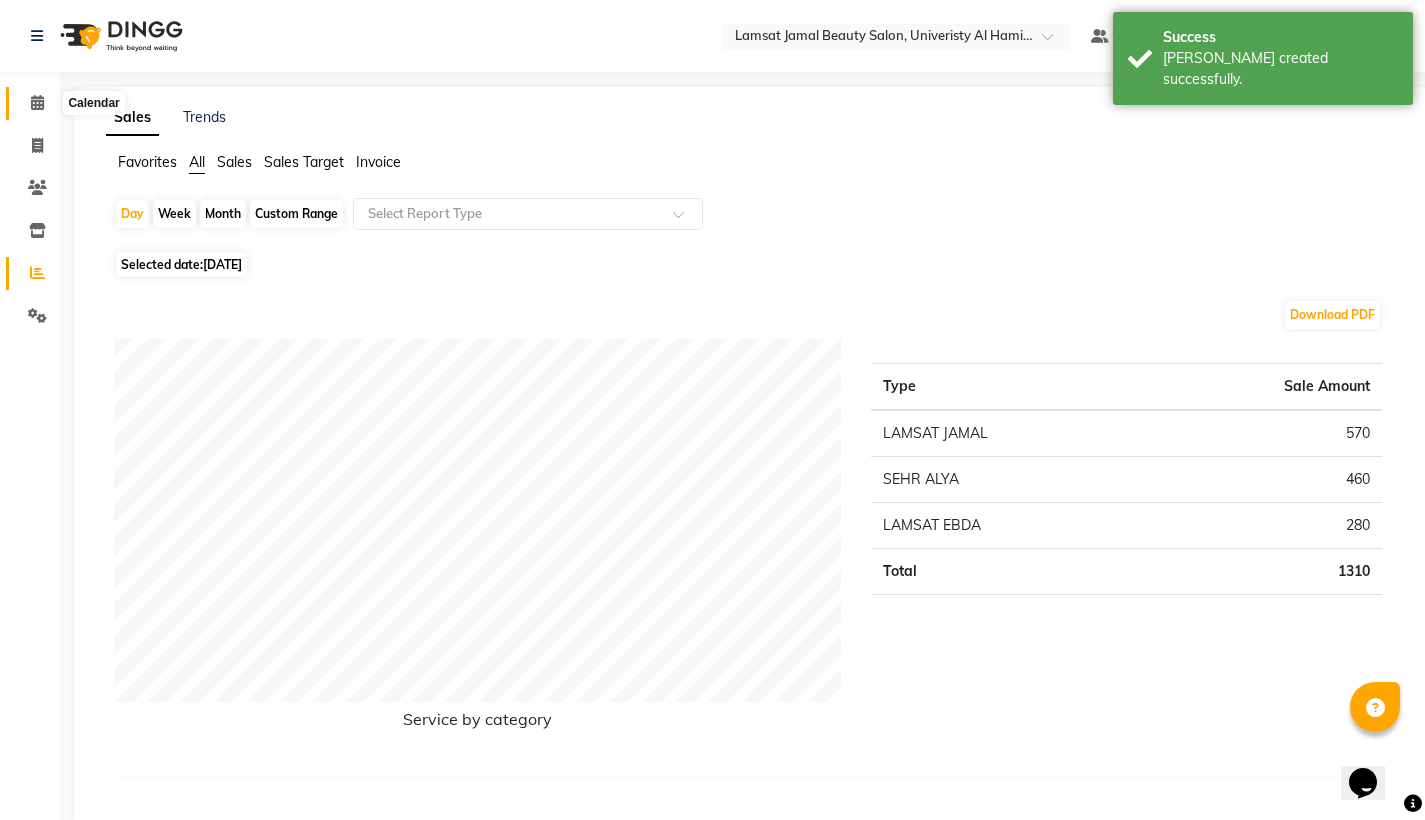 click 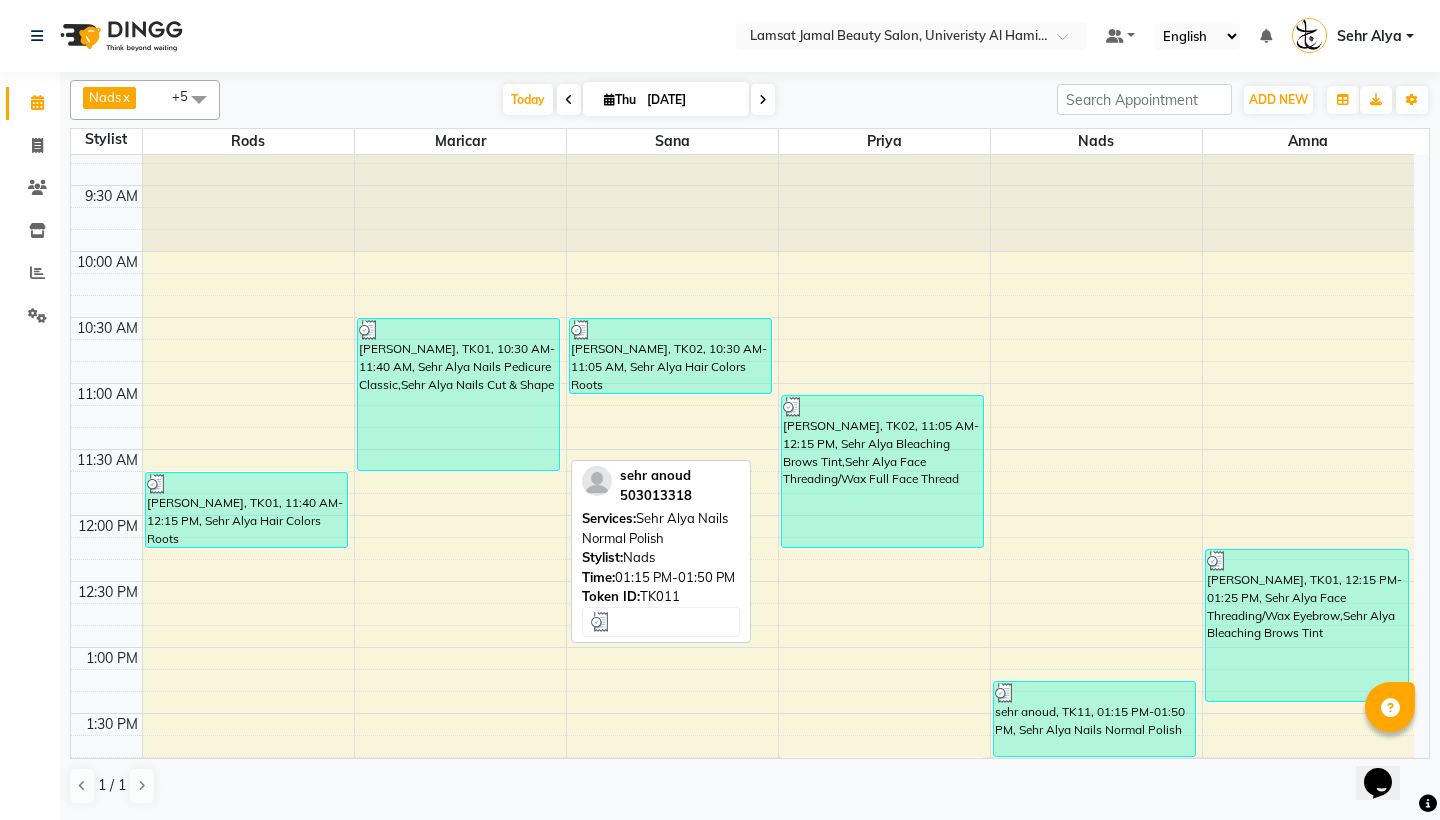 scroll, scrollTop: 193, scrollLeft: 0, axis: vertical 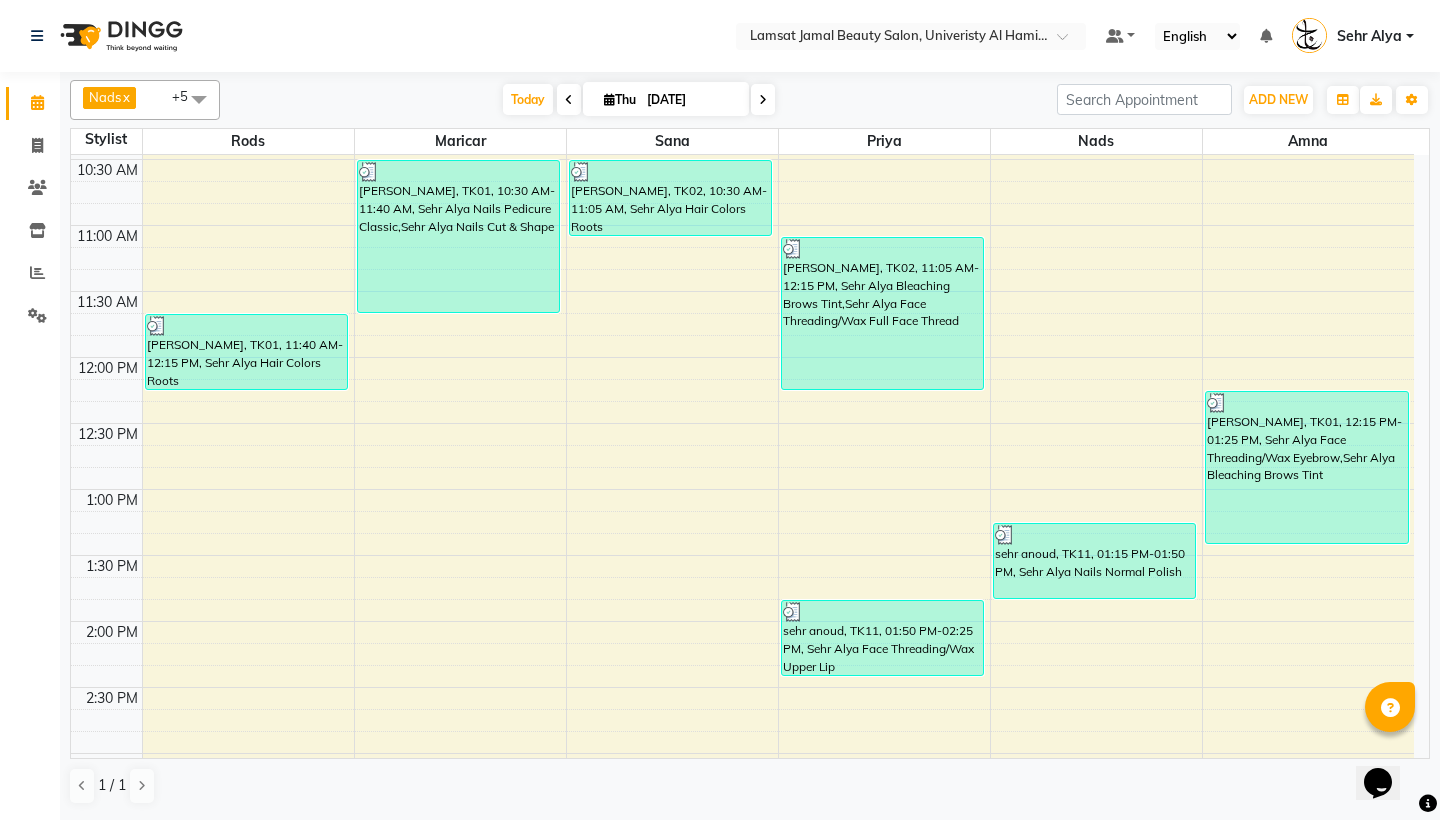 click on "9:00 AM 9:30 AM 10:00 AM 10:30 AM 11:00 AM 11:30 AM 12:00 PM 12:30 PM 1:00 PM 1:30 PM 2:00 PM 2:30 PM 3:00 PM 3:30 PM 4:00 PM 4:30 PM 5:00 PM 5:30 PM 6:00 PM 6:30 PM 7:00 PM 7:30 PM 8:00 PM 8:30 PM 9:00 PM 9:30 PM 10:00 PM 10:30 PM 11:00 PM 11:30 PM     [PERSON_NAME], TK01, 11:40 AM-12:15 PM, Sehr Alya Hair Colors Roots     Sehr Nadia, TK01, 10:30 AM-11:40 AM, Sehr Alya Nails Pedicure Classic,Sehr Alya Nails Cut & Shape     [PERSON_NAME], TK02, 10:30 AM-11:05 AM, Sehr Alya Hair Colors Roots     [PERSON_NAME], TK02, 11:05 AM-12:15 PM, Sehr Alya Bleaching Brows Tint,Sehr Alya Face Threading/Wax Full Face Thread     sehr anoud, TK11, 01:50 PM-02:25 PM, Sehr Alya Face Threading/Wax Upper Lip     sehr anoud, TK11, 01:15 PM-01:50 PM, Sehr Alya Nails Normal Polish     Sehr Nadia, TK01, 12:15 PM-01:25 PM, Sehr Alya Face Threading/Wax Eyebrow,Sehr Alya Bleaching Brows Tint" at bounding box center [742, 951] 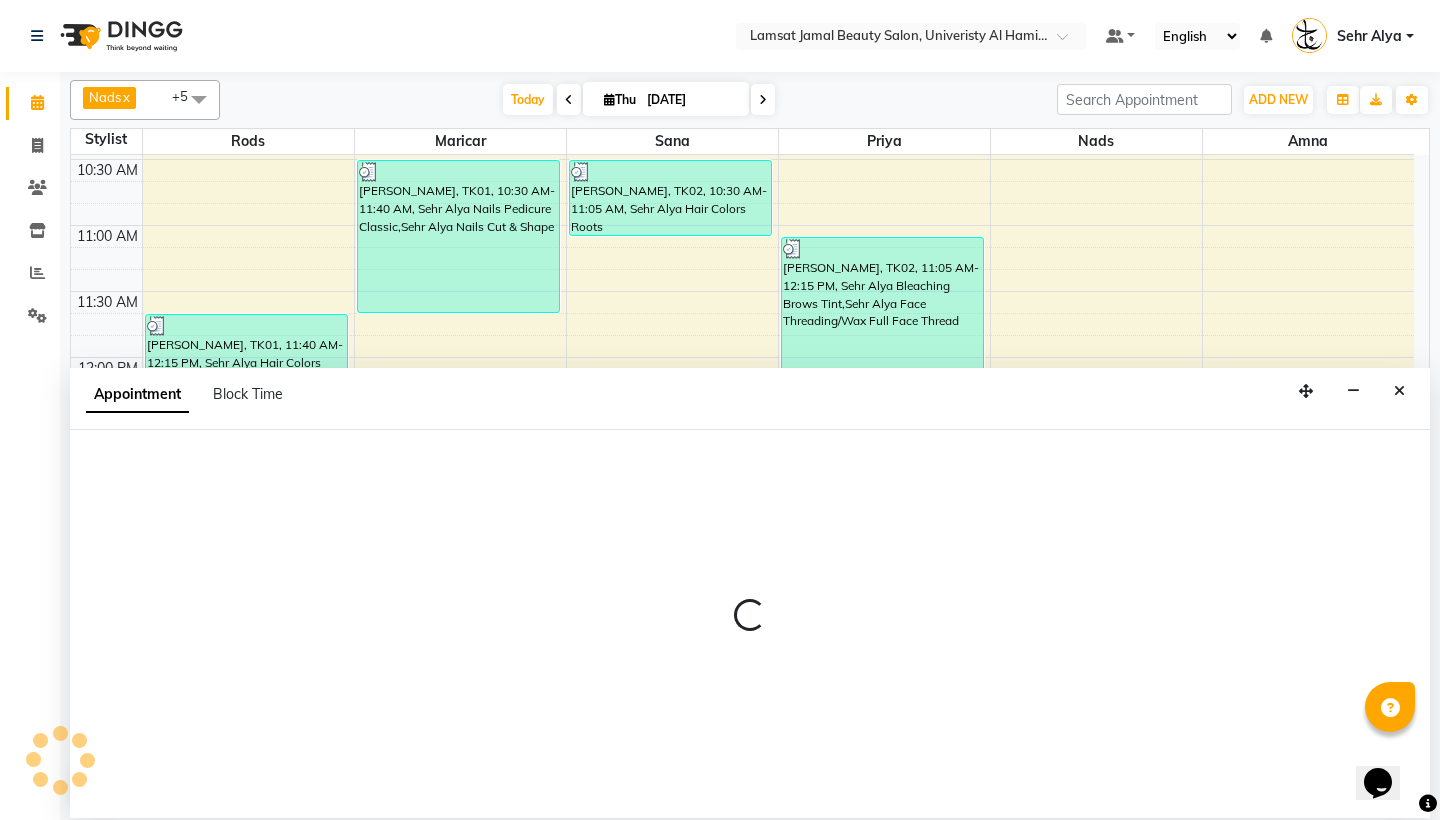 select on "79916" 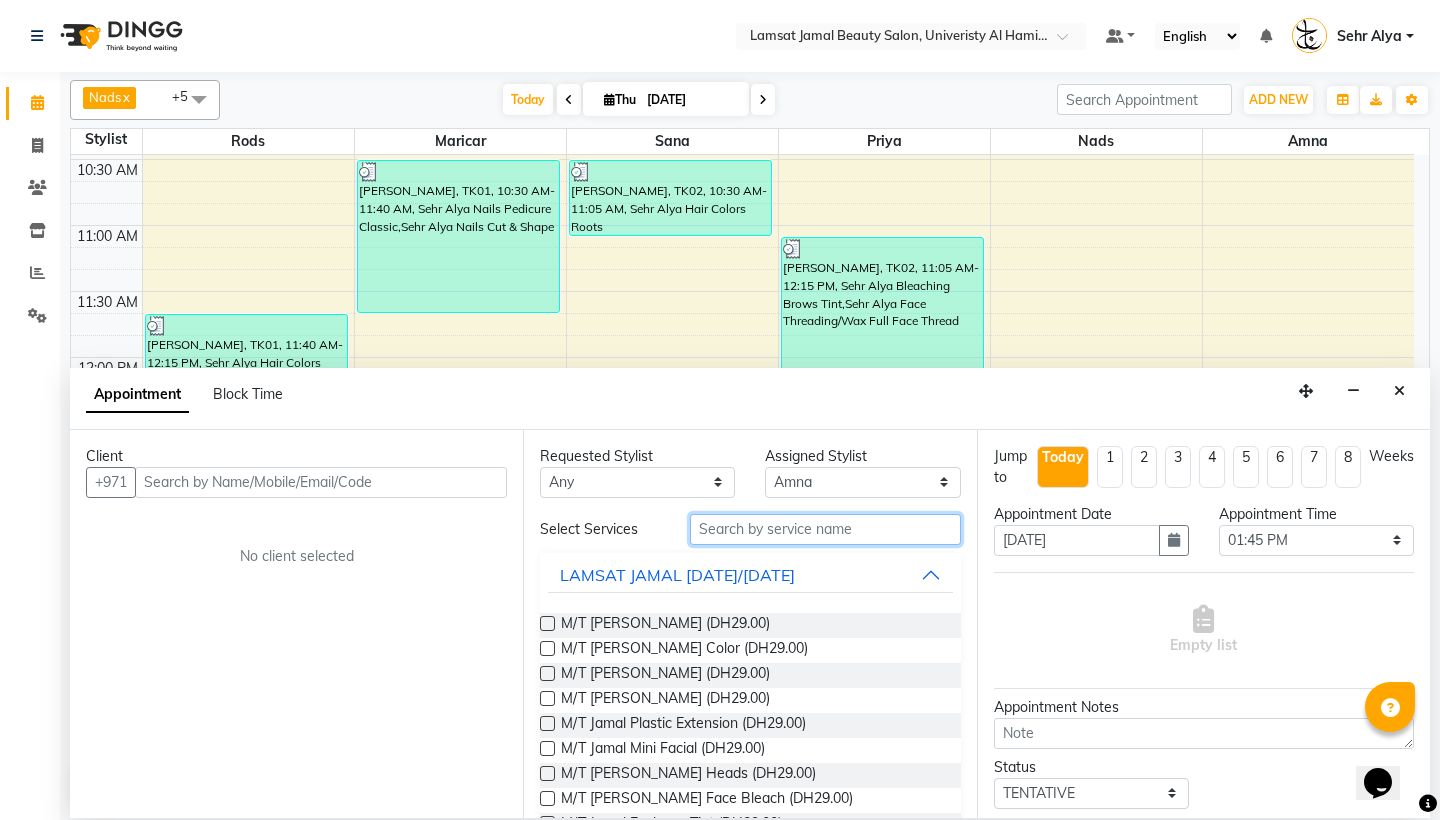 click at bounding box center (825, 529) 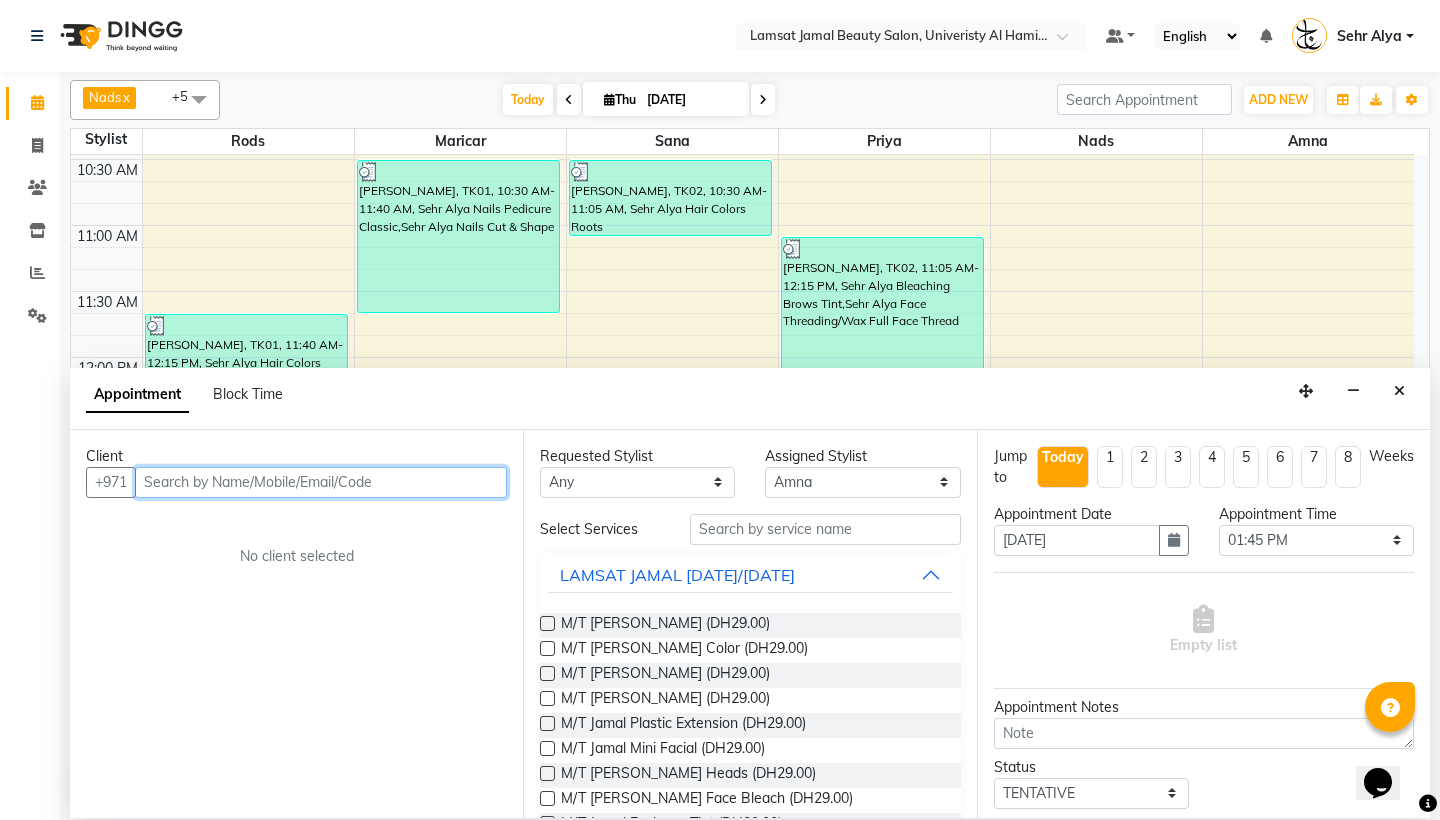 click at bounding box center (321, 482) 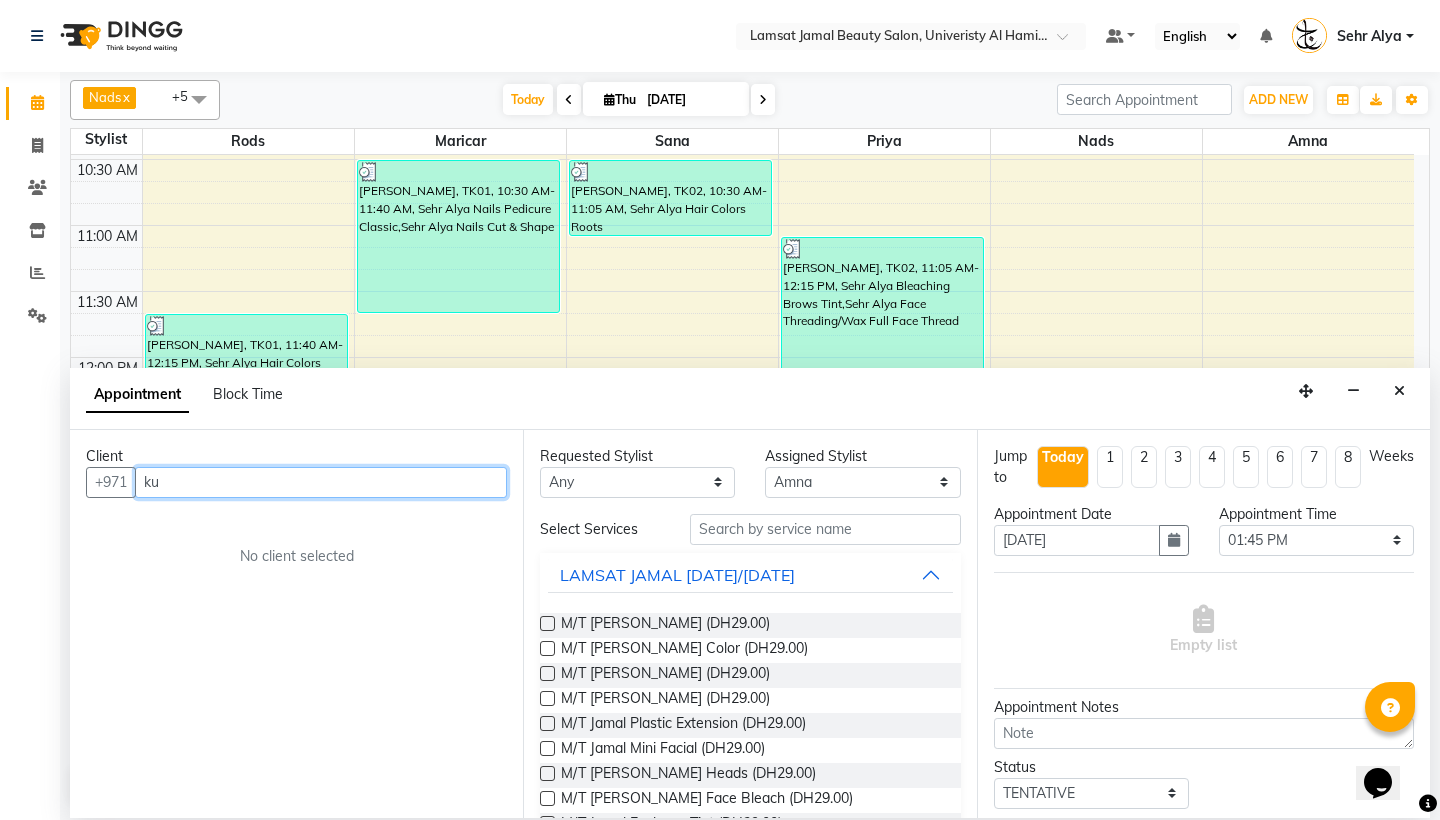 type on "k" 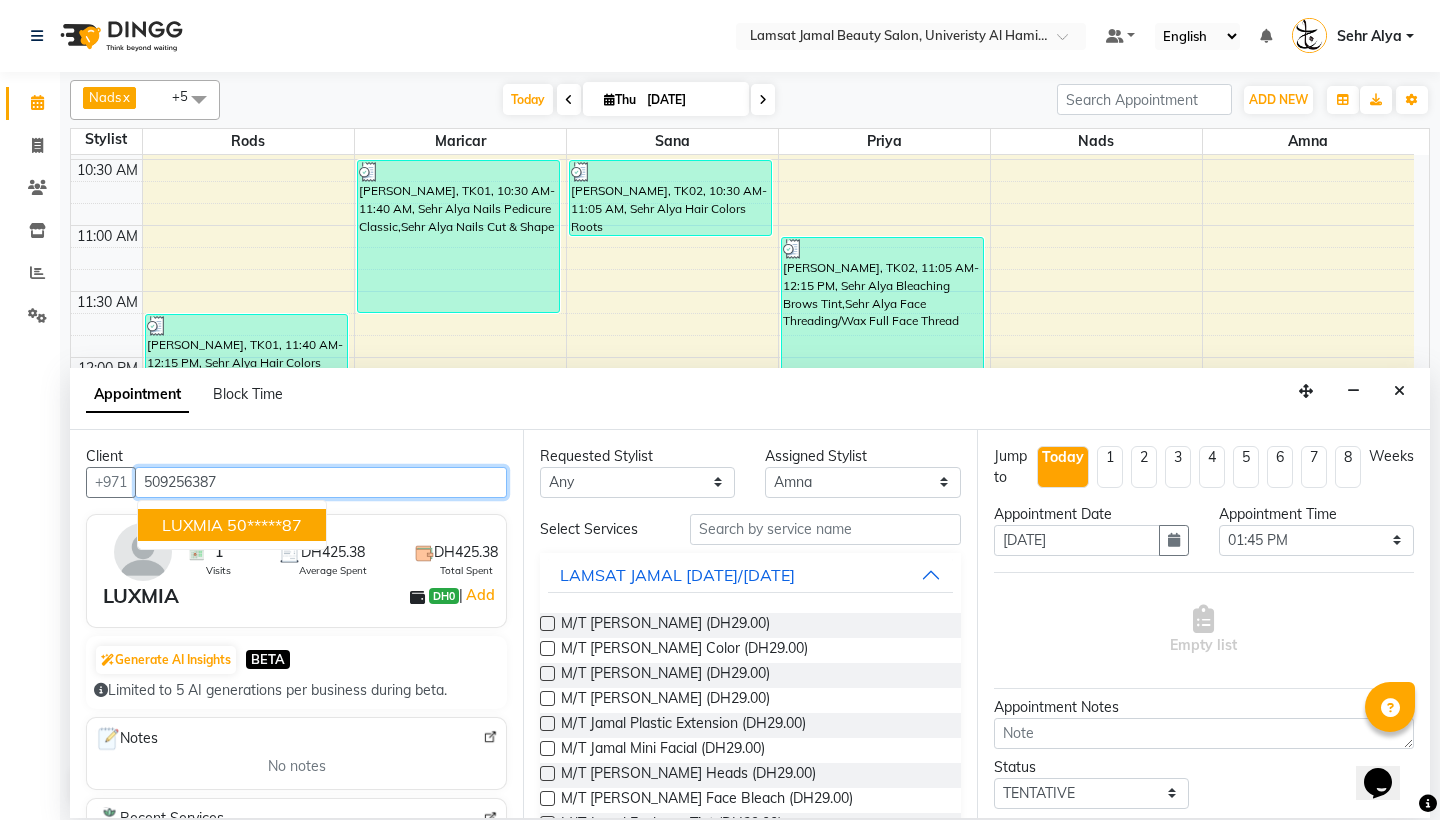 click on "LUXMIA  50*****87" at bounding box center [232, 525] 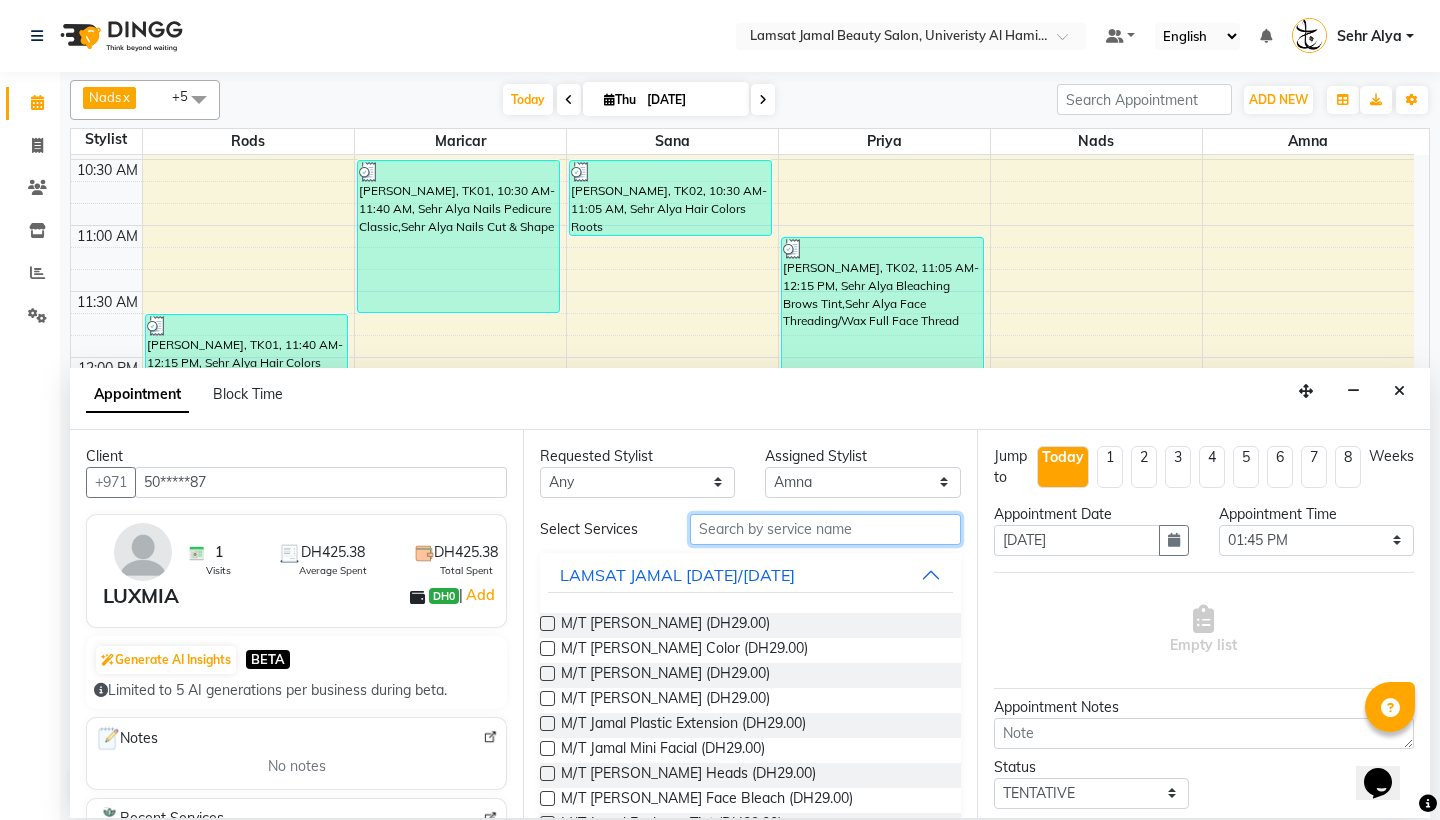 click at bounding box center [825, 529] 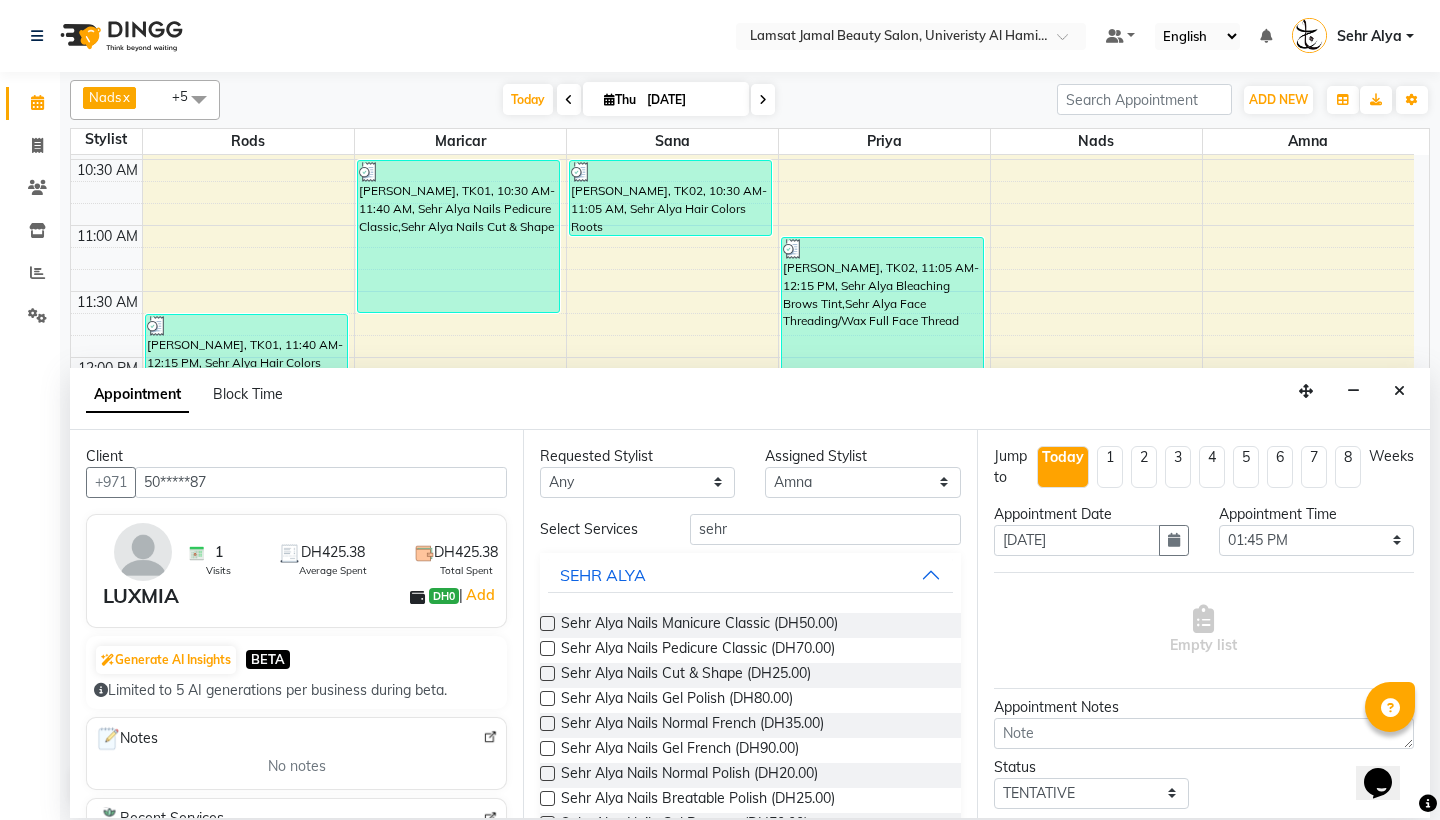 click on "SEHR ALYA" at bounding box center [750, 575] 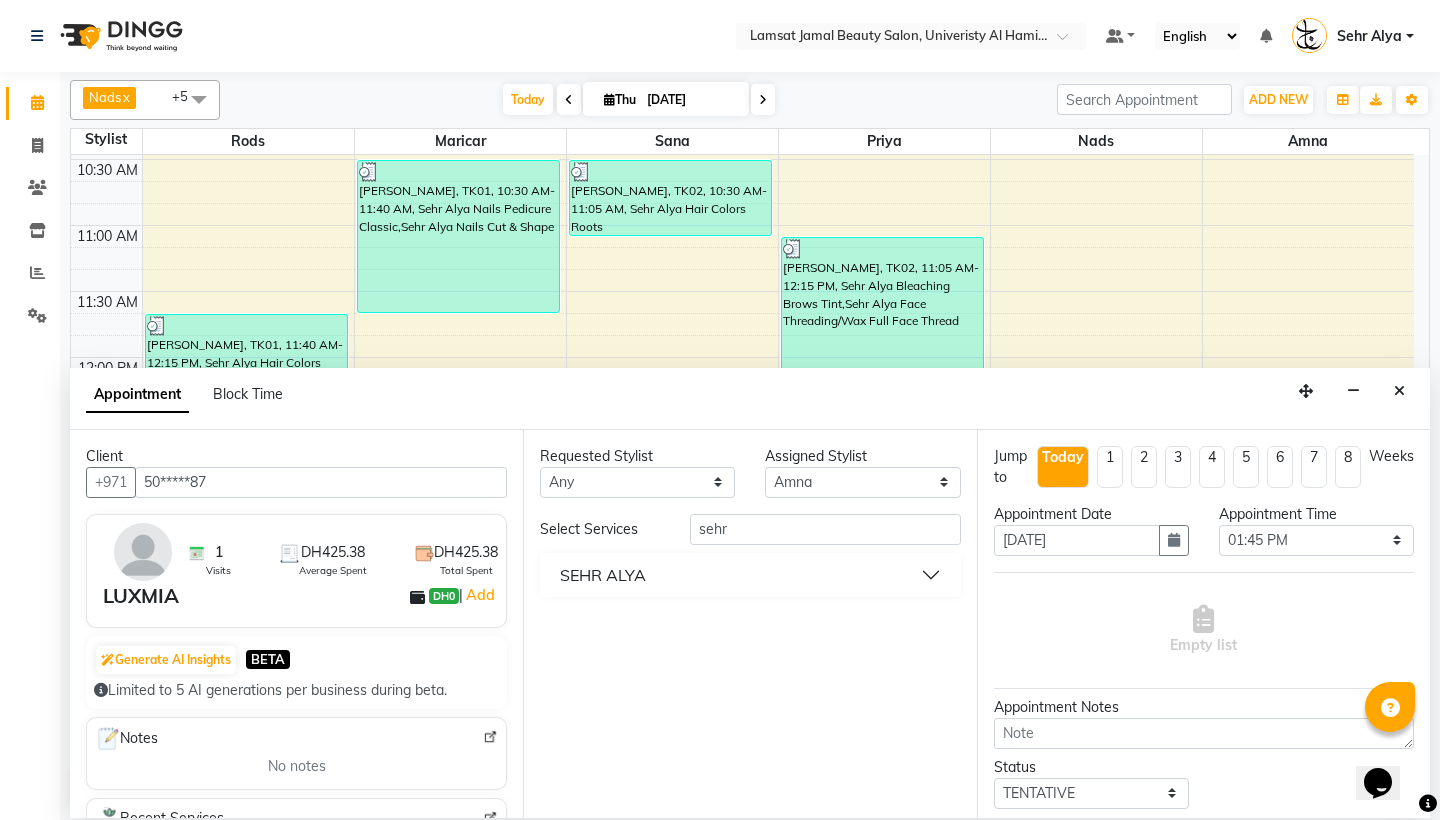 click on "SEHR ALYA" at bounding box center [750, 575] 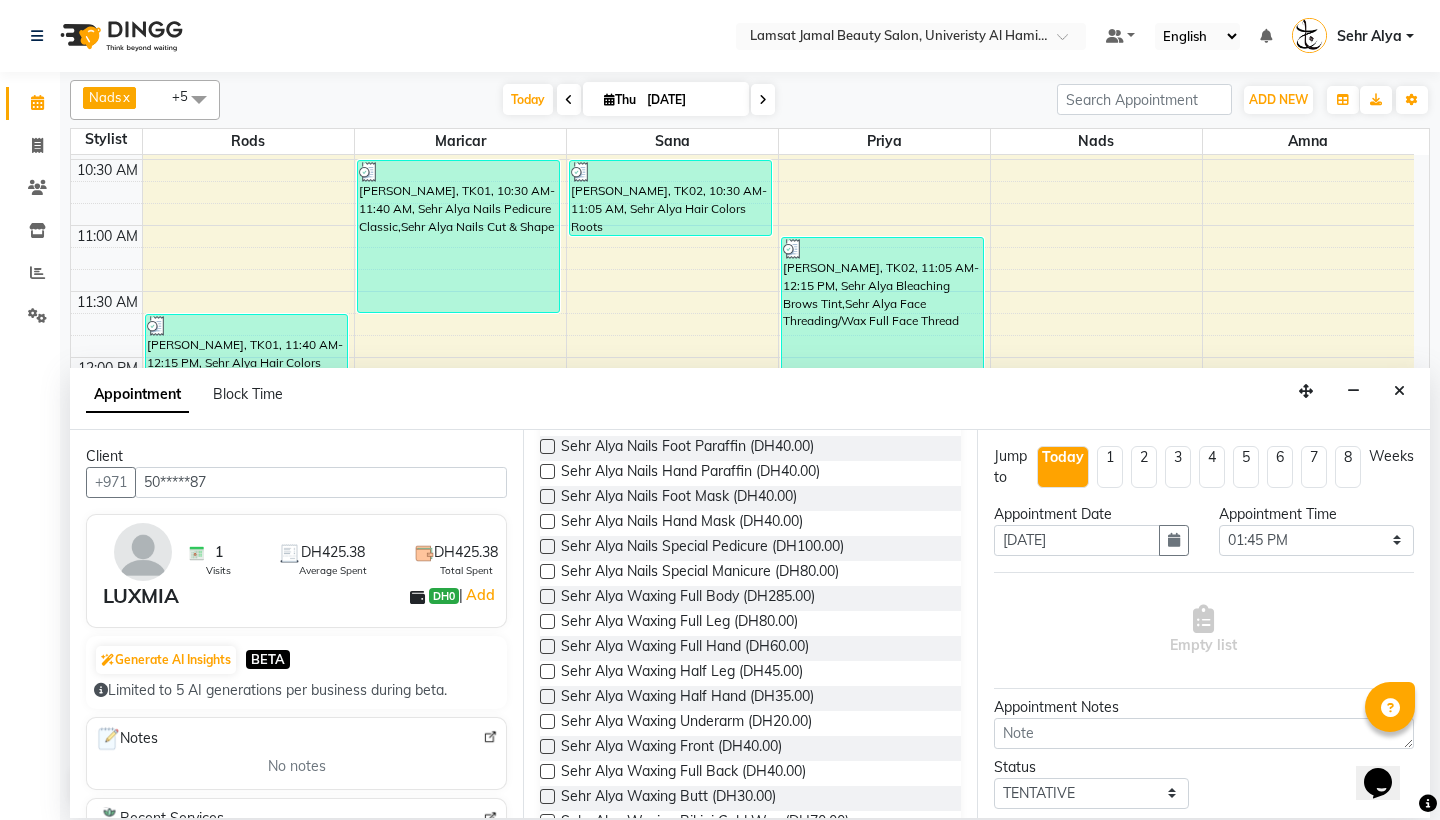 scroll, scrollTop: 1050, scrollLeft: 0, axis: vertical 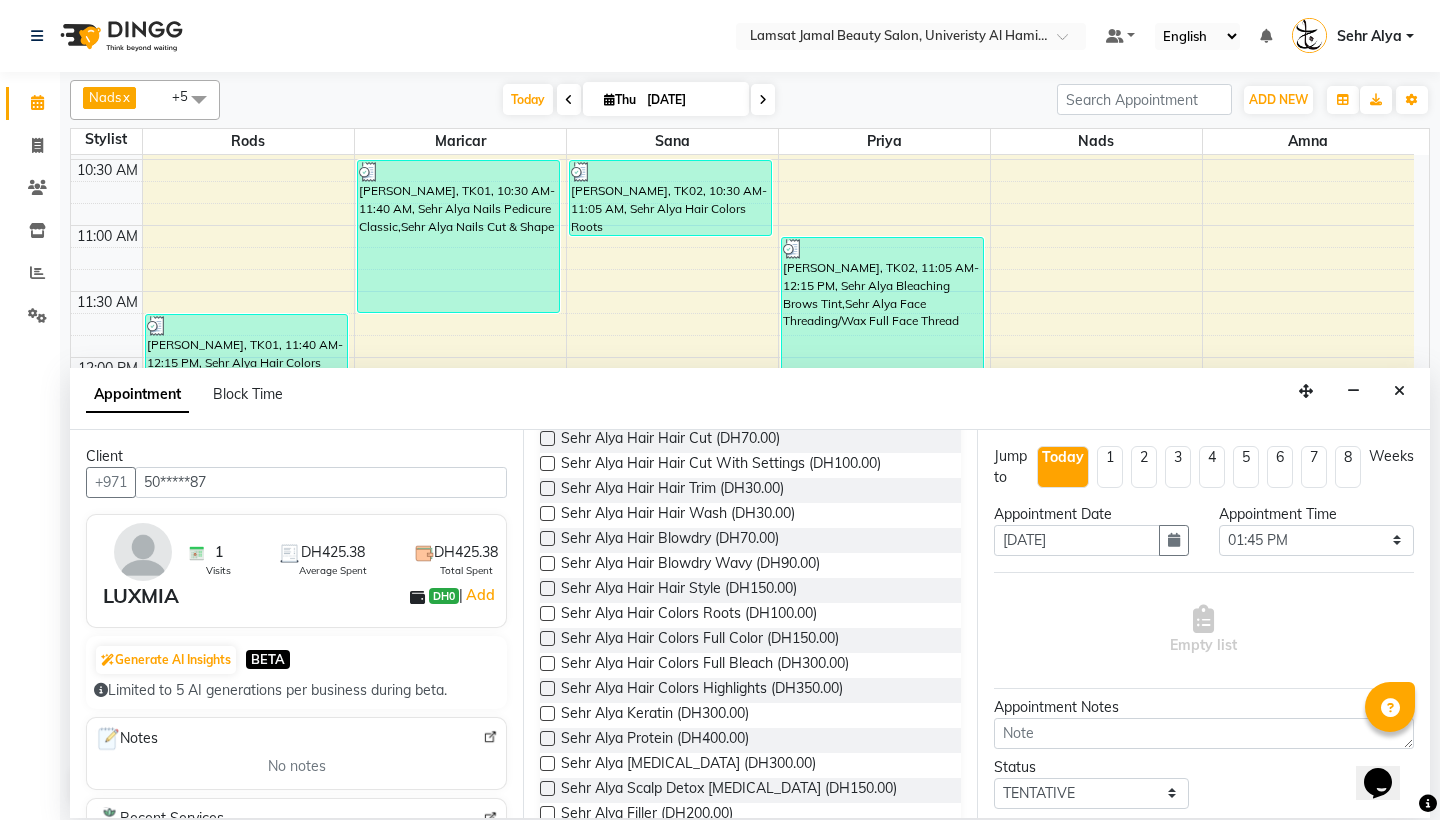 click on "Requested Stylist Any [PERSON_NAME] Amna [PERSON_NAME] [PERSON_NAME] Ebda Lamsat [PERSON_NAME] [PERSON_NAME] [PERSON_NAME] Neha Nhor Owner [PERSON_NAME] Rods [PERSON_NAME] [PERSON_NAME] Assigned Stylist Select [PERSON_NAME] [PERSON_NAME] [PERSON_NAME] Ebda Lamsat [PERSON_NAME] [PERSON_NAME] [PERSON_NAME] Neha Nhor Owner [PERSON_NAME] [PERSON_NAME] [PERSON_NAME] Select Services sehr    SEHR [PERSON_NAME] Alya Nails Manicure Classic (DH50.00) Sehr Alya Nails Pedicure Classic (DH70.00) Sehr Alya Nails Cut & Shape (DH25.00) Sehr Alya Nails Gel Polish (DH80.00) Sehr Alya Nails Normal French (DH35.00) Sehr Alya Nails Gel French (DH90.00) Sehr Alya Nails Normal Polish (DH20.00) Sehr Alya Nails Breatable Polish (DH25.00) Sehr Alya Nails Gel Remove (DH50.00) Sehr Alya Nails Nail Extension Remove (DH100.00) Sehr Alya Nails Normal Extension Remove (DH30.00) Sehr Alya Nails Softgel Extension (DH180.00) Sehr Alya Nails Acrylic Extension (DH250.00) Sehr Alya Nails Hardgel / Builder Gel (DH250.00) Sehr Alya Nails Polygel Extension (DH250.00)" at bounding box center [749, 624] 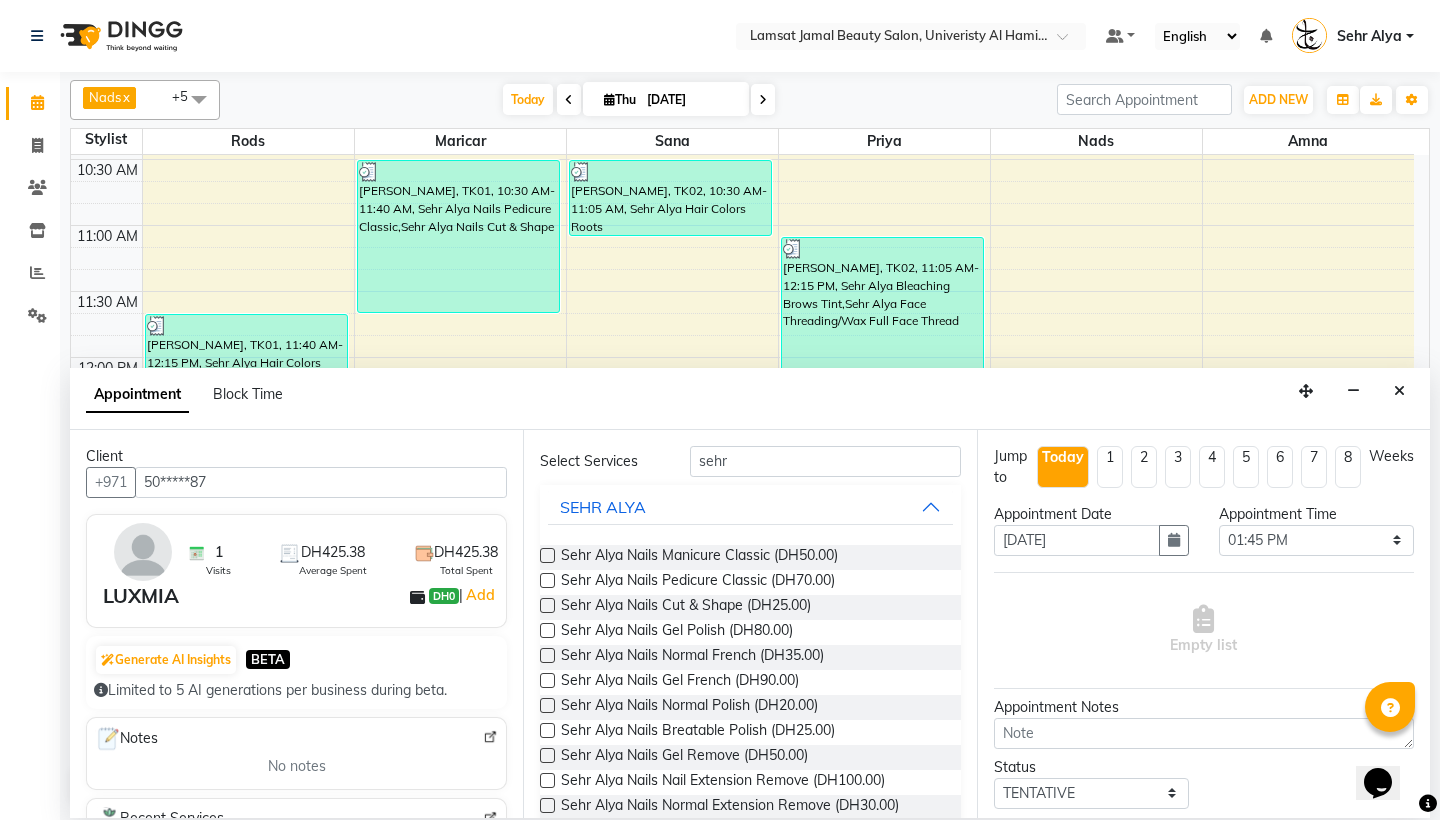 scroll, scrollTop: 10, scrollLeft: 0, axis: vertical 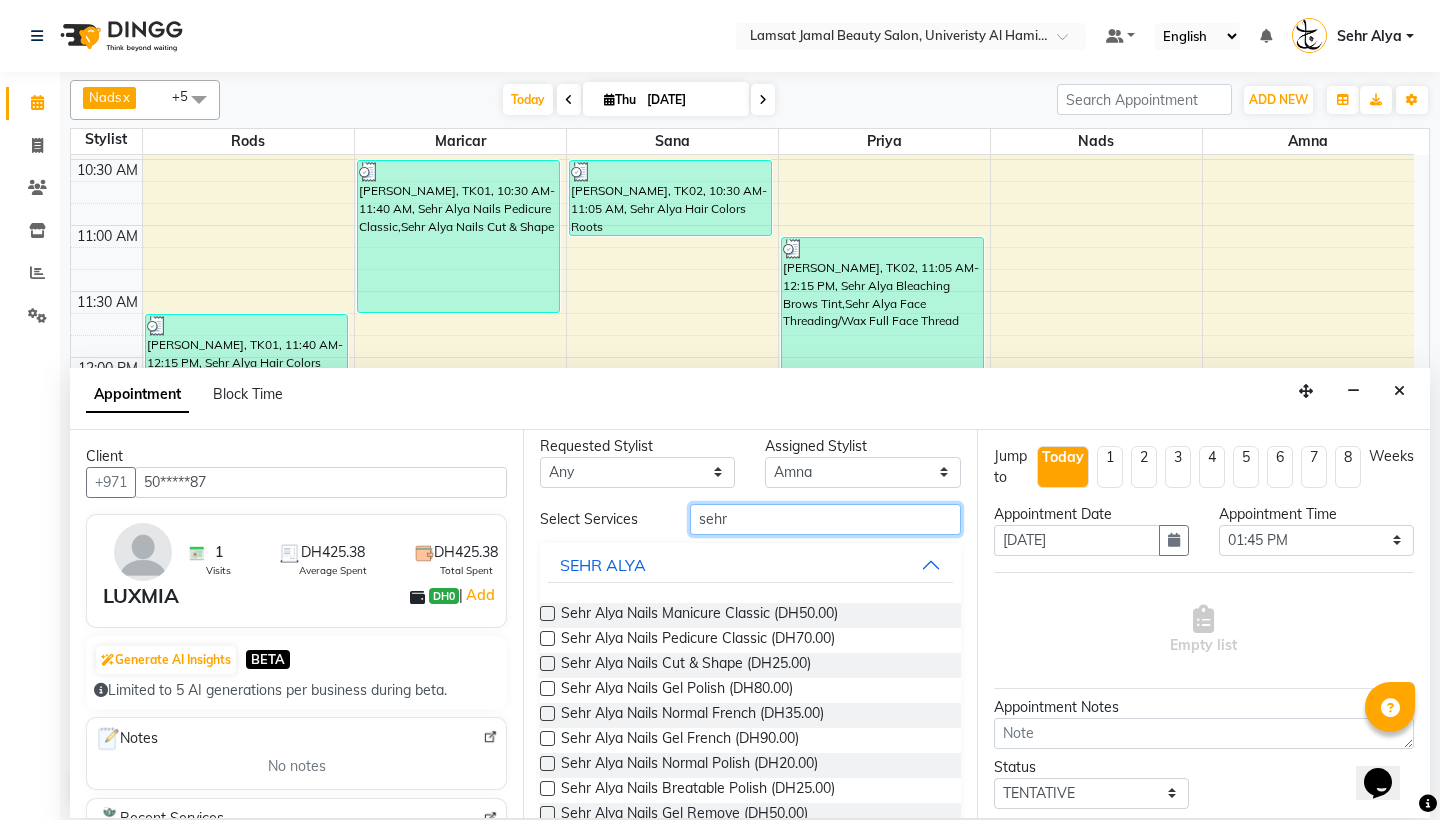click on "sehr" at bounding box center [825, 519] 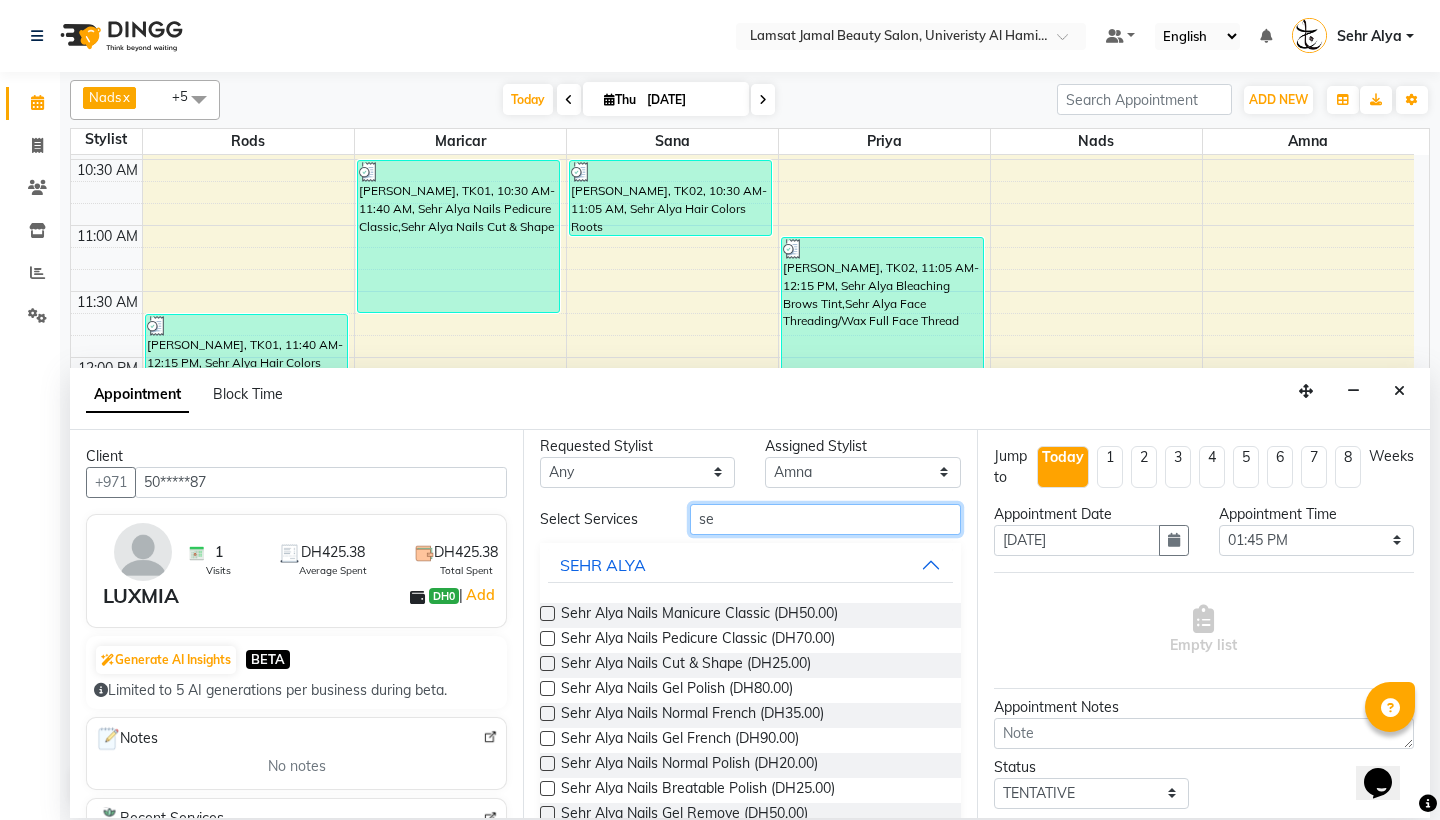 type on "s" 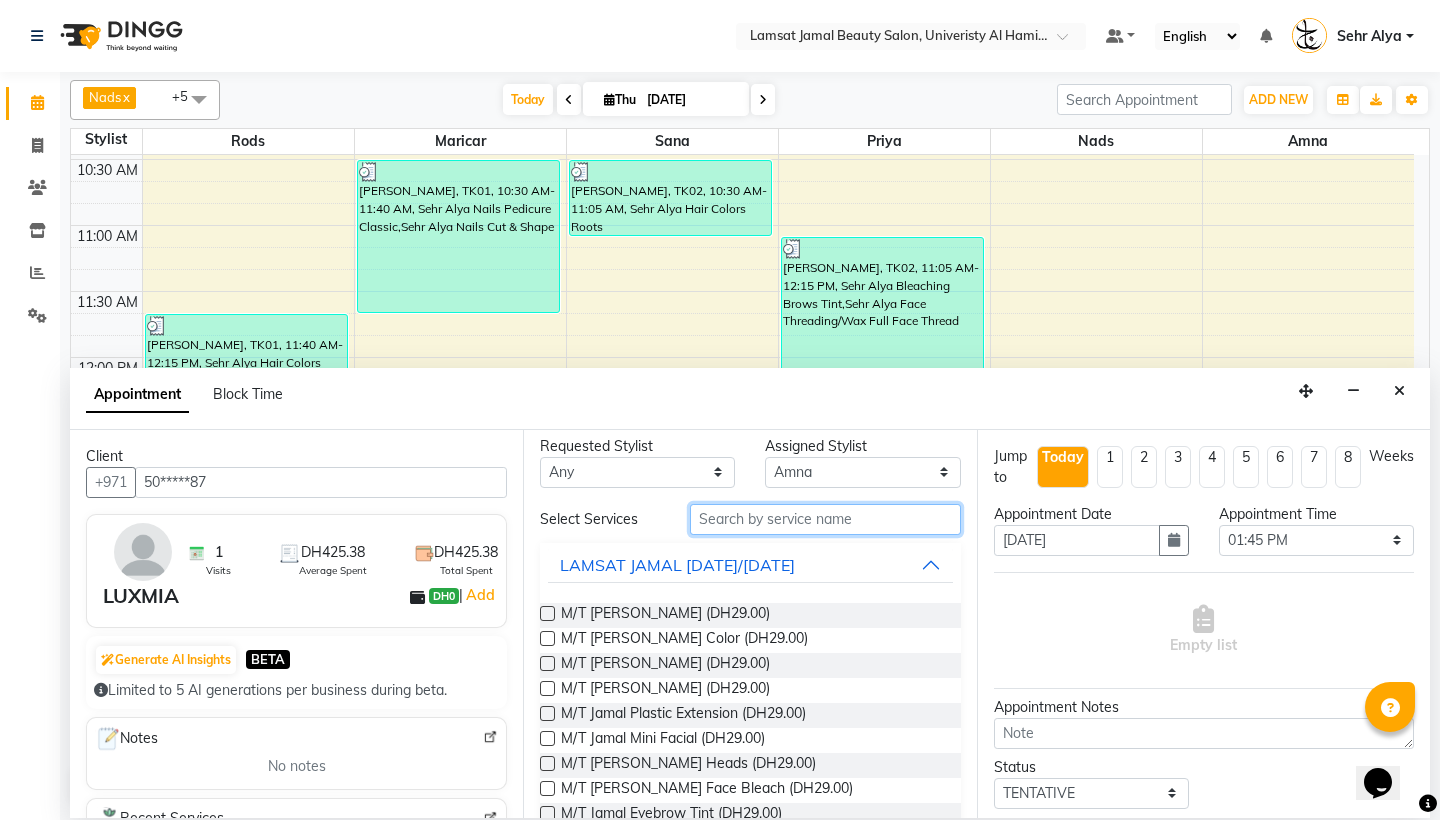 type 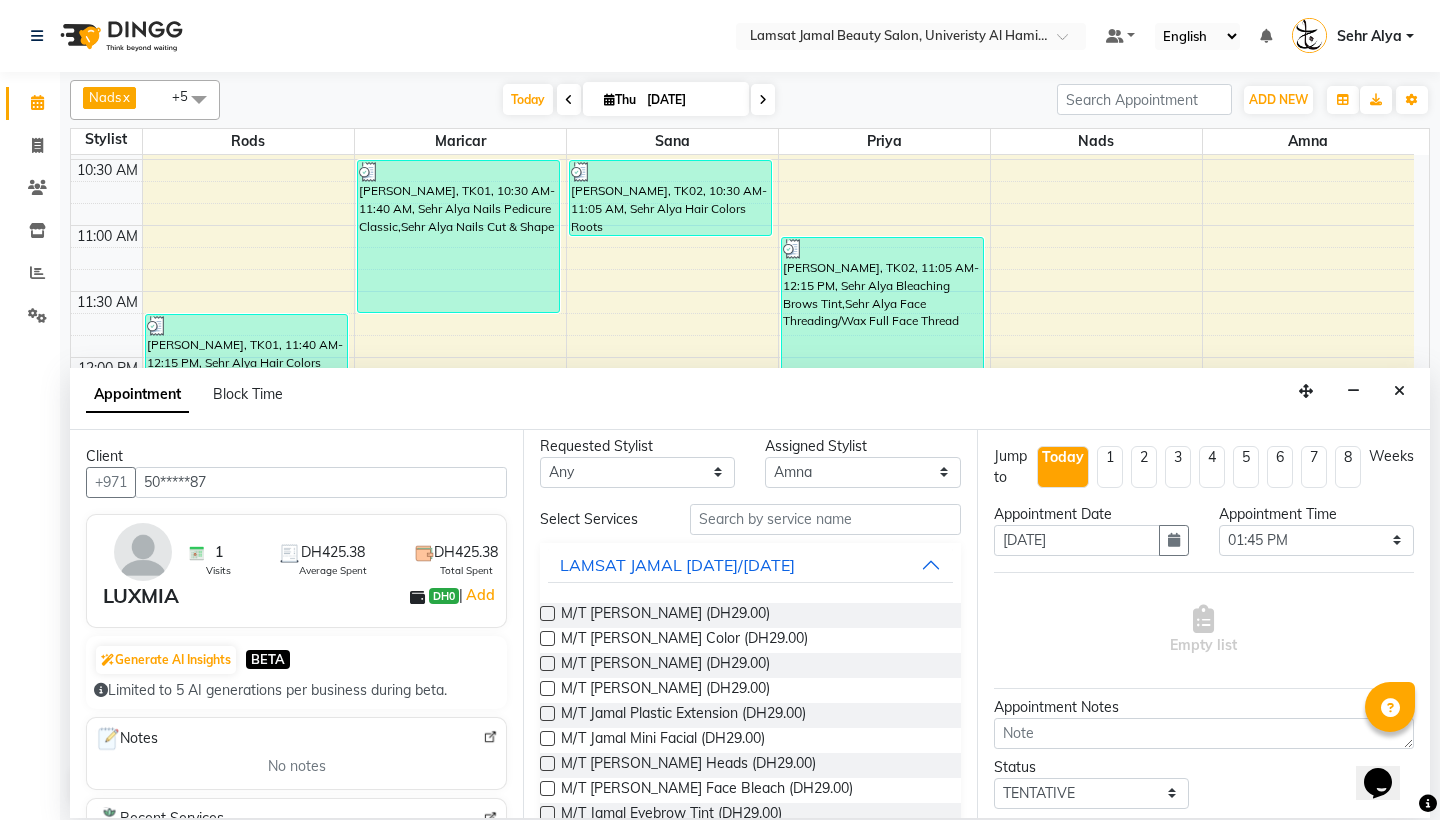 click on "LAMSAT JAMAL [DATE]/[DATE]" at bounding box center [750, 565] 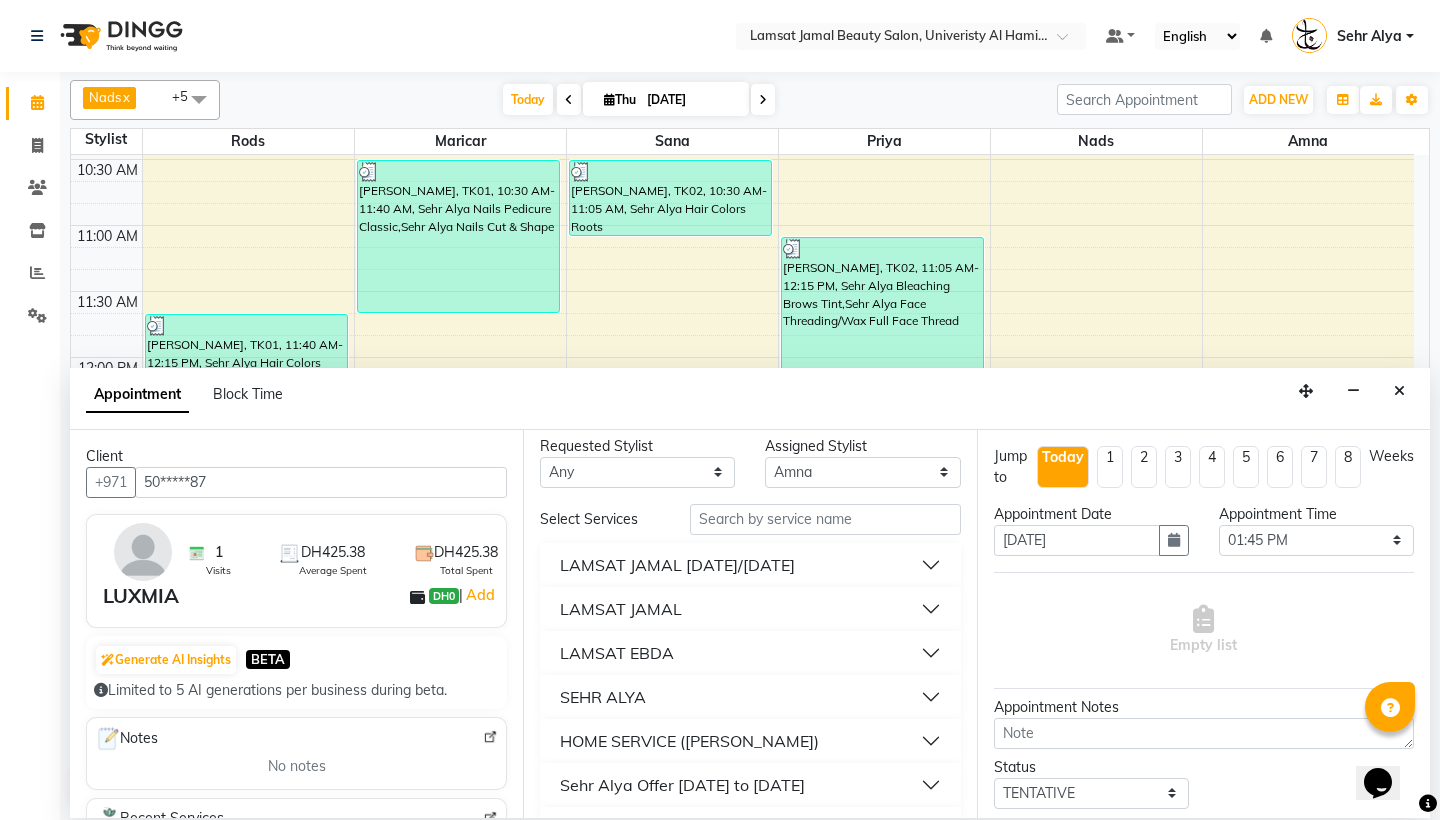 click on "SEHR ALYA" at bounding box center [750, 697] 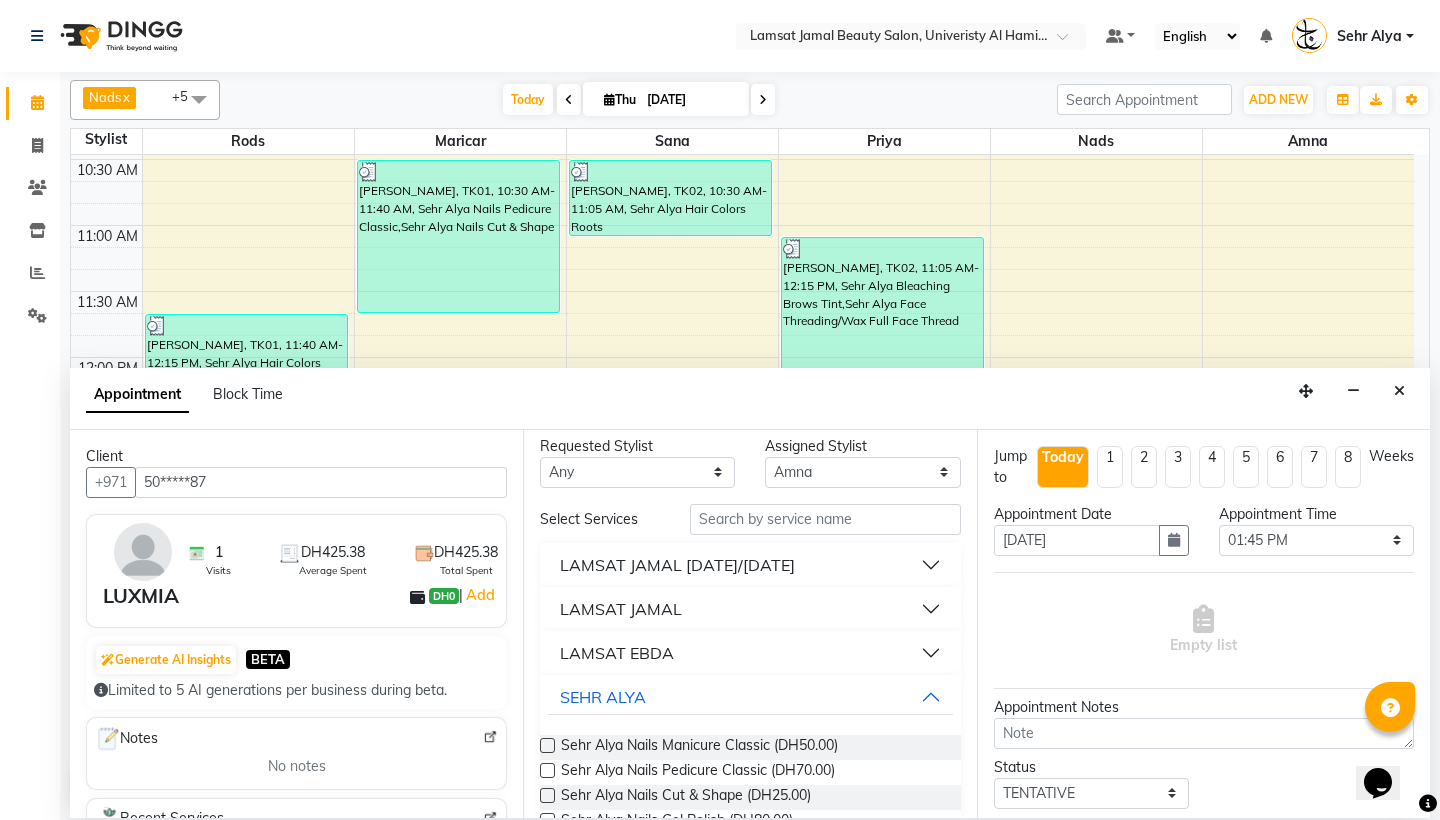 scroll, scrollTop: 197, scrollLeft: 0, axis: vertical 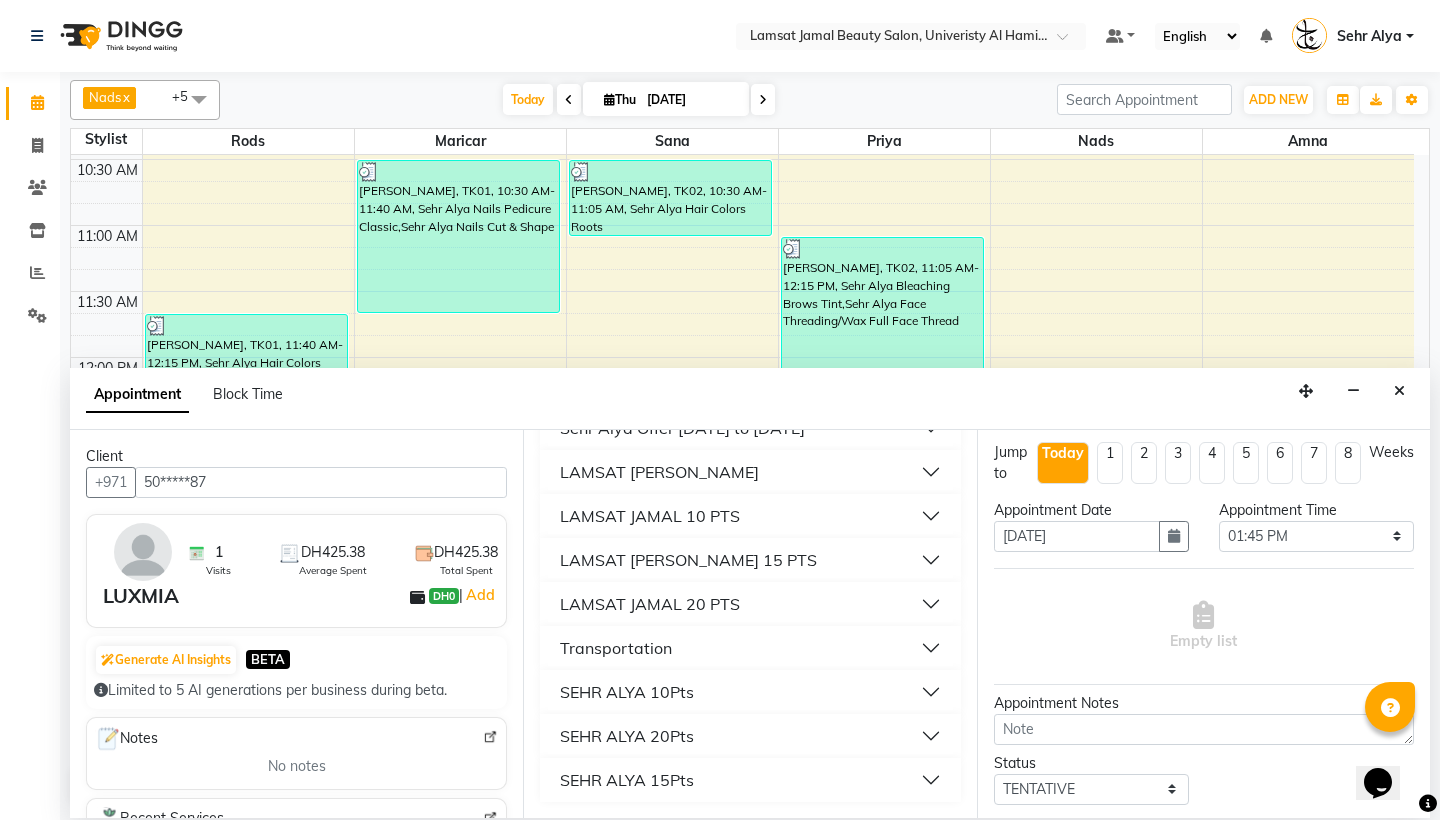 click on "SEHR ALYA 10Pts" at bounding box center [750, 692] 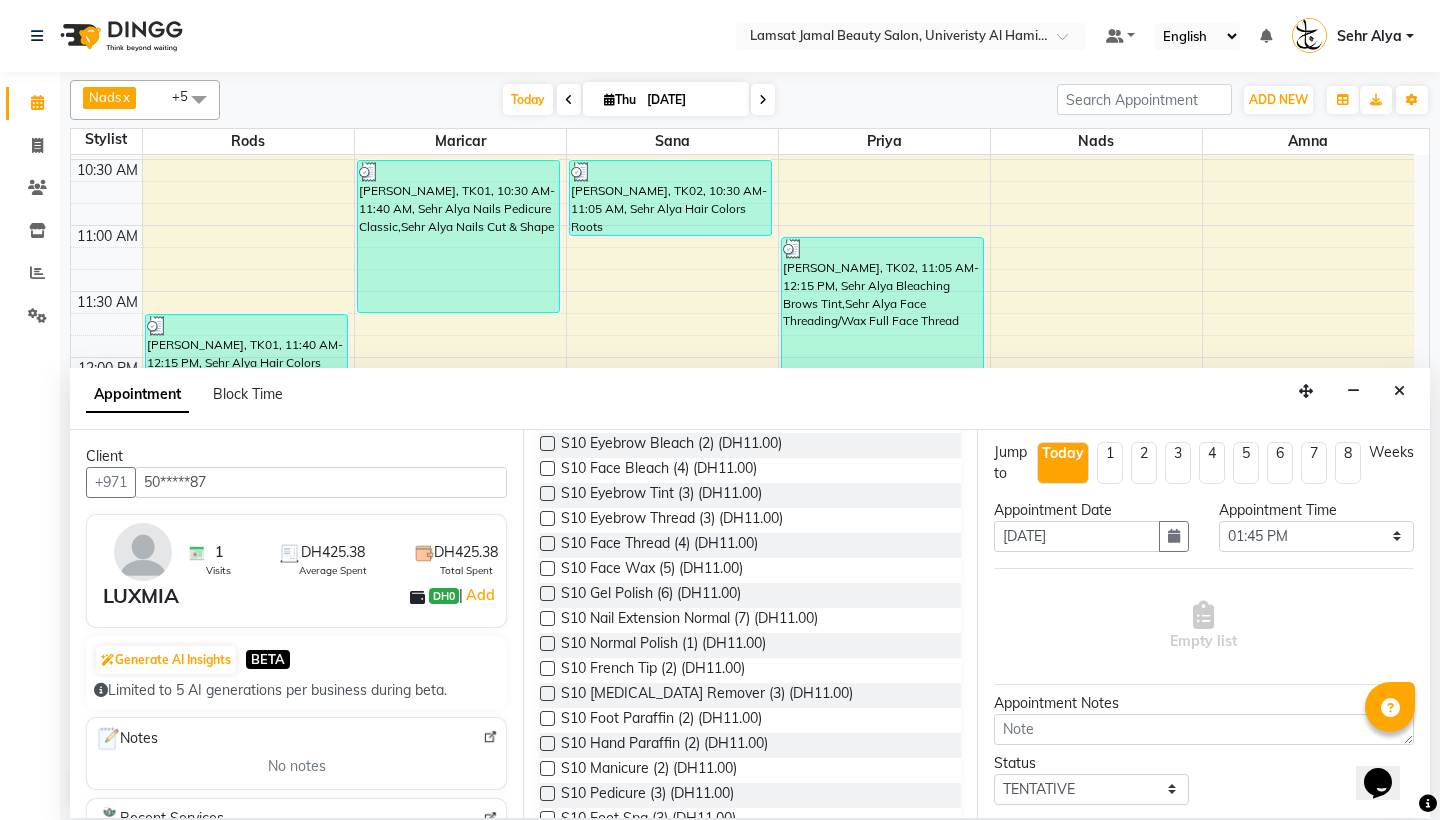 scroll, scrollTop: 4016, scrollLeft: 0, axis: vertical 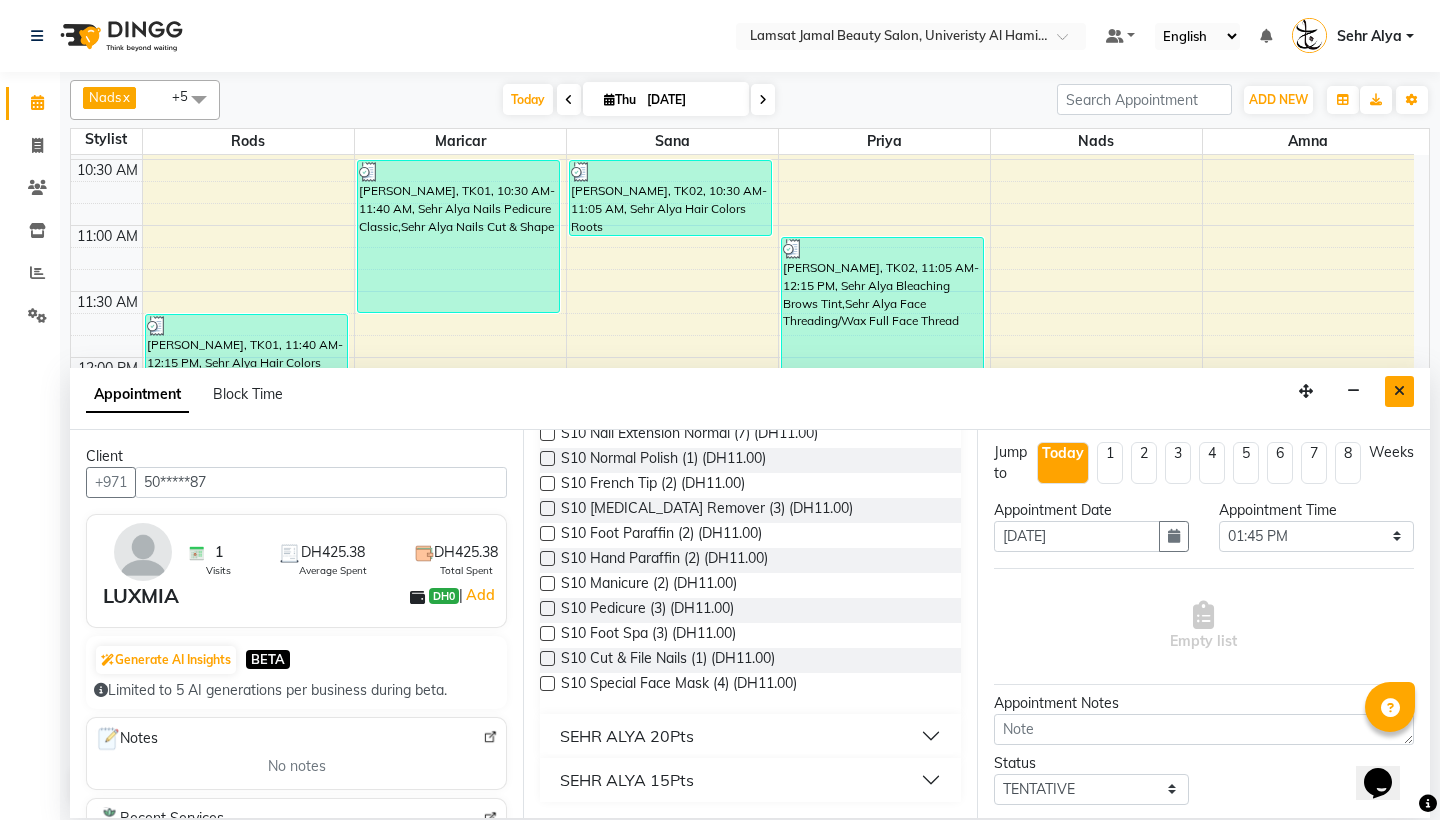 click at bounding box center [1399, 391] 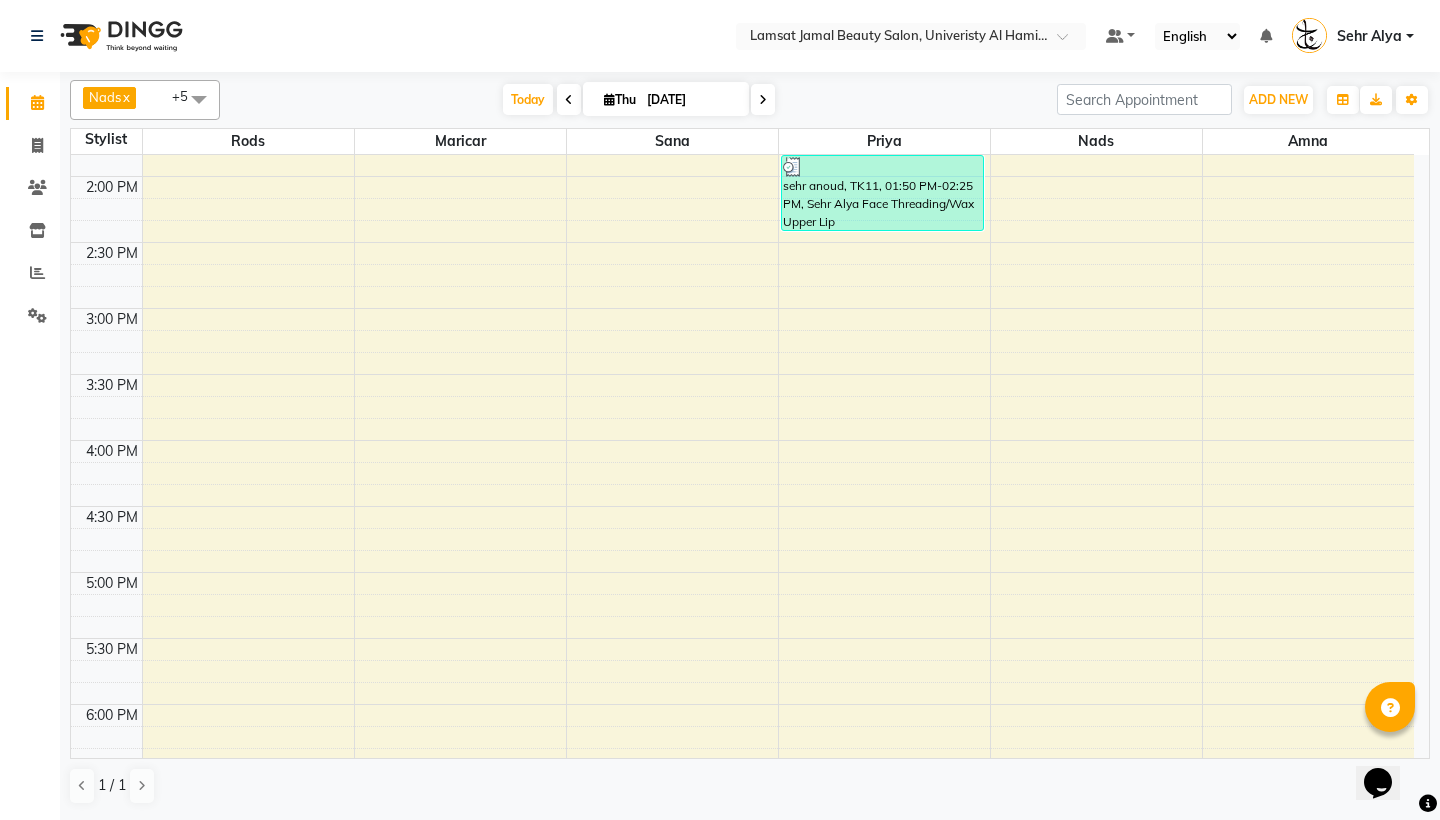 scroll, scrollTop: 863, scrollLeft: 0, axis: vertical 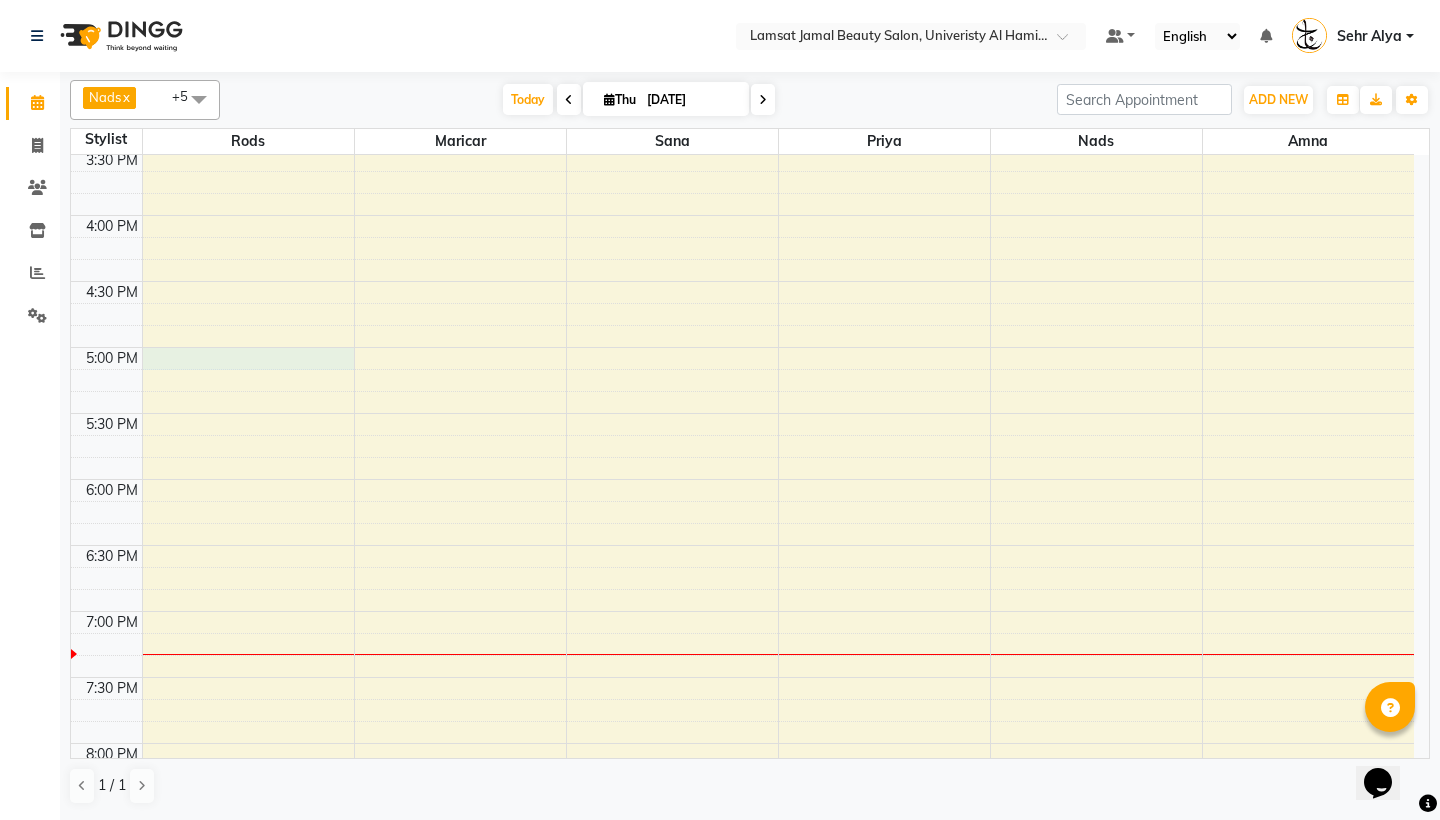 click on "9:00 AM 9:30 AM 10:00 AM 10:30 AM 11:00 AM 11:30 AM 12:00 PM 12:30 PM 1:00 PM 1:30 PM 2:00 PM 2:30 PM 3:00 PM 3:30 PM 4:00 PM 4:30 PM 5:00 PM 5:30 PM 6:00 PM 6:30 PM 7:00 PM 7:30 PM 8:00 PM 8:30 PM 9:00 PM 9:30 PM 10:00 PM 10:30 PM 11:00 PM 11:30 PM     [PERSON_NAME], TK01, 11:40 AM-12:15 PM, Sehr Alya Hair Colors Roots     Sehr Nadia, TK01, 10:30 AM-11:40 AM, Sehr Alya Nails Pedicure Classic,Sehr Alya Nails Cut & Shape     [PERSON_NAME], TK02, 10:30 AM-11:05 AM, Sehr Alya Hair Colors Roots     [PERSON_NAME], TK02, 11:05 AM-12:15 PM, Sehr Alya Bleaching Brows Tint,Sehr Alya Face Threading/Wax Full Face Thread     sehr anoud, TK11, 01:50 PM-02:25 PM, Sehr Alya Face Threading/Wax Upper Lip     sehr anoud, TK11, 01:15 PM-01:50 PM, Sehr Alya Nails Normal Polish     Sehr Nadia, TK01, 12:15 PM-01:25 PM, Sehr Alya Face Threading/Wax Eyebrow,Sehr Alya Bleaching Brows Tint" at bounding box center (742, 281) 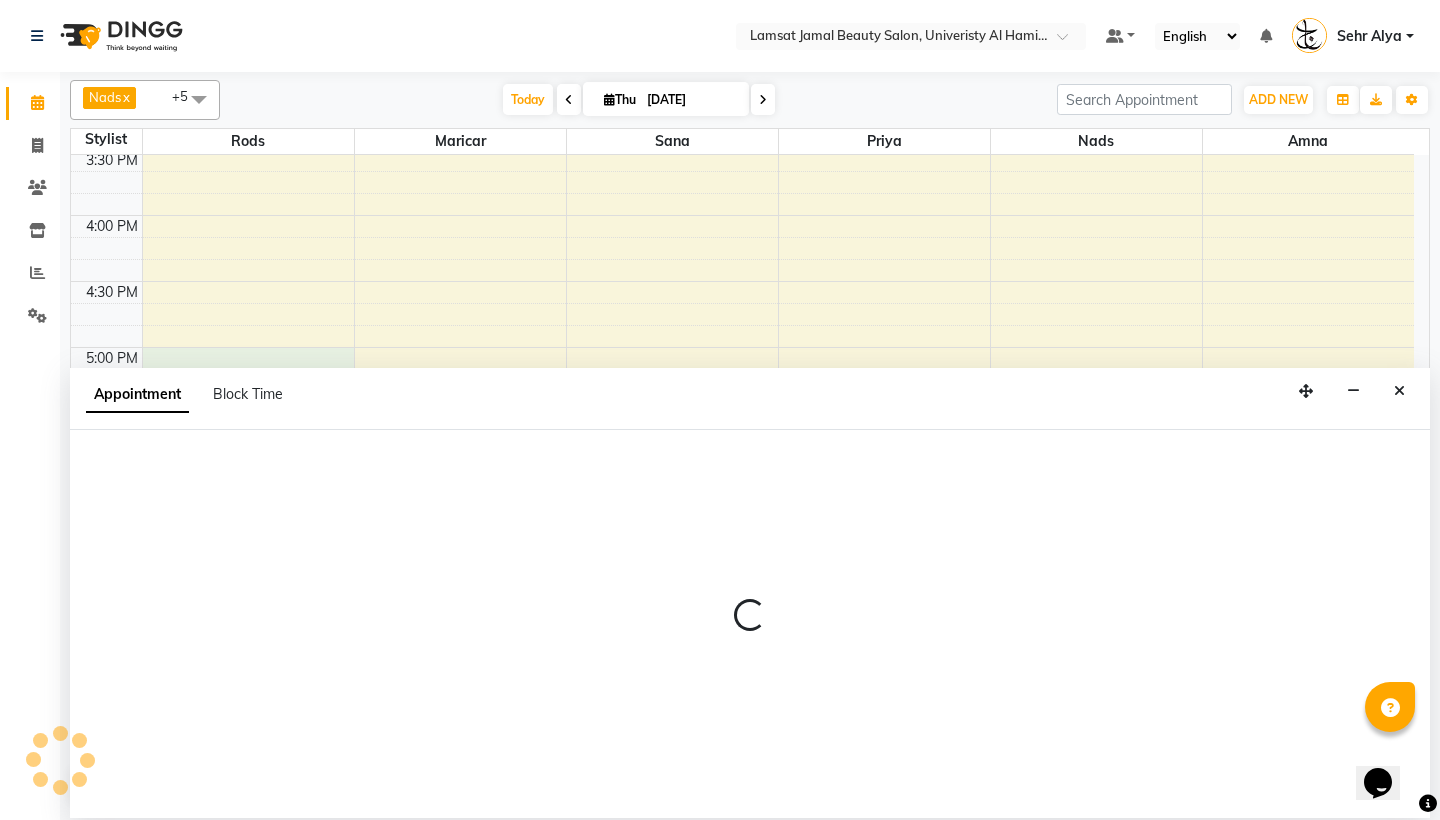 select on "79910" 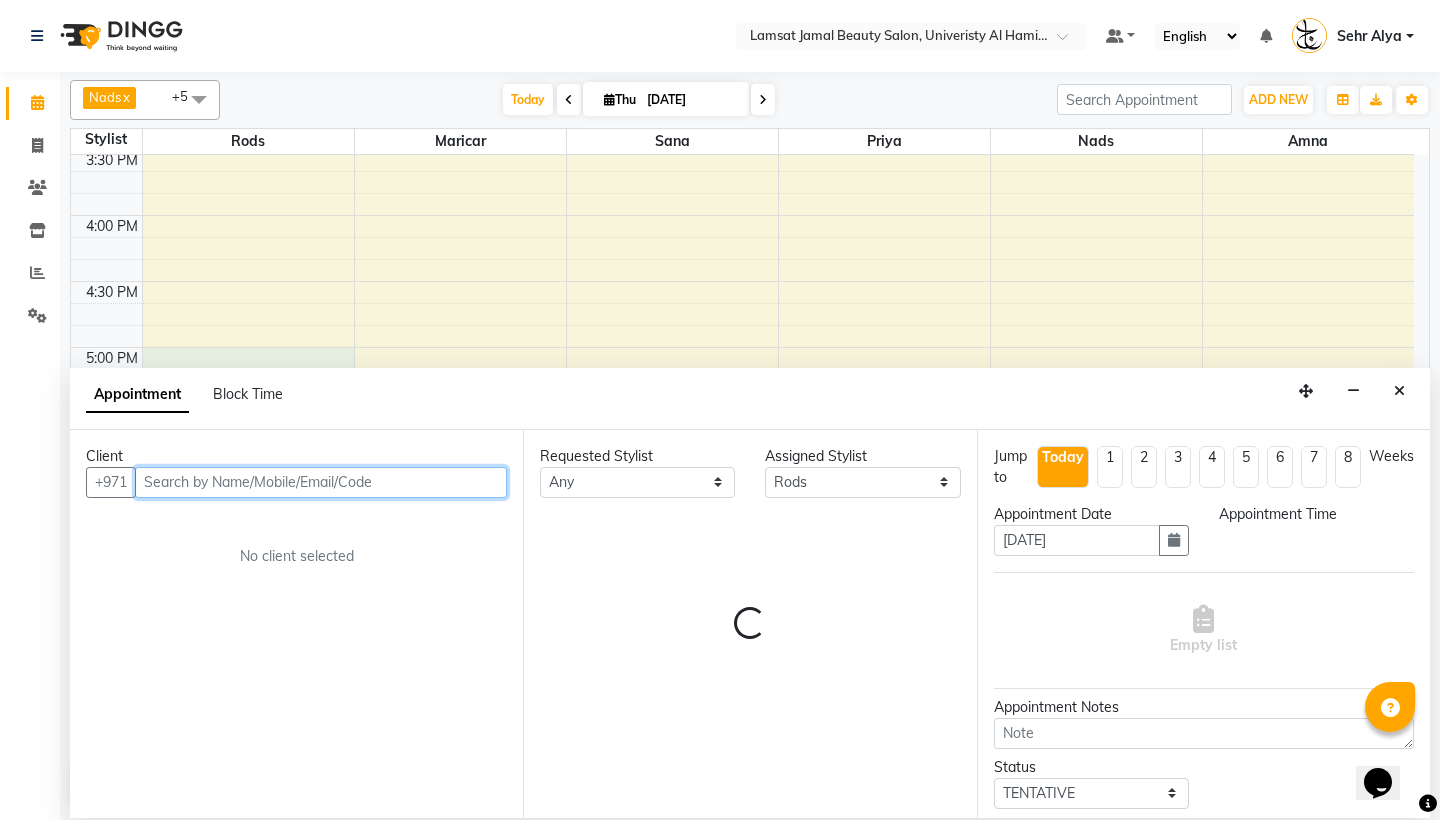 select on "1020" 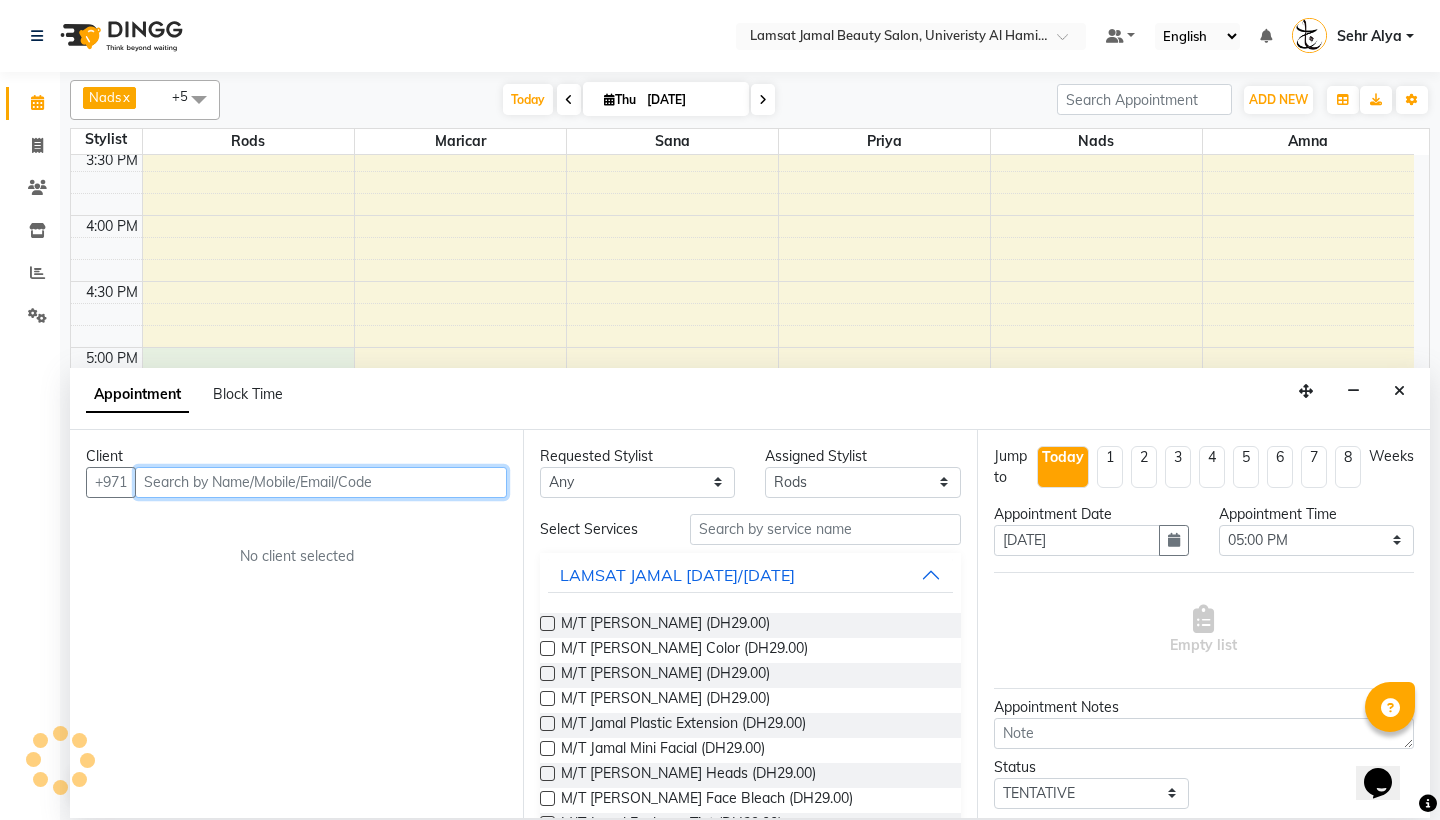 click at bounding box center [321, 482] 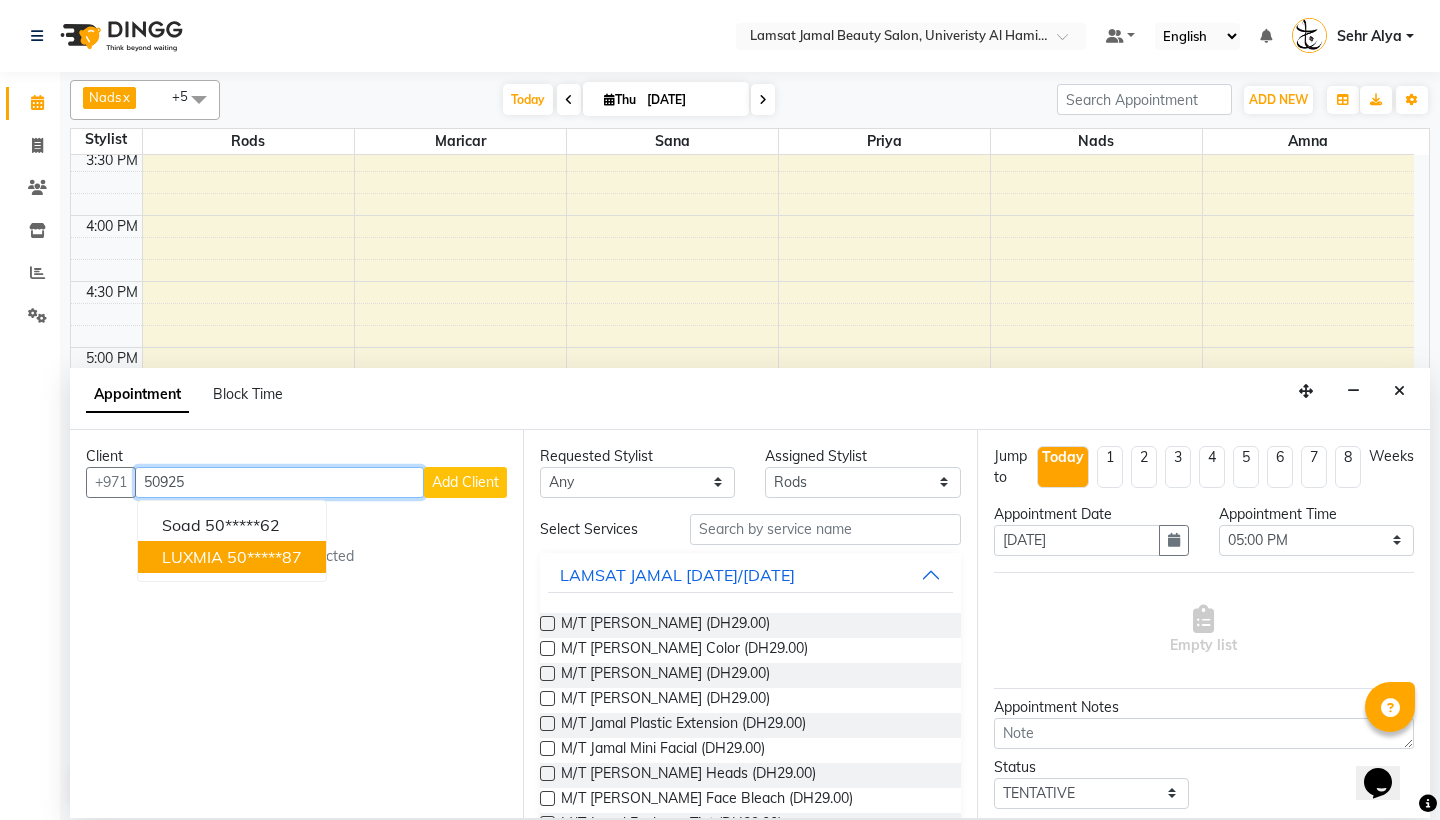 click on "50*****87" at bounding box center [264, 557] 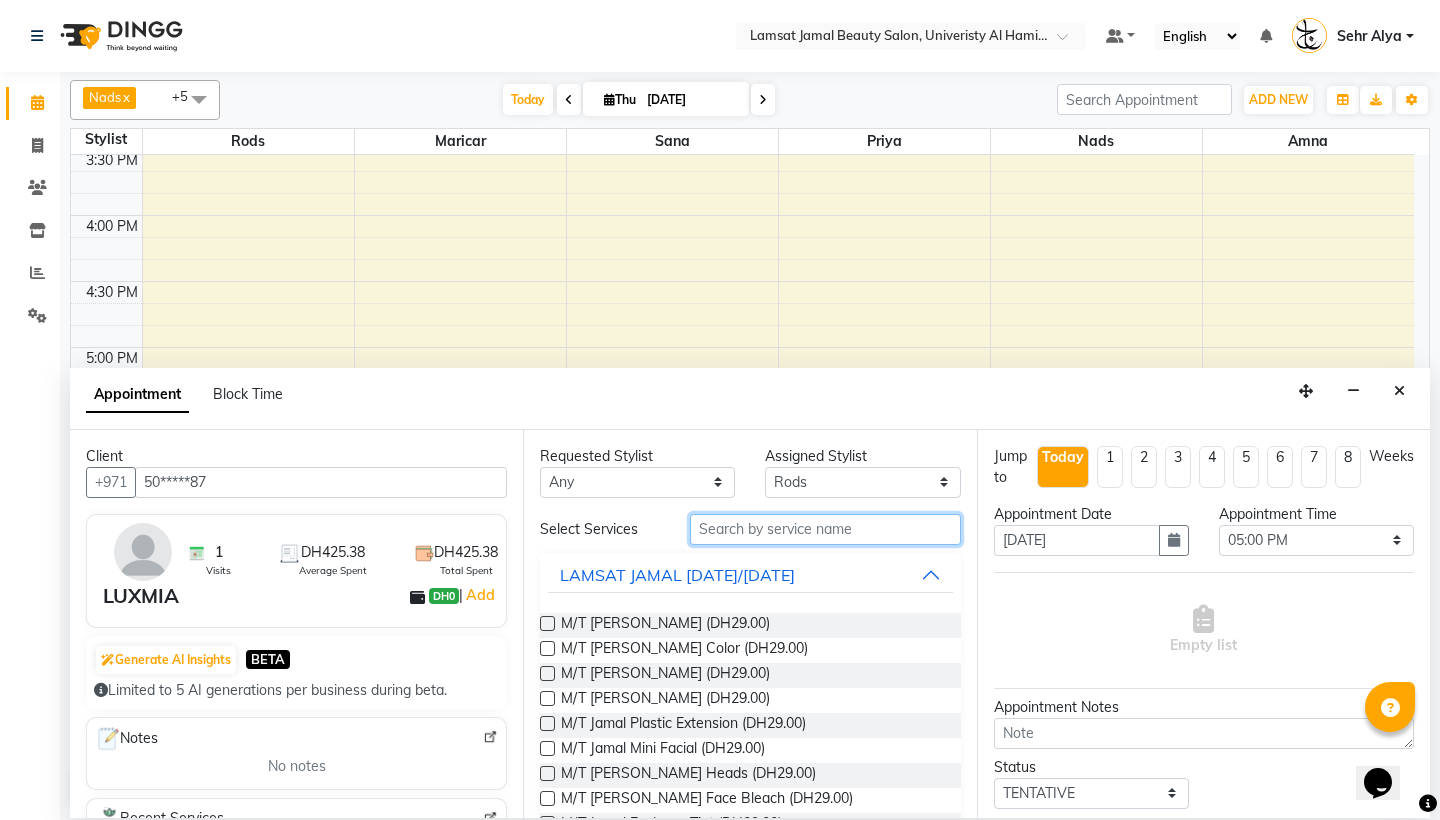 click at bounding box center [825, 529] 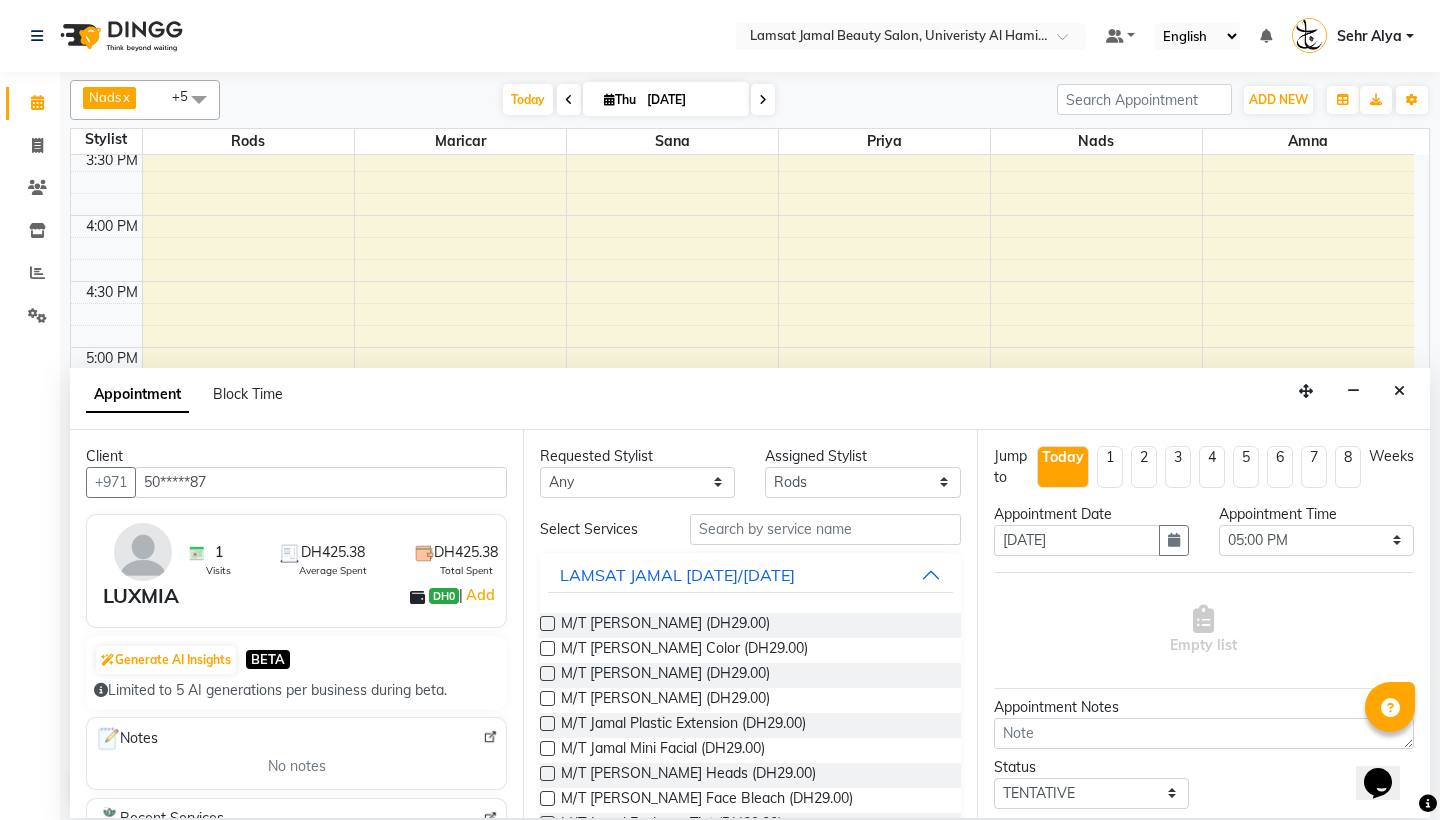 click on "LAMSAT JAMAL [DATE]/[DATE]" at bounding box center (677, 575) 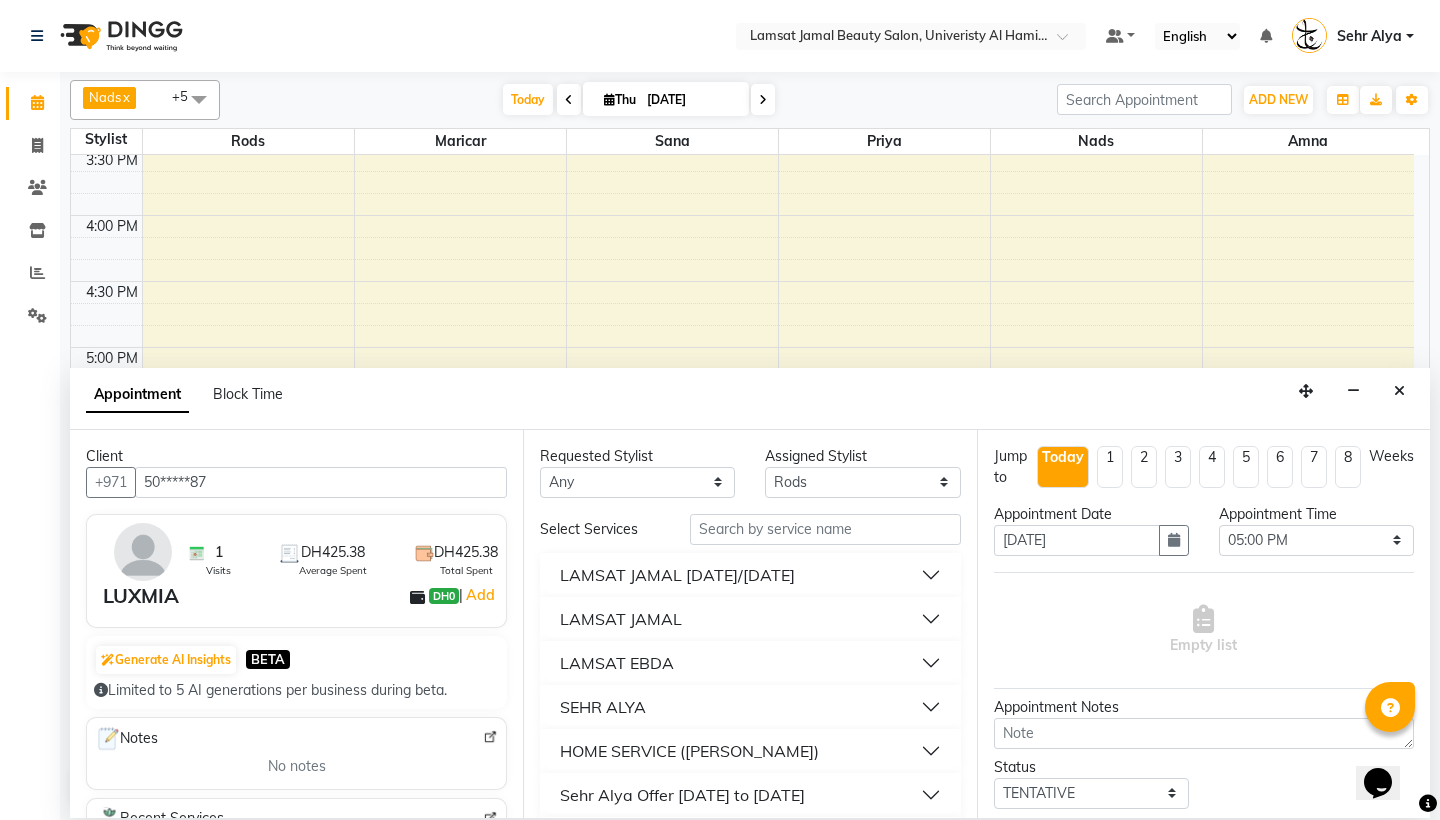 click on "SEHR ALYA" at bounding box center (750, 707) 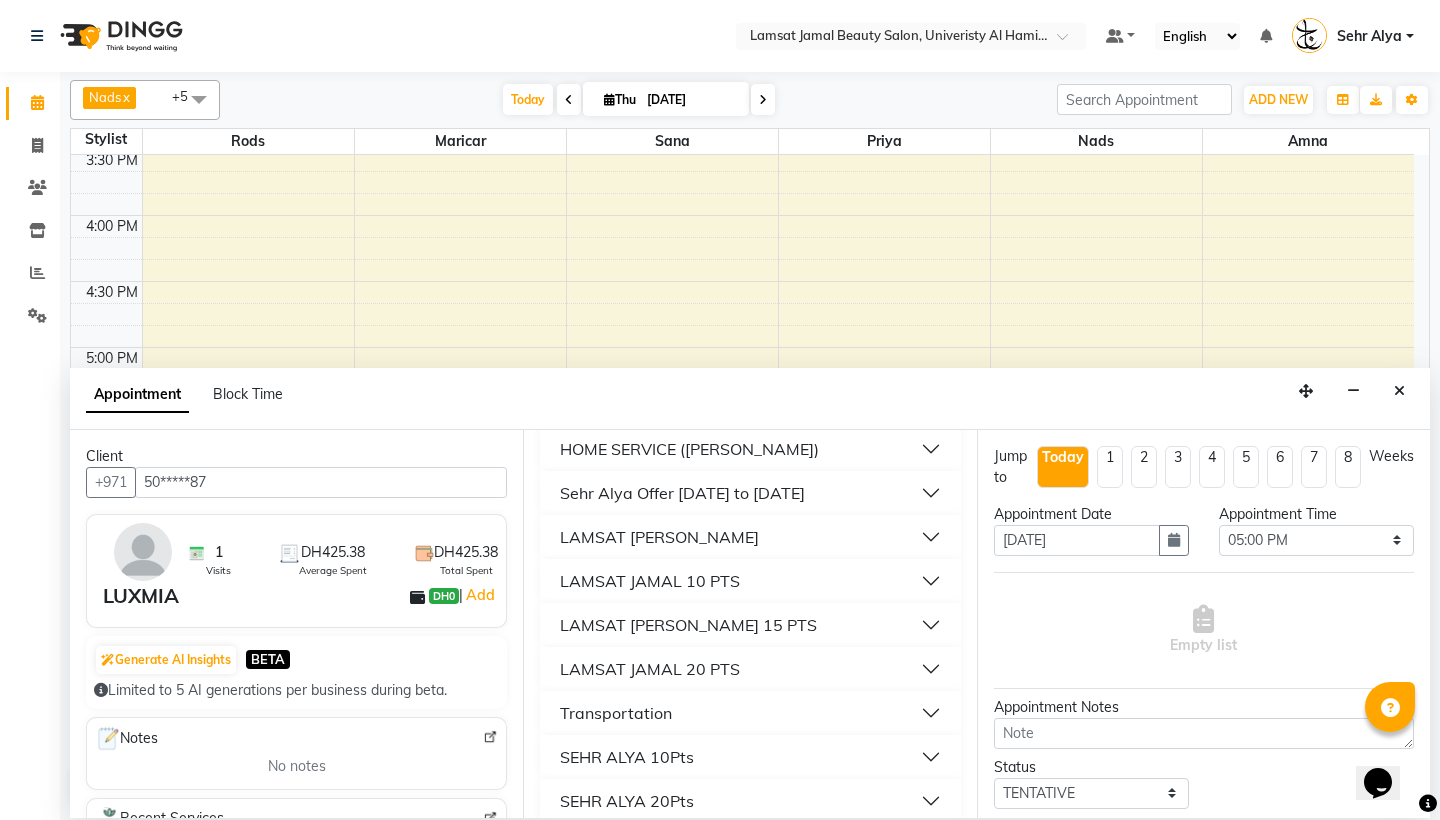 scroll, scrollTop: 2970, scrollLeft: 0, axis: vertical 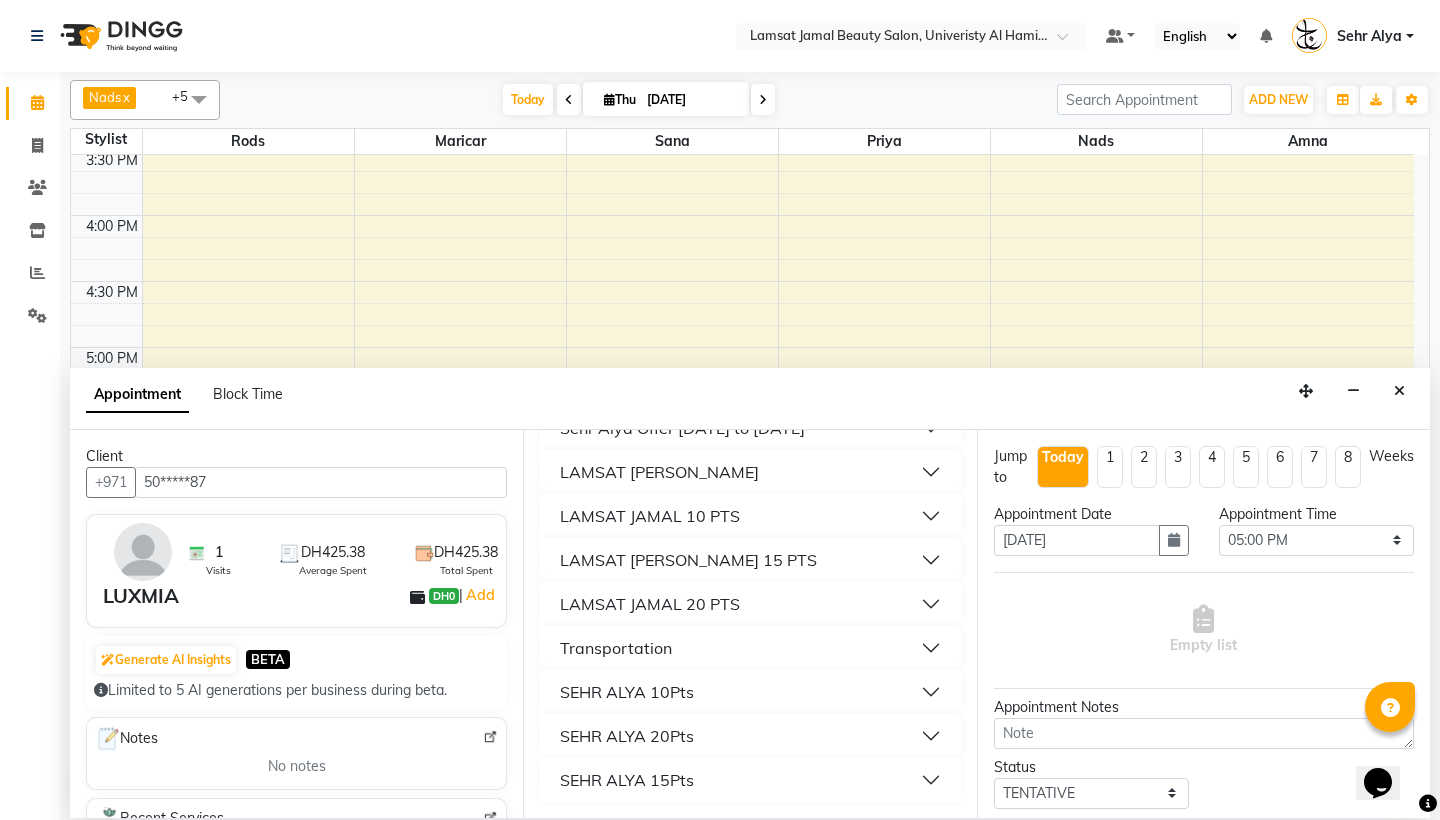 click on "SEHR ALYA 10Pts" at bounding box center [750, 692] 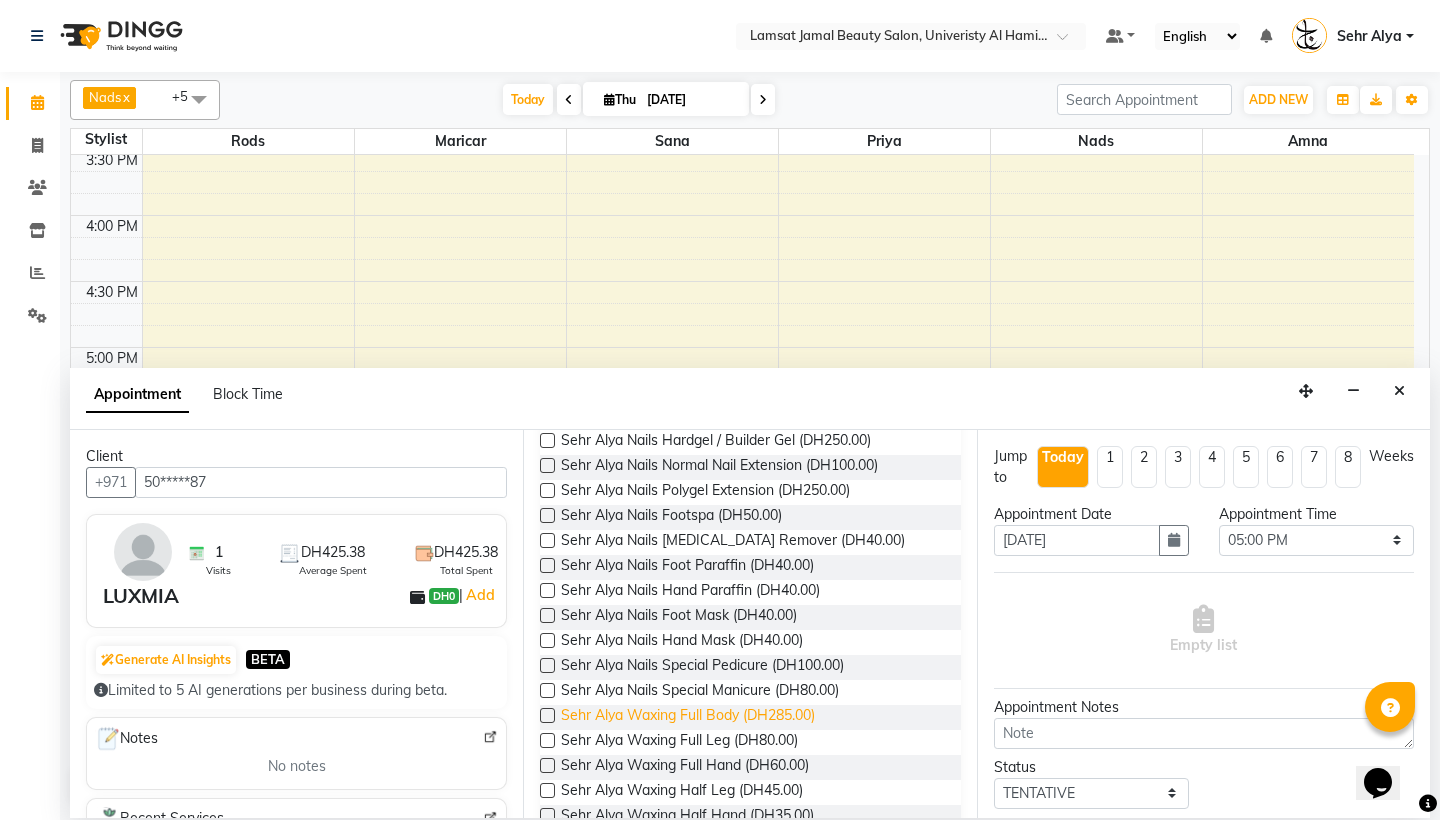 scroll, scrollTop: 911, scrollLeft: 0, axis: vertical 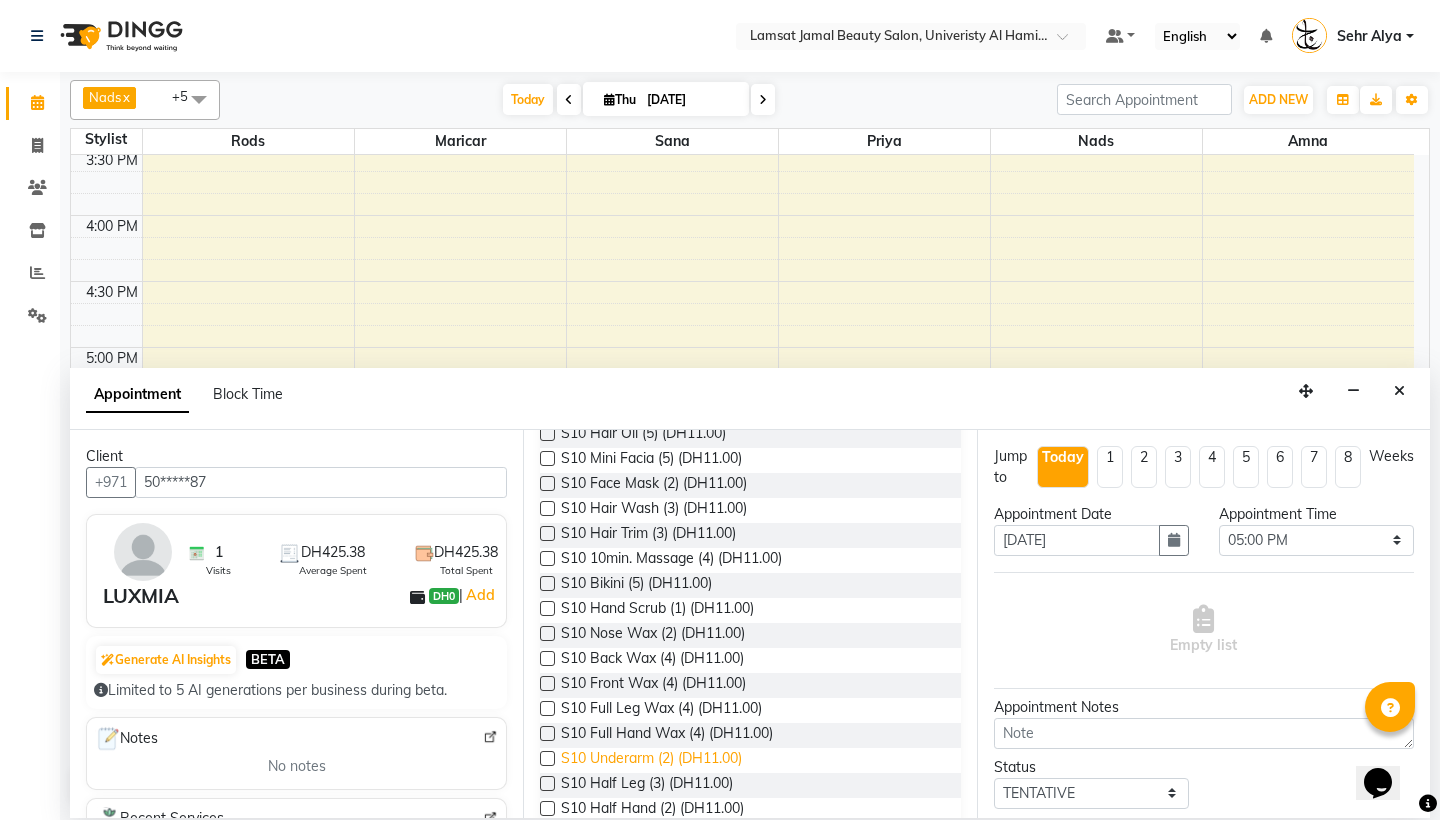 click on "S10 Underarm (2) (DH11.00)" at bounding box center [651, 760] 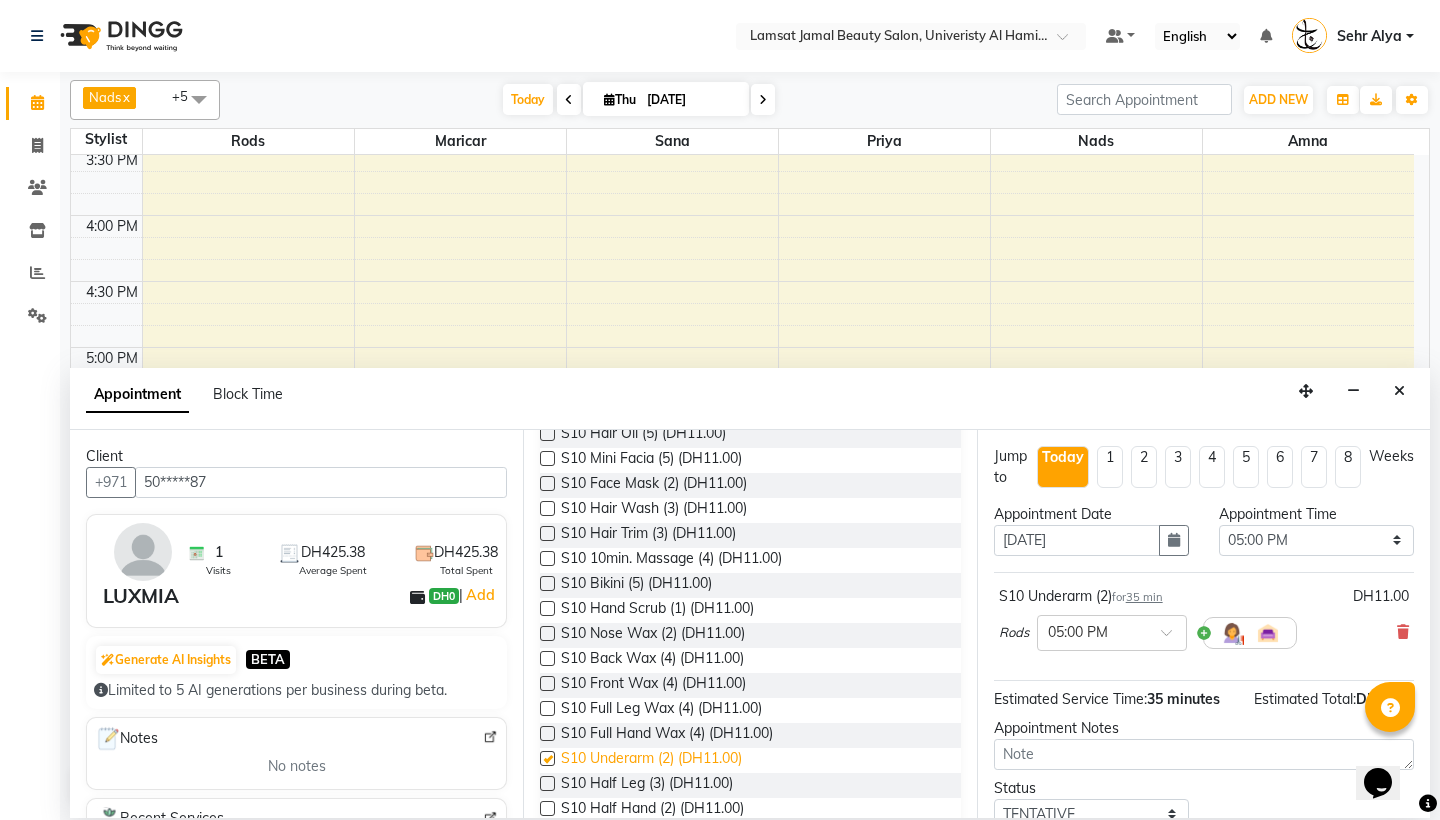 checkbox on "false" 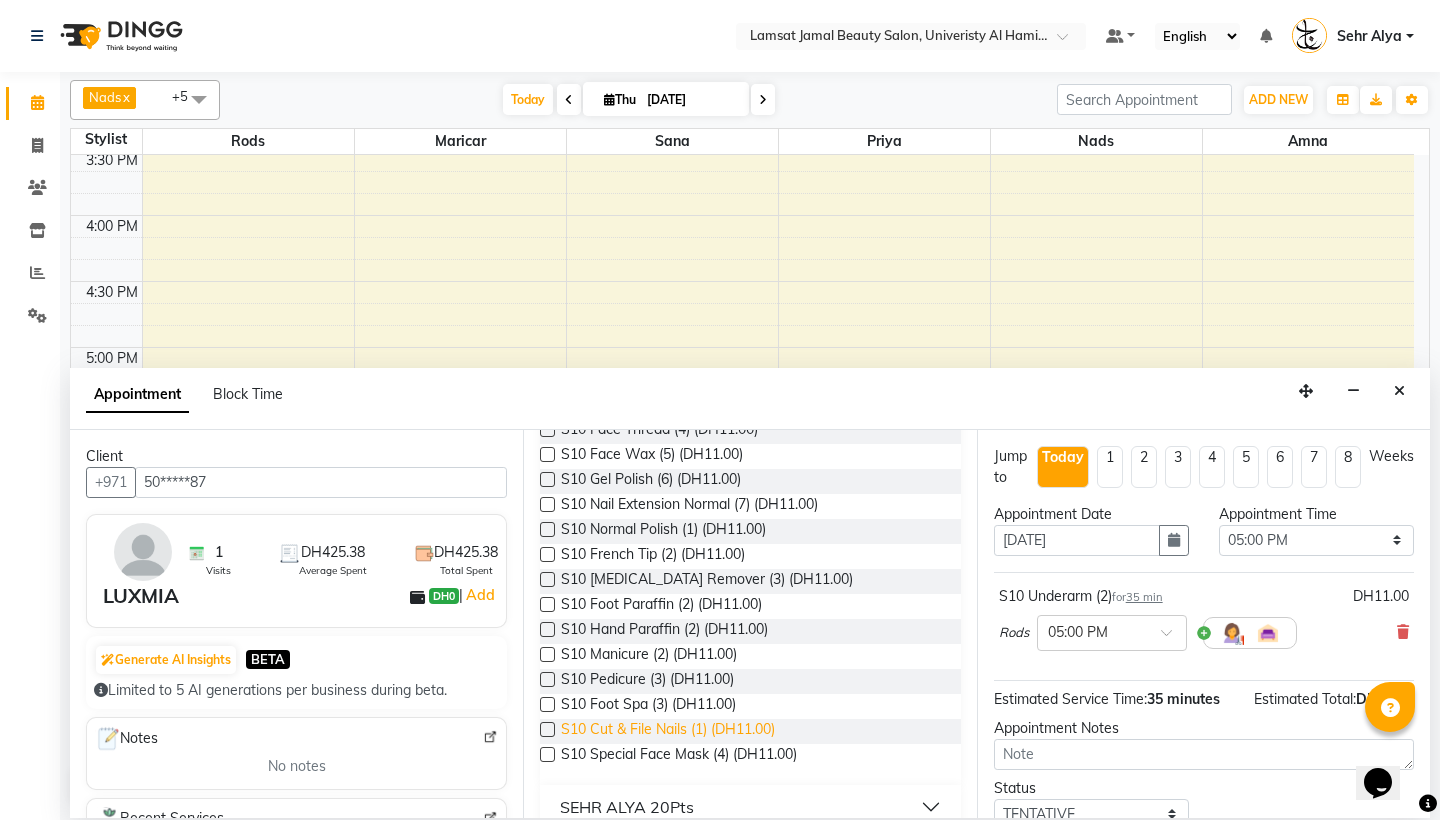 scroll, scrollTop: 3898, scrollLeft: 0, axis: vertical 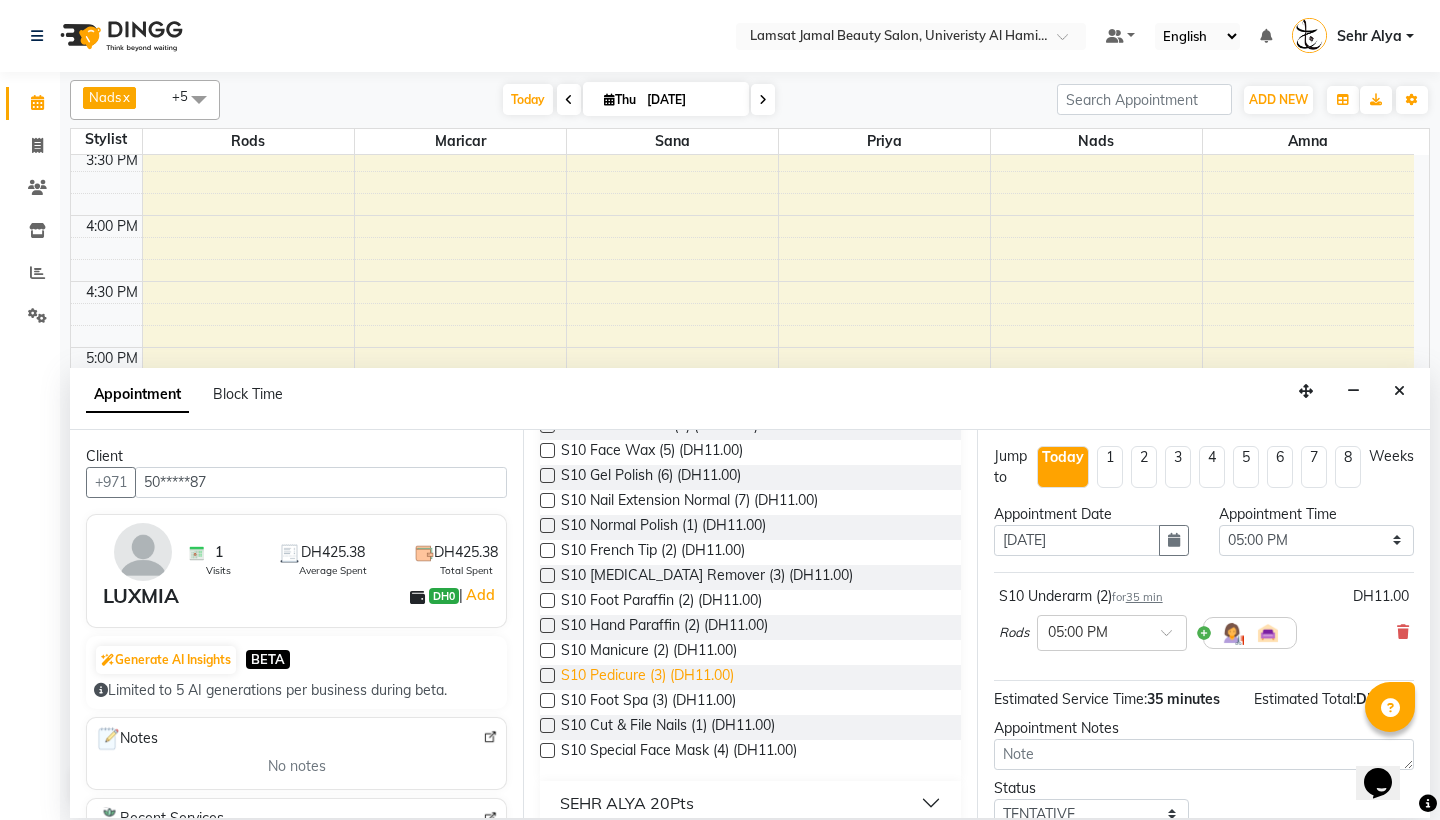 click on "S10 Pedicure (3) (DH11.00)" at bounding box center (647, 677) 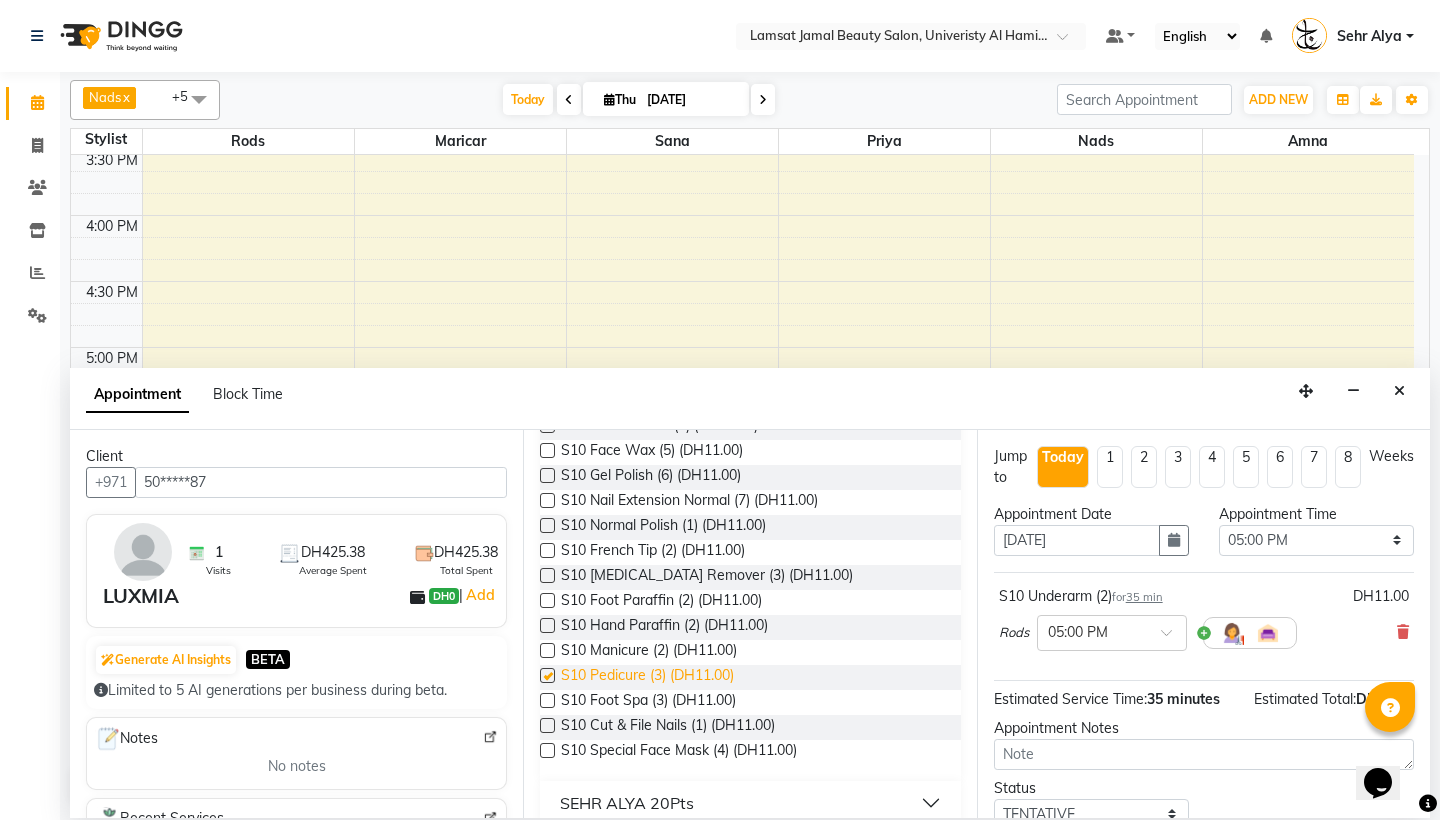 checkbox on "false" 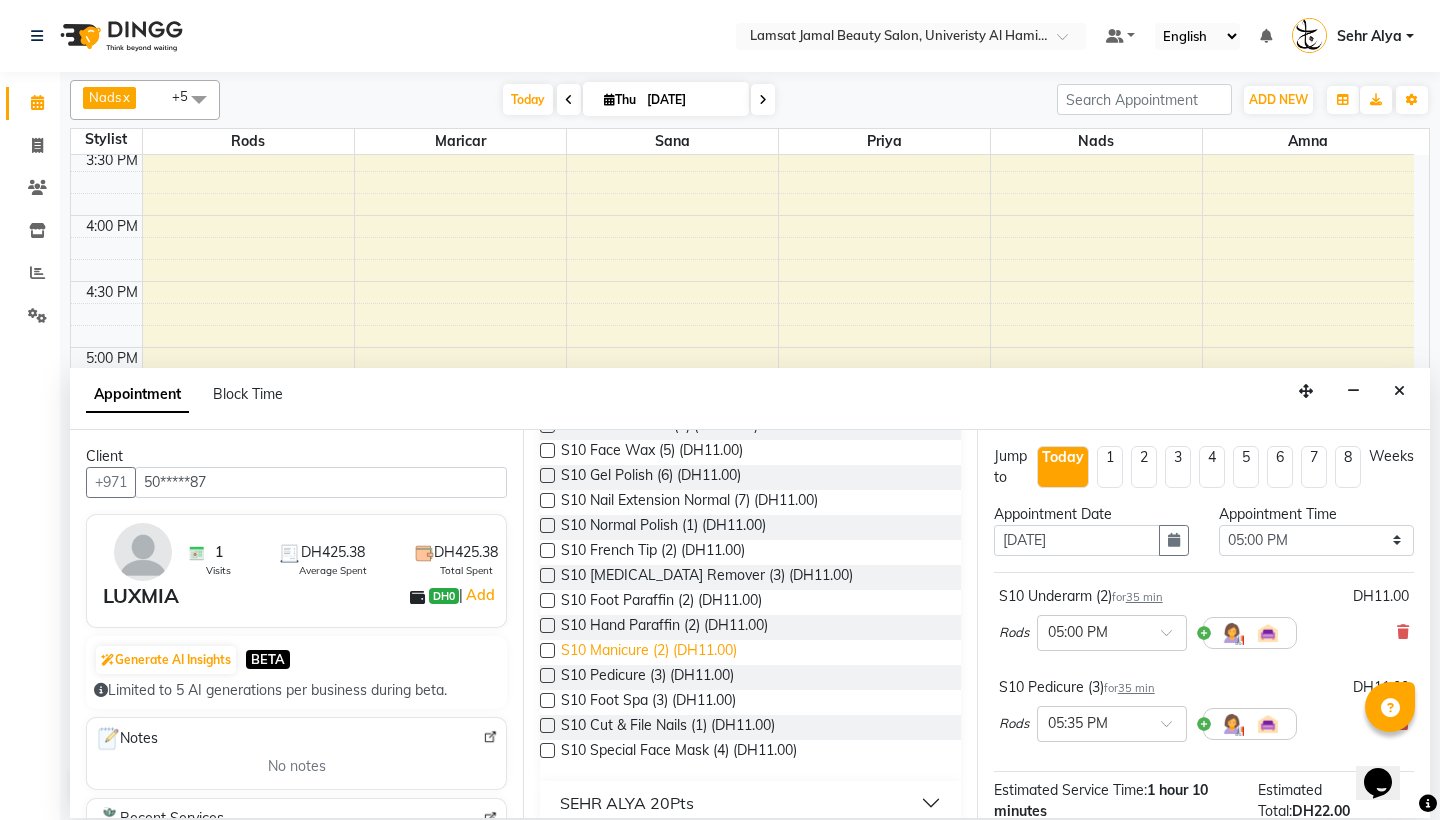 click on "S10 Manicure (2) (DH11.00)" at bounding box center [649, 652] 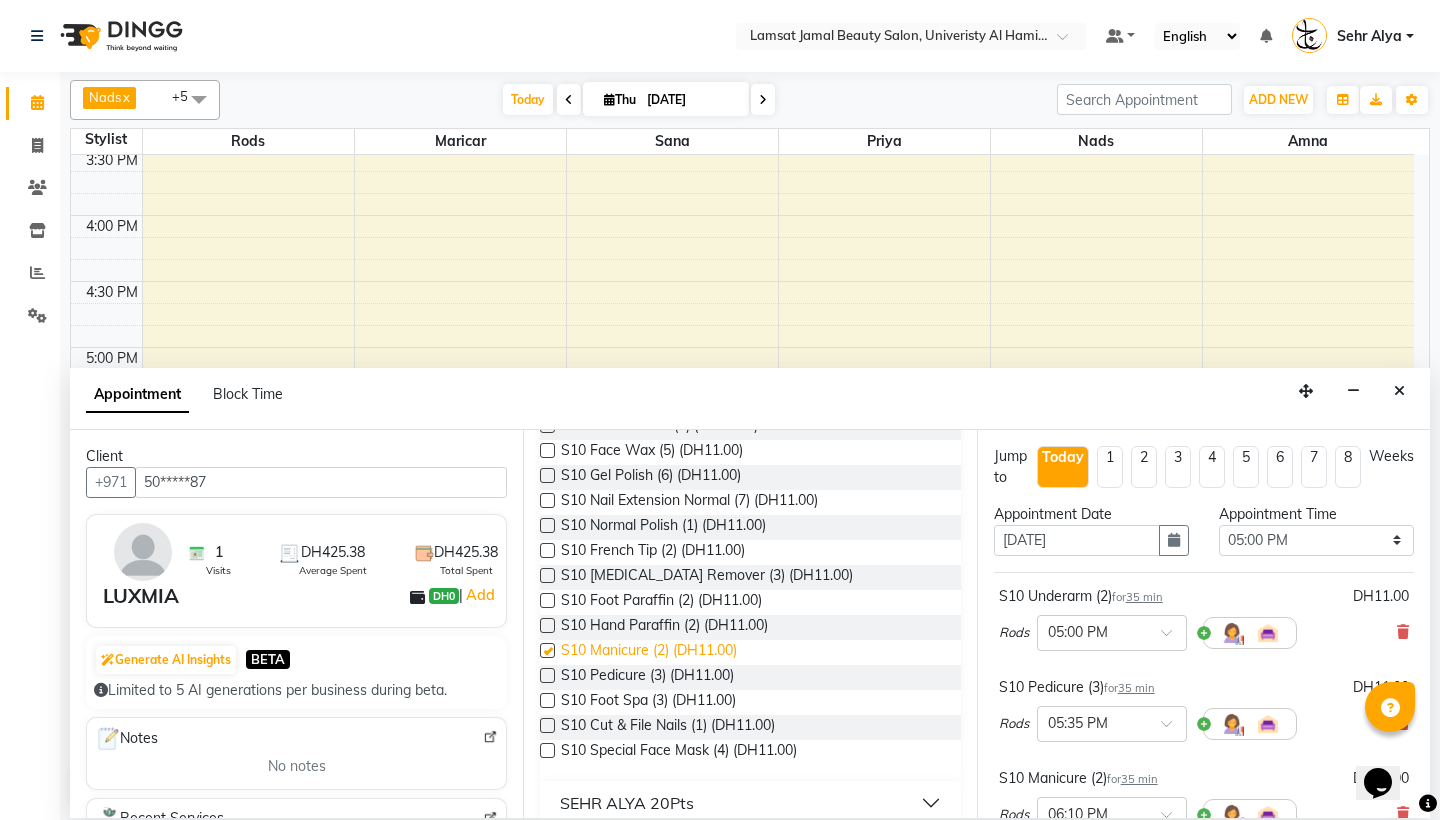 checkbox on "false" 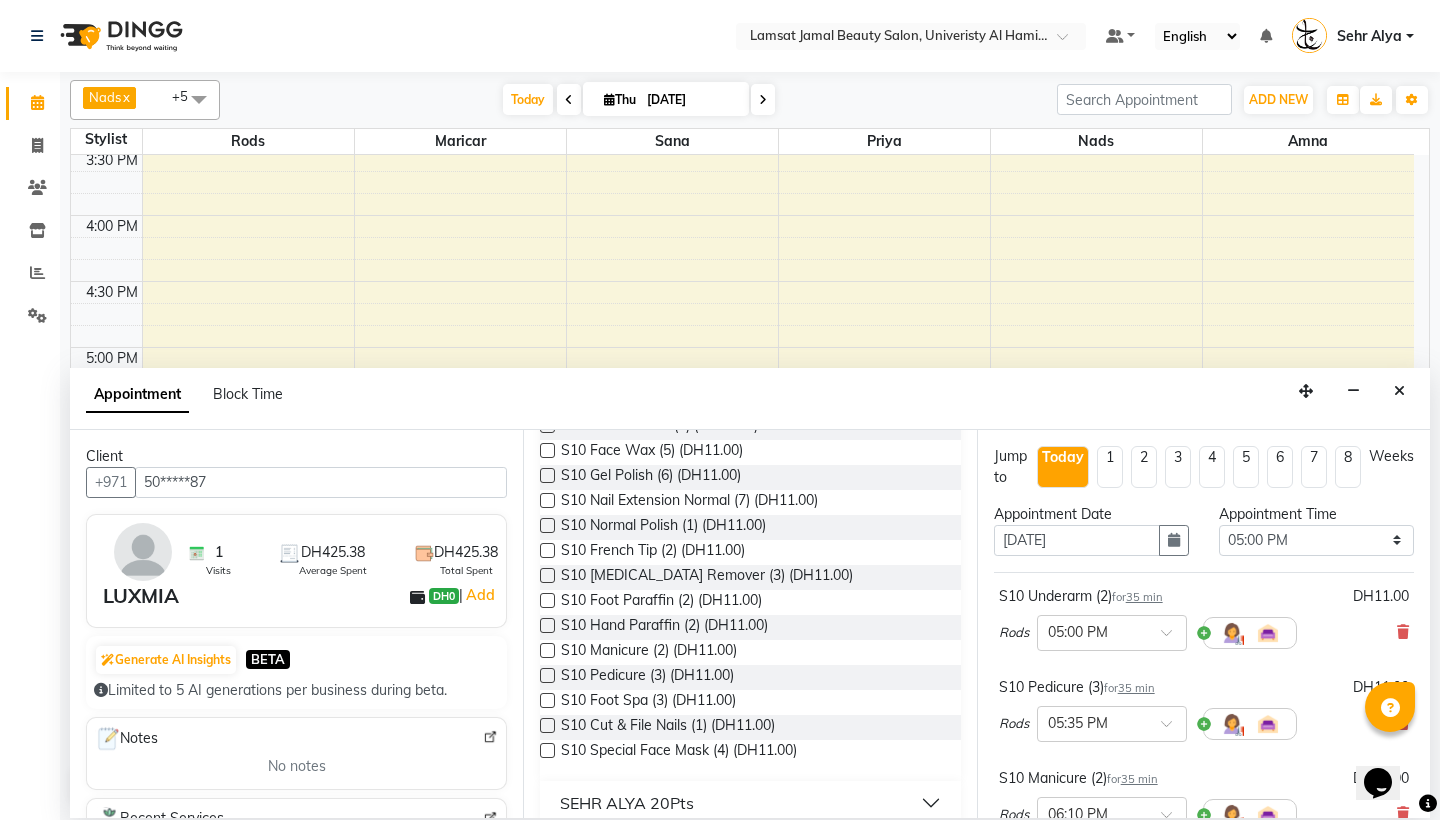 scroll, scrollTop: 341, scrollLeft: 0, axis: vertical 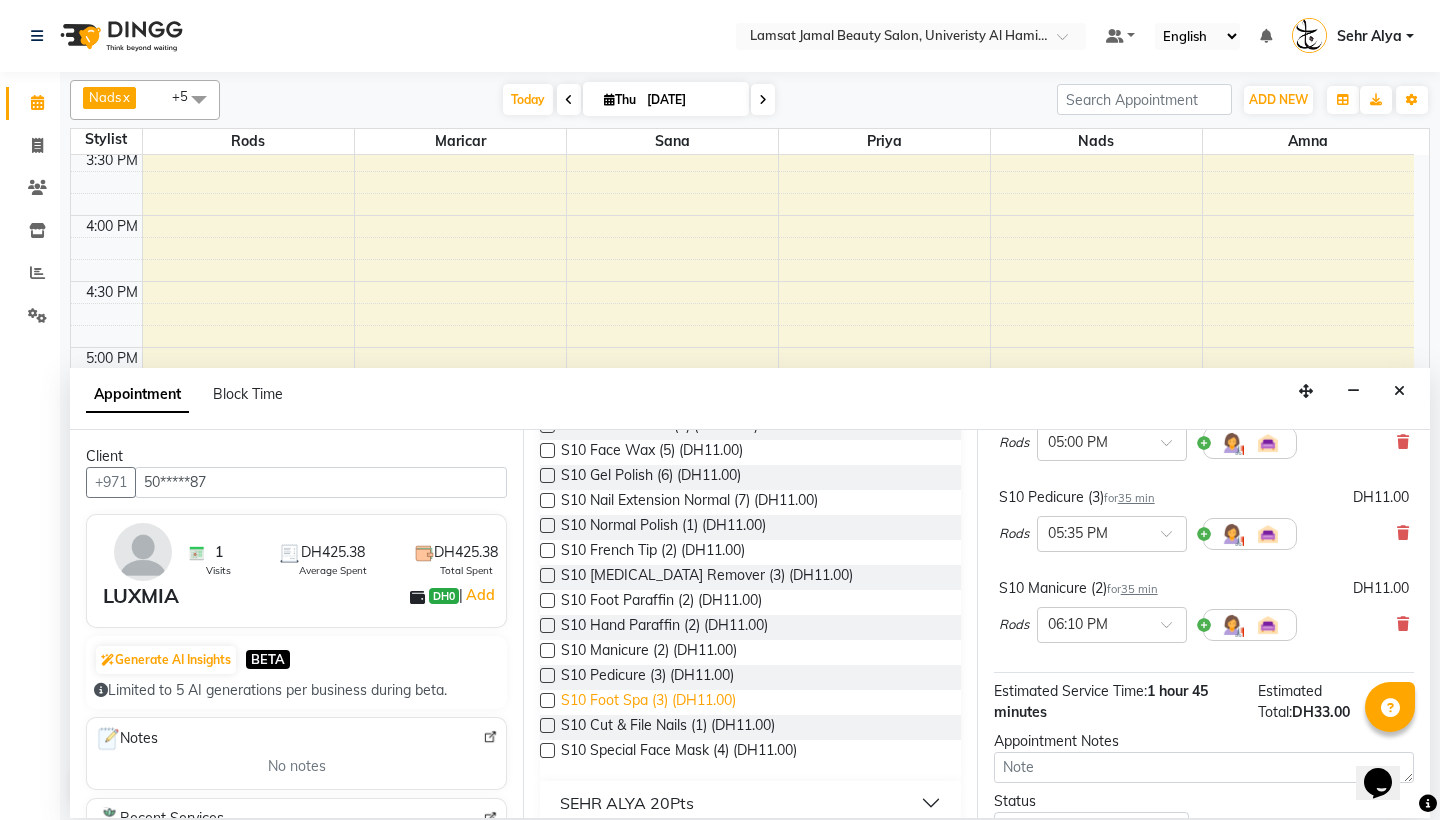click on "S10 Foot Spa (3) (DH11.00)" at bounding box center [648, 702] 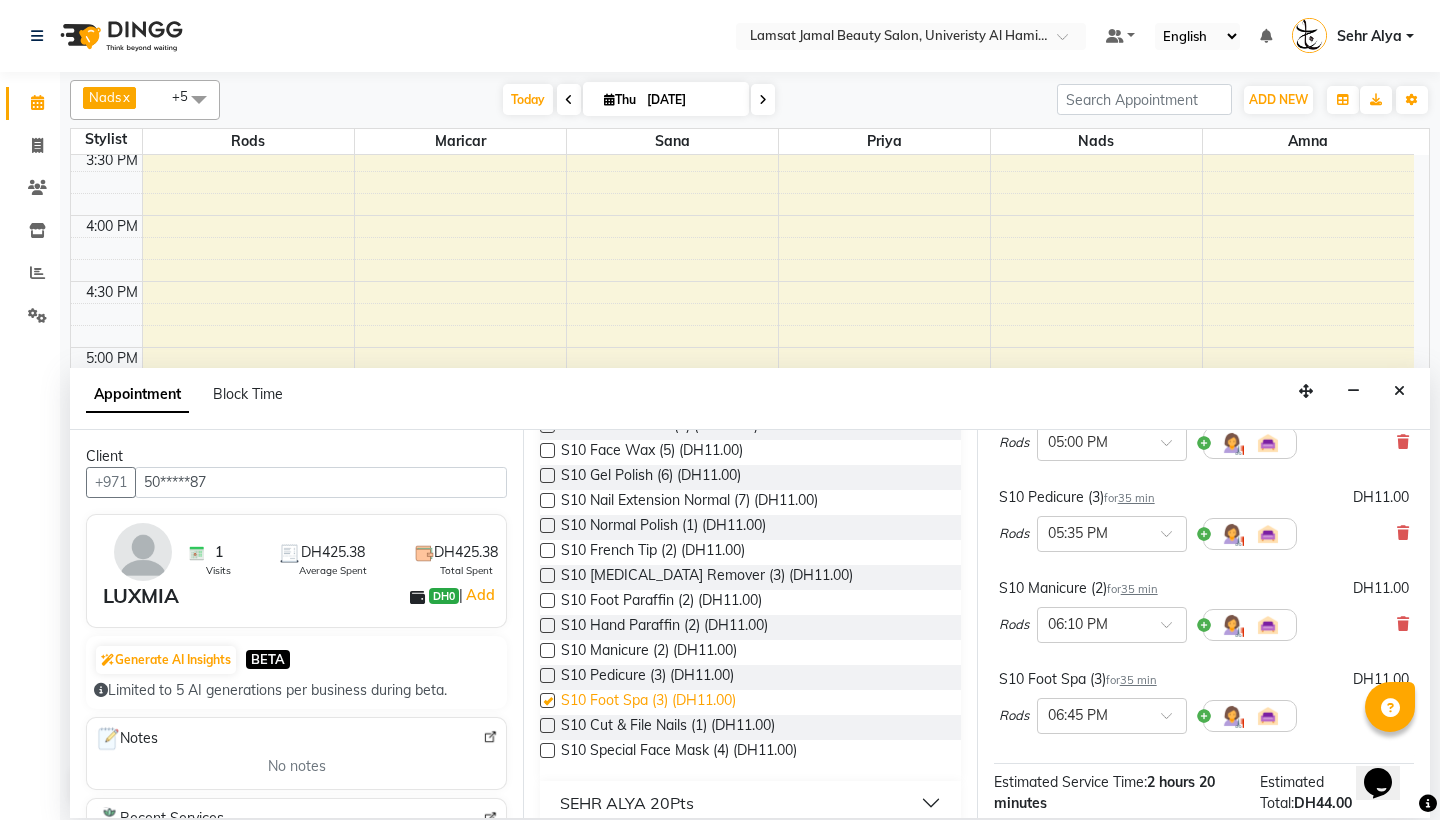 checkbox on "false" 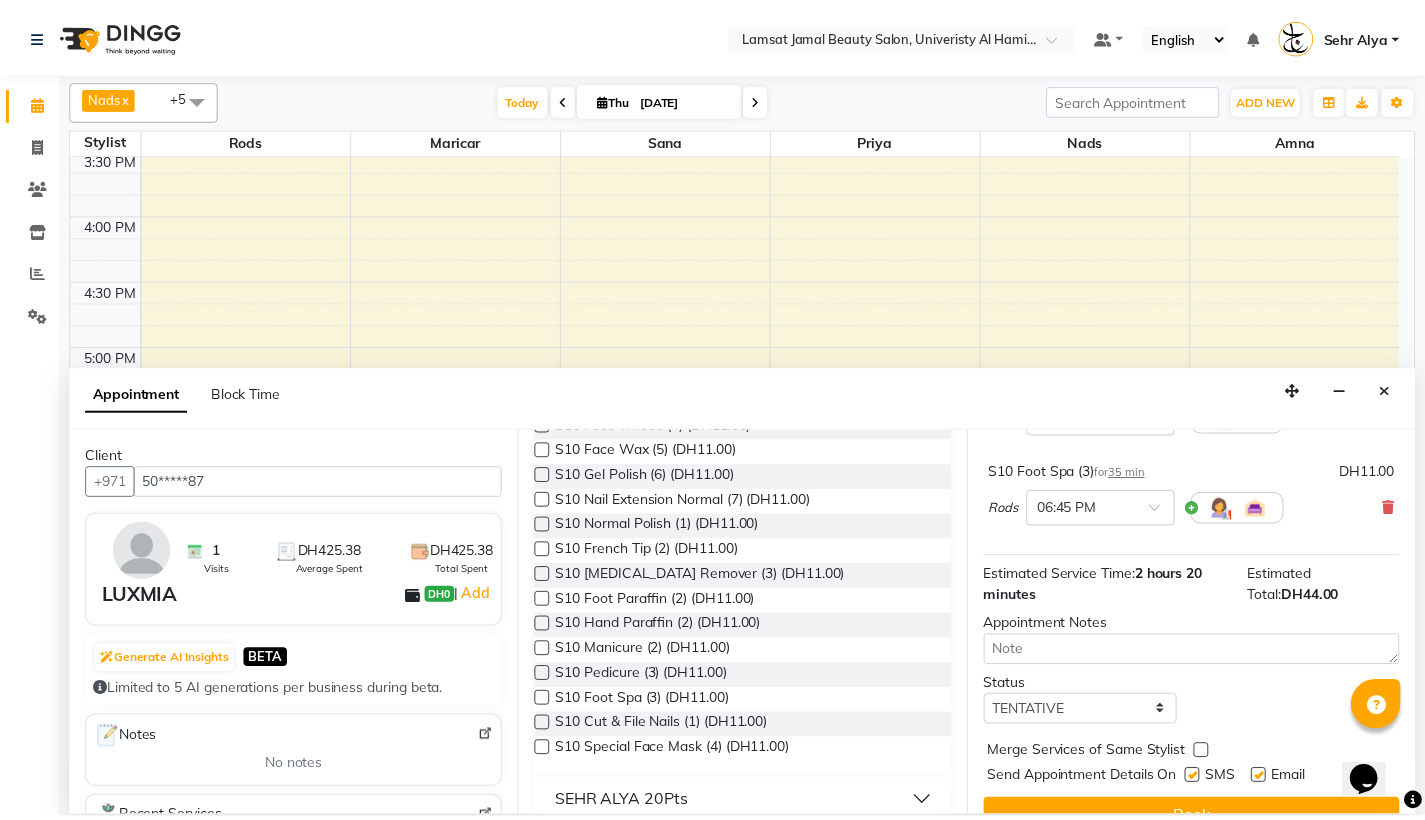 scroll, scrollTop: 432, scrollLeft: 0, axis: vertical 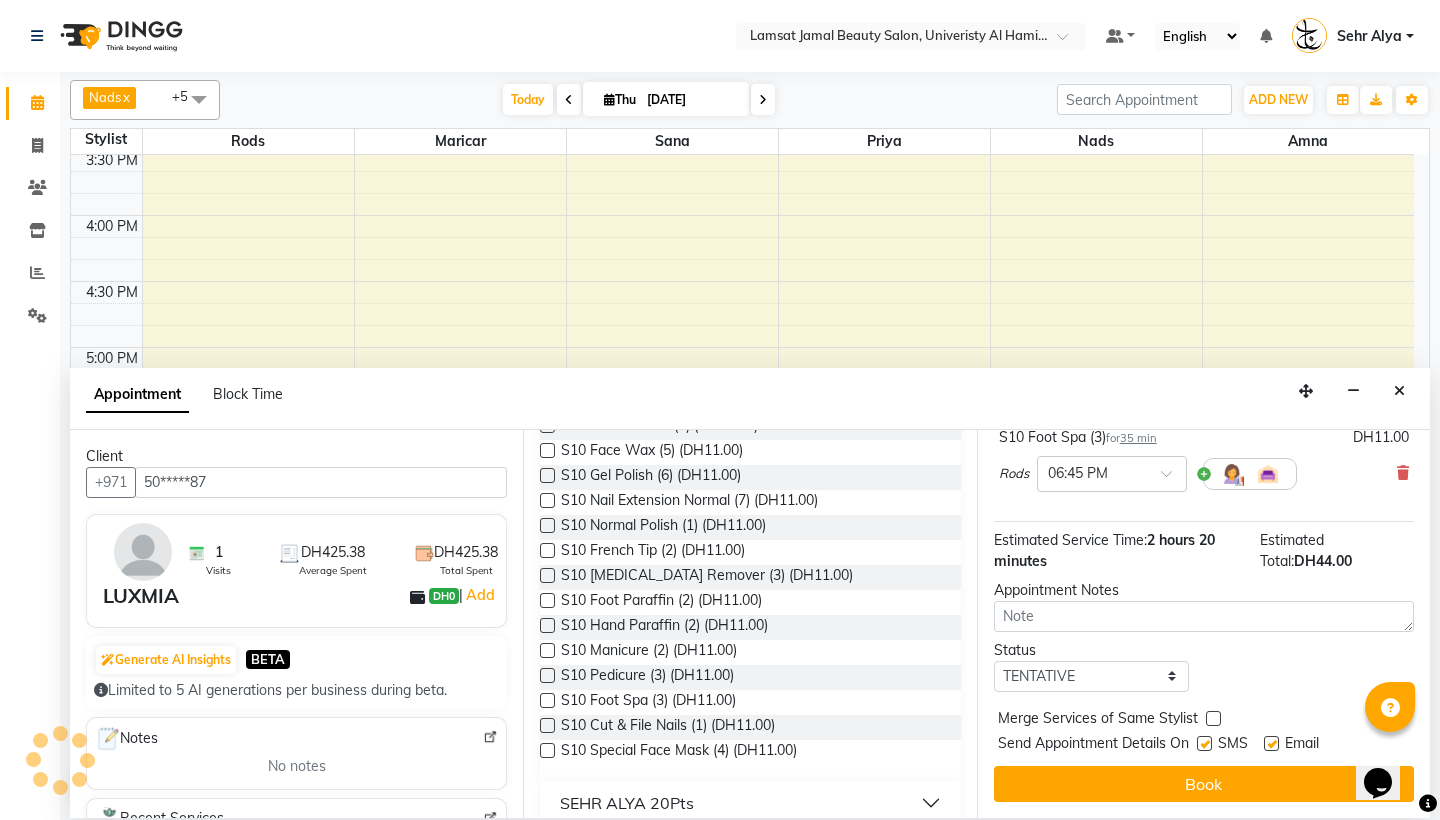 click at bounding box center [1213, 718] 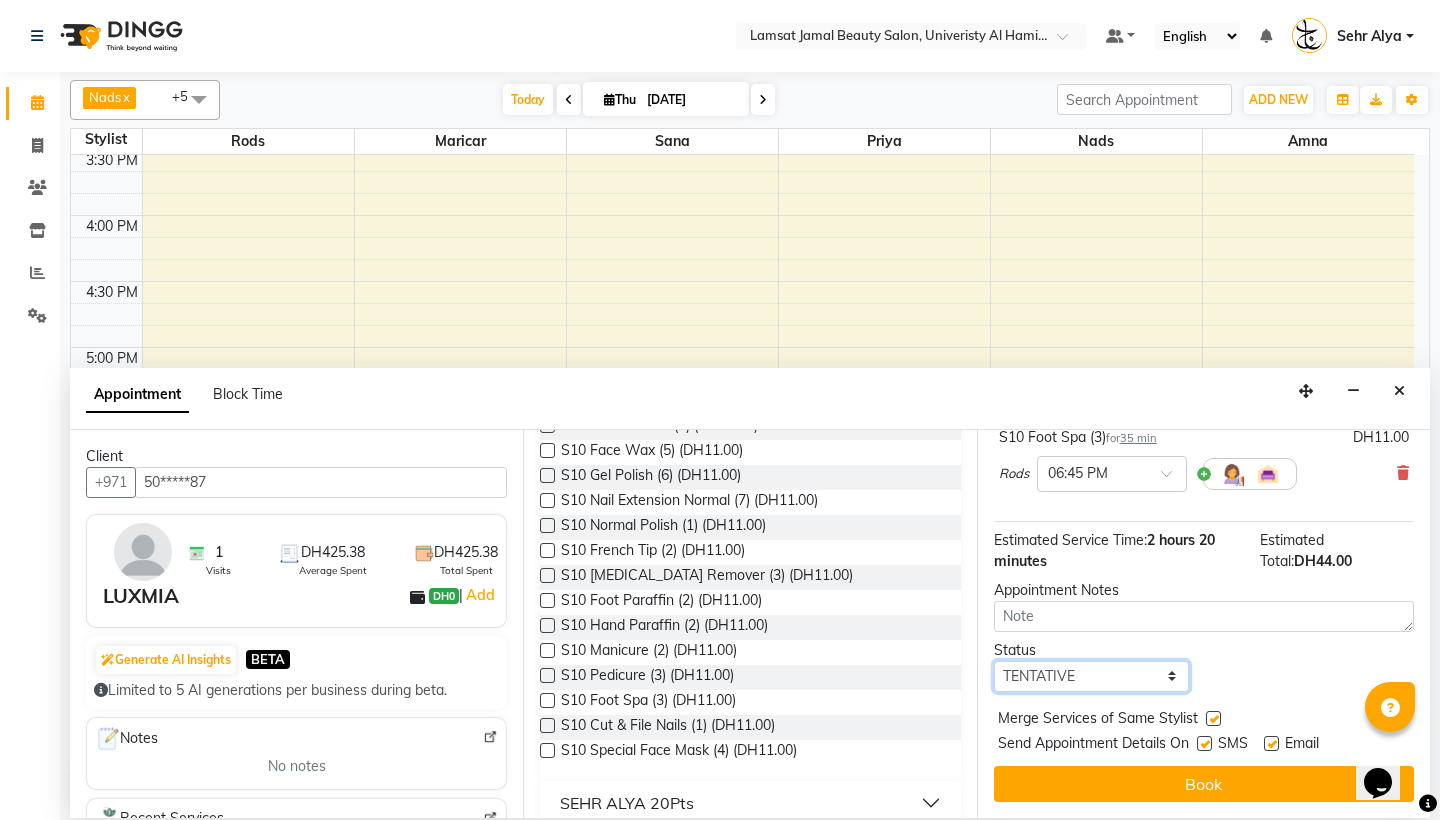 select on "confirm booking" 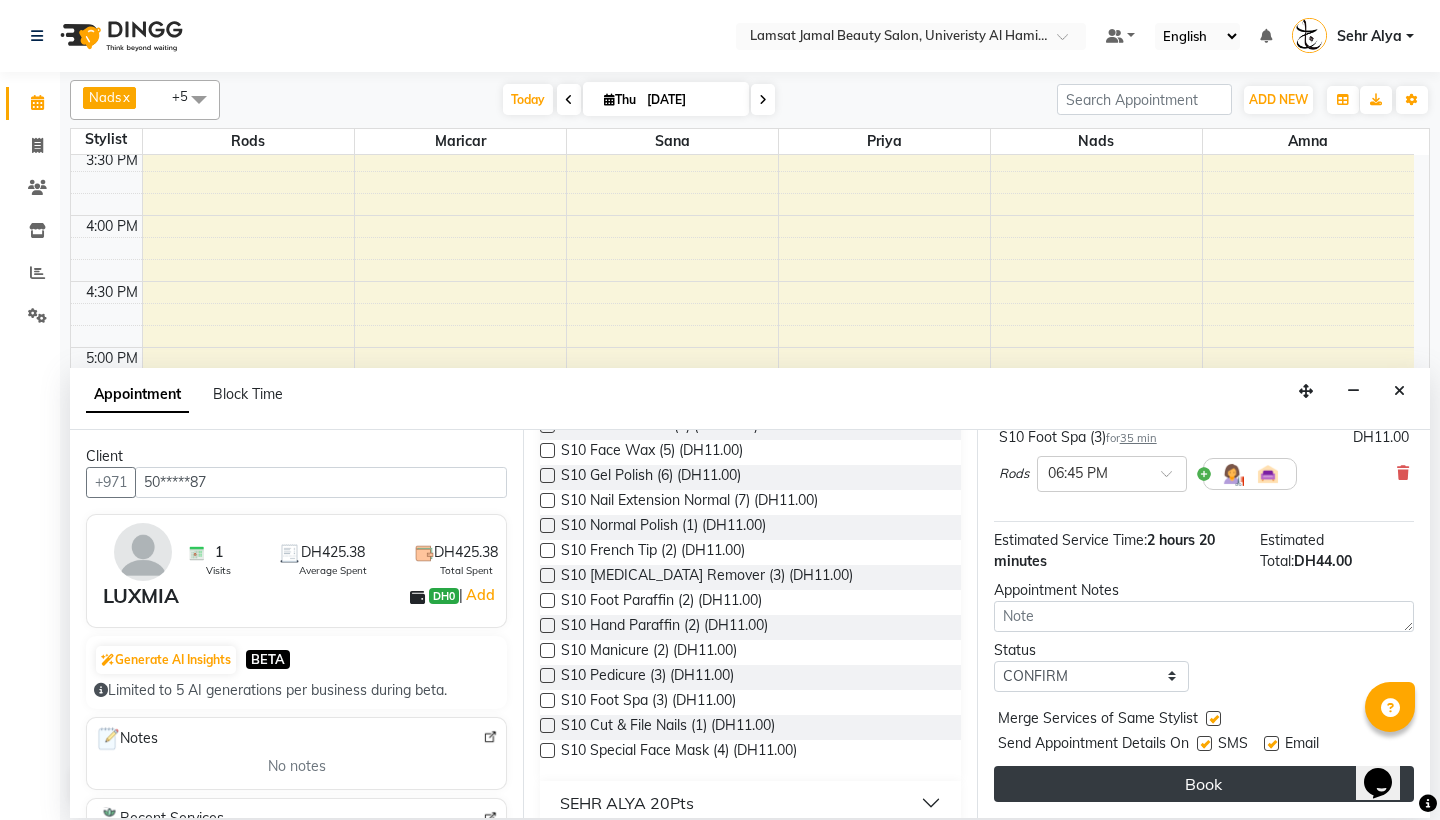 click on "Book" at bounding box center [1204, 784] 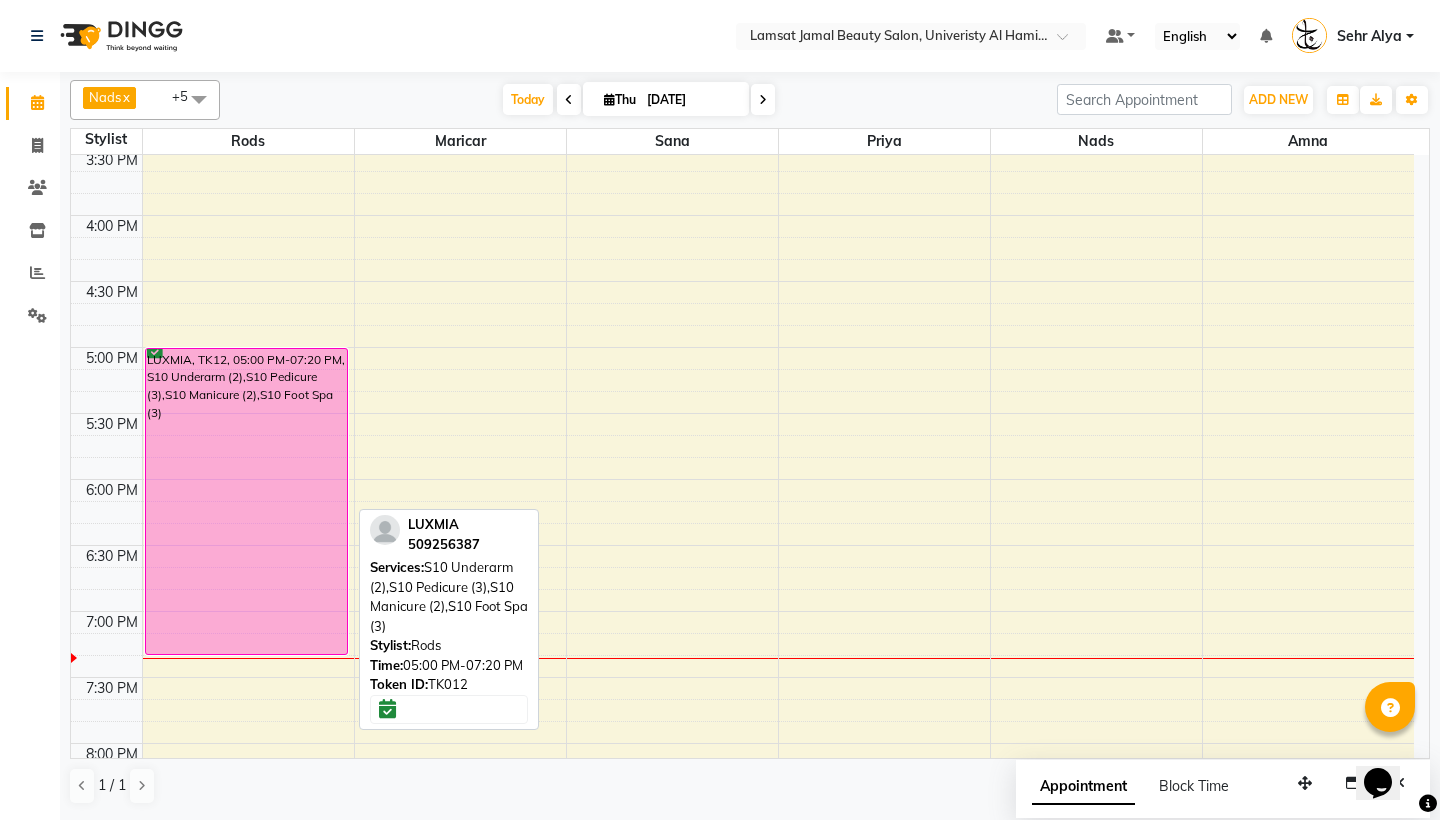 click on "LUXMIA, TK12, 05:00 PM-07:20 PM, S10 Underarm (2),S10 Pedicure (3),S10 Manicure (2),S10 Foot Spa (3)" at bounding box center (247, 501) 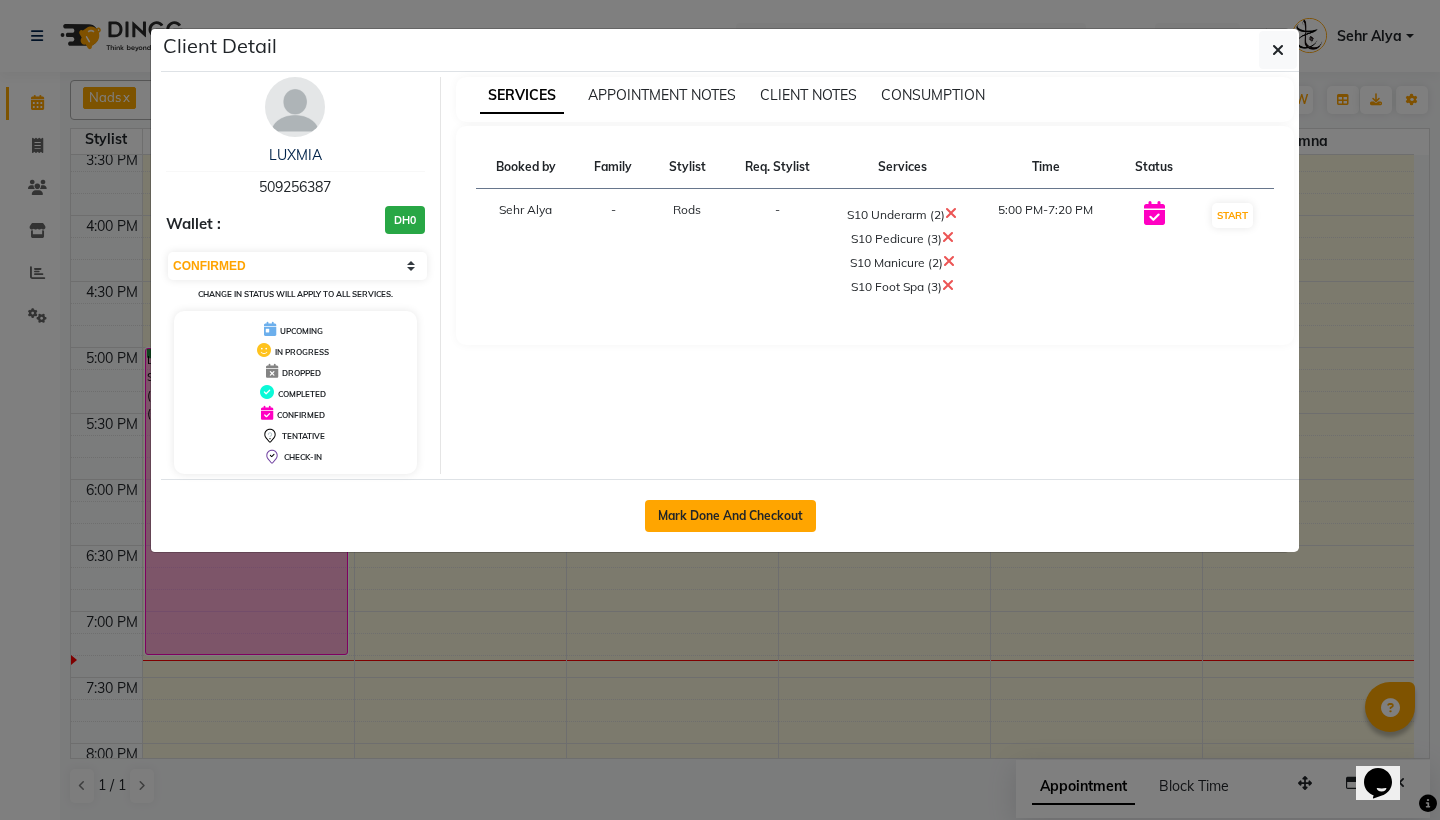 click on "Mark Done And Checkout" 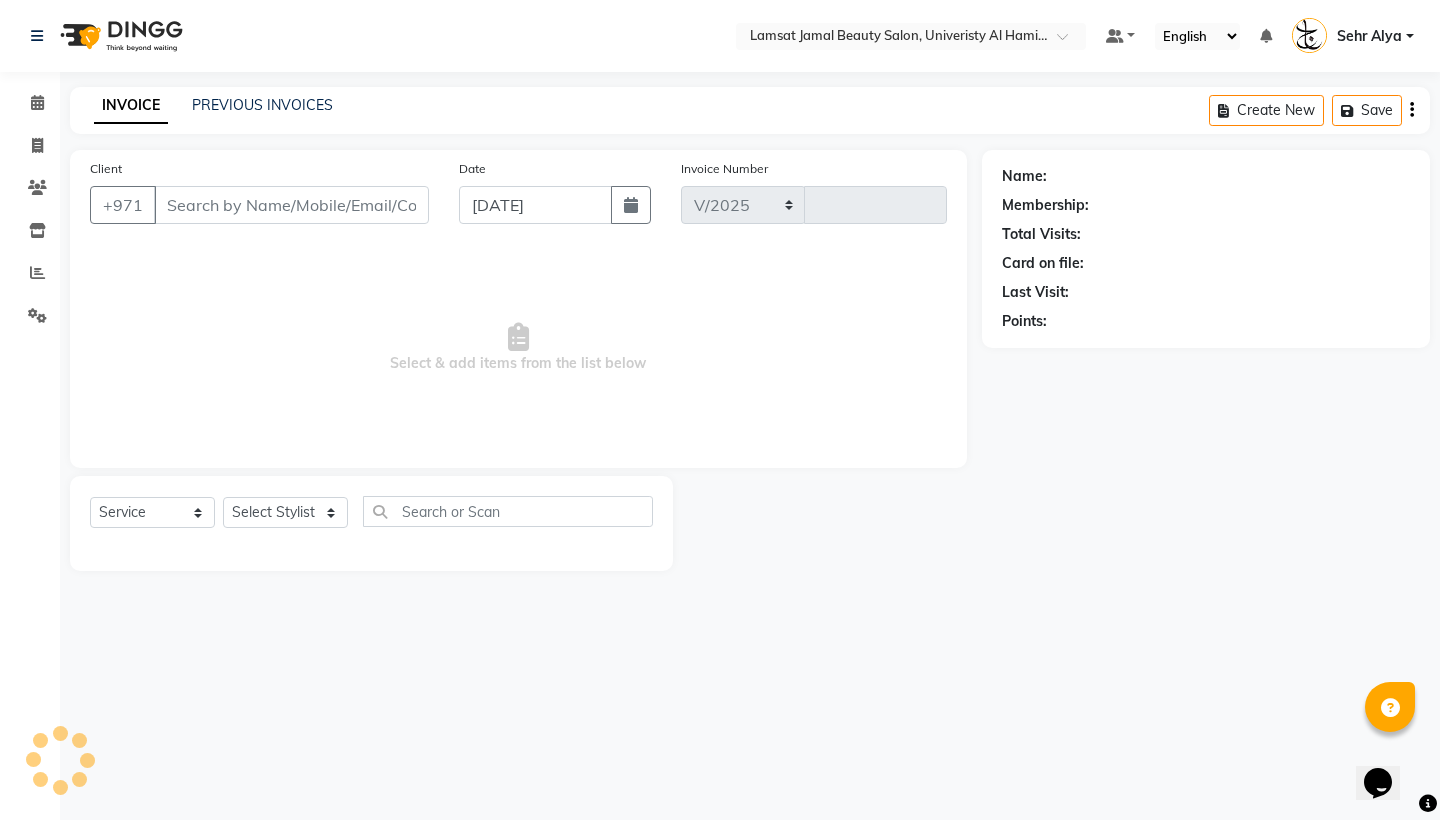 select on "8294" 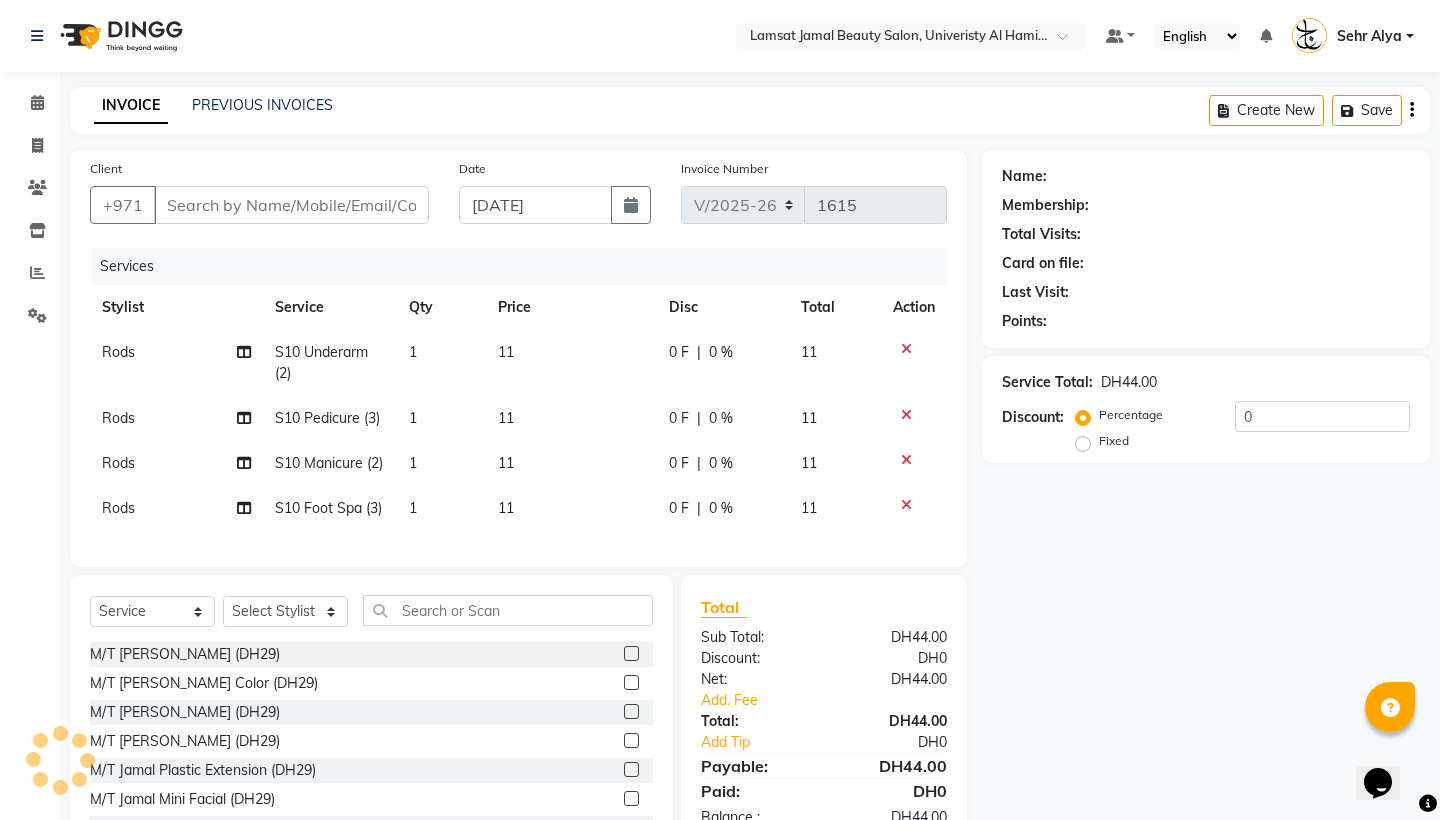 type on "50*****87" 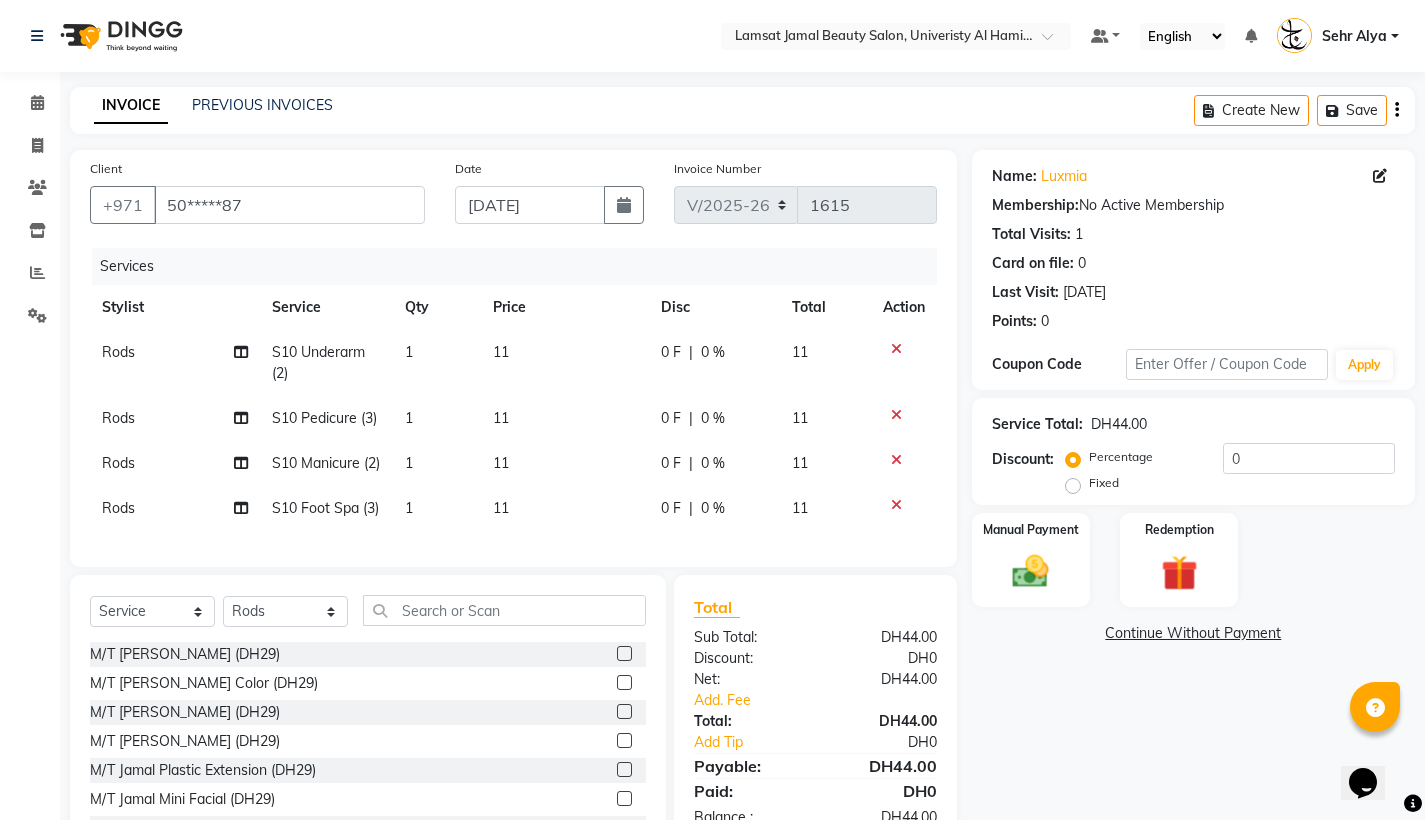 click on "1" 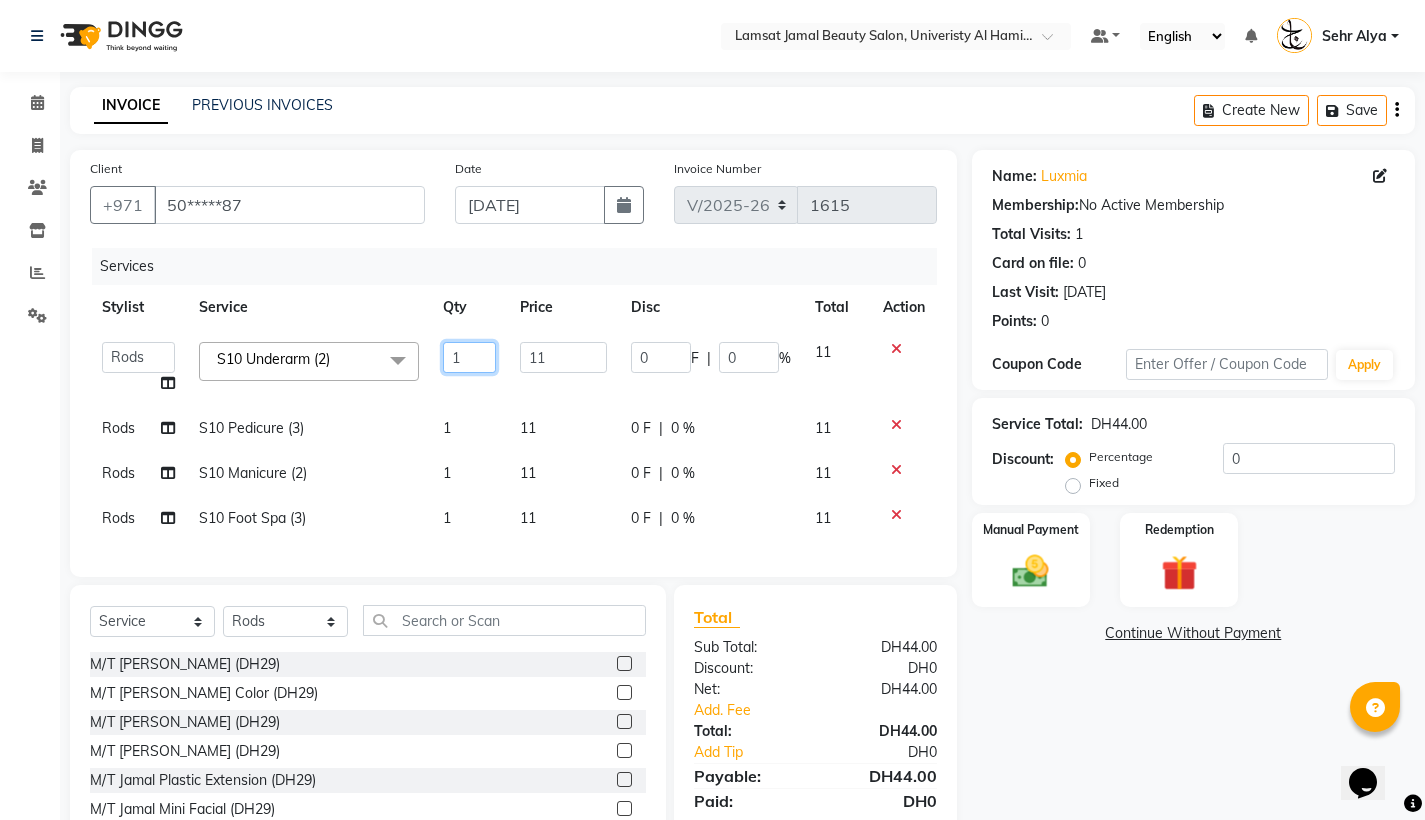 click on "1" 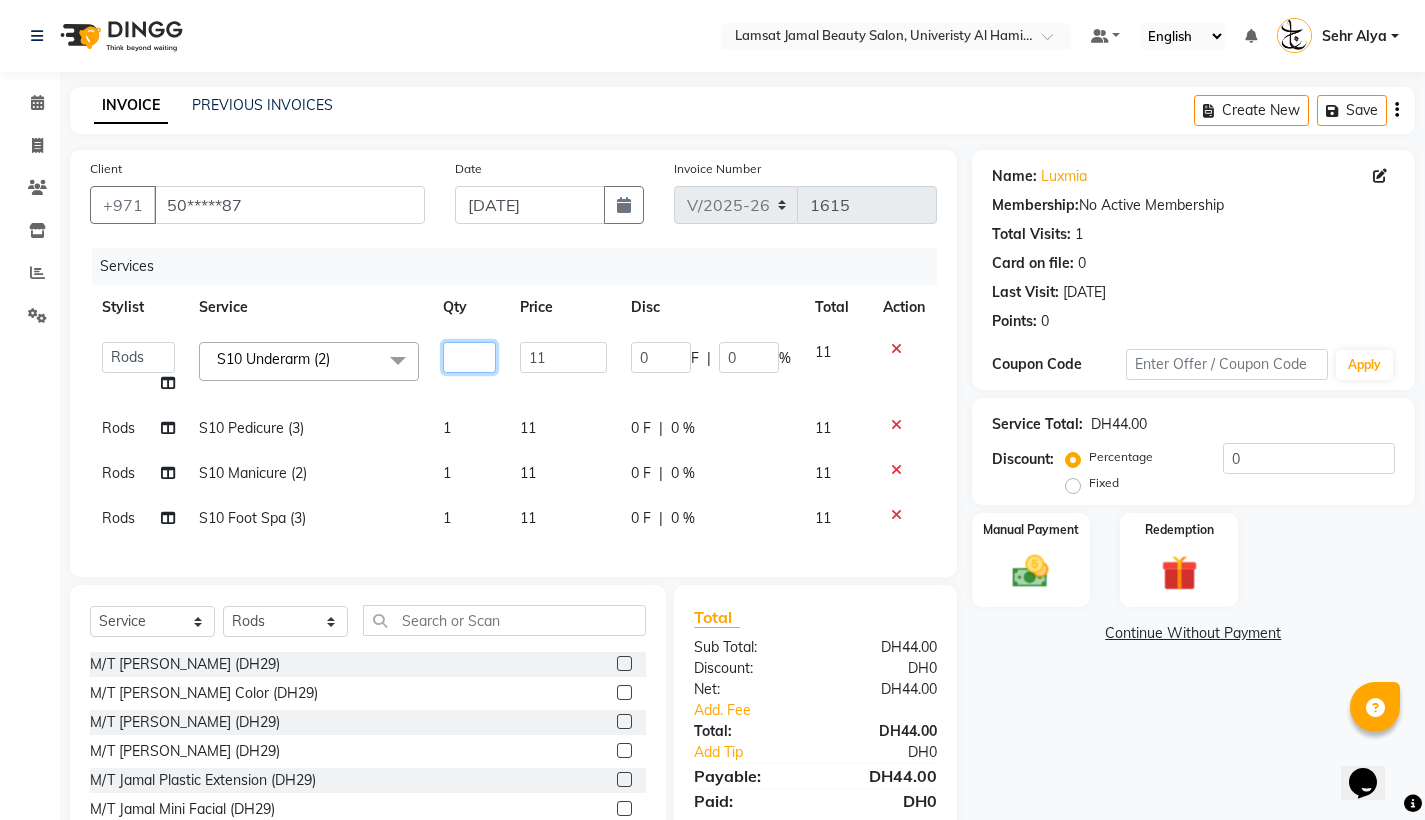 type on "2" 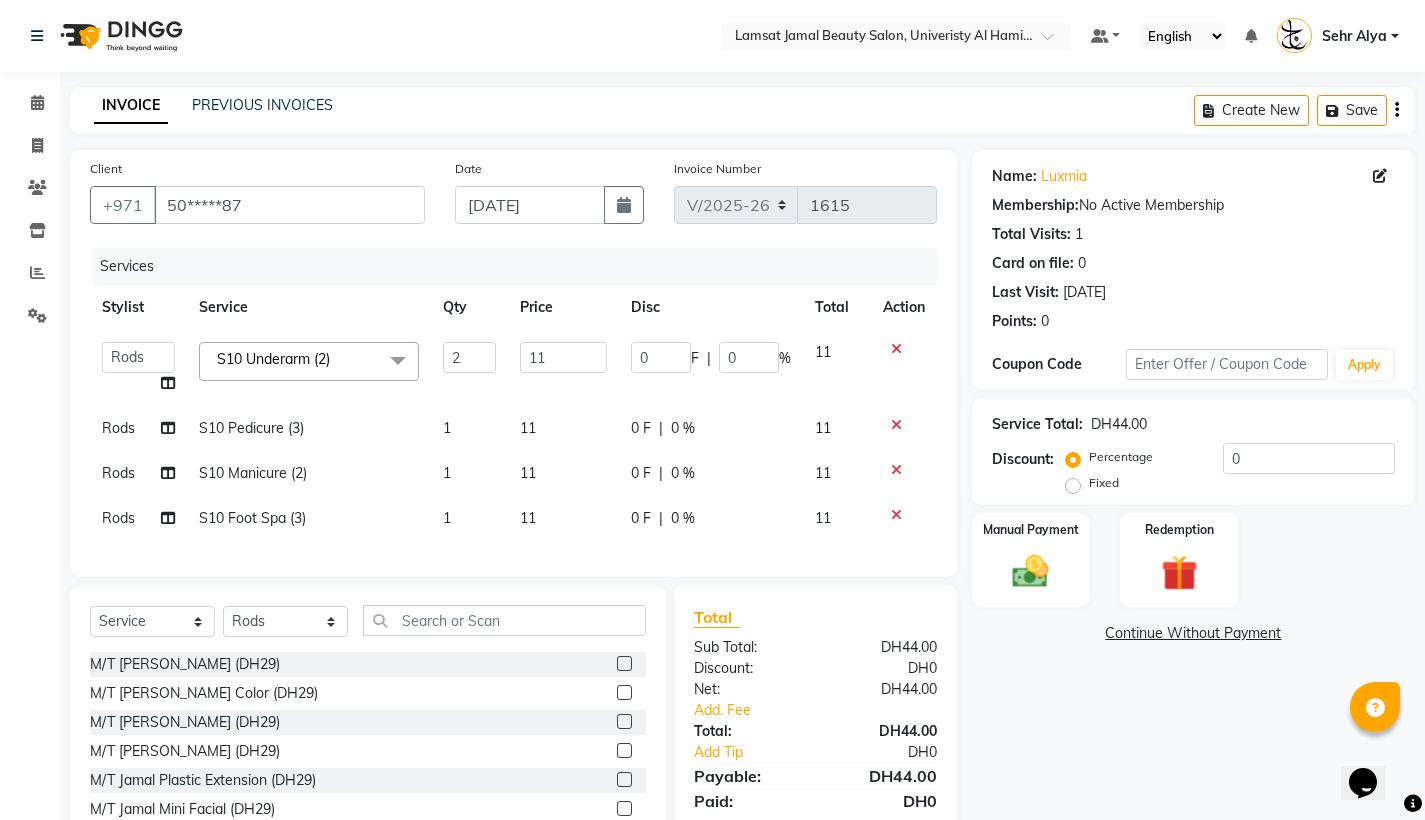 click on "1" 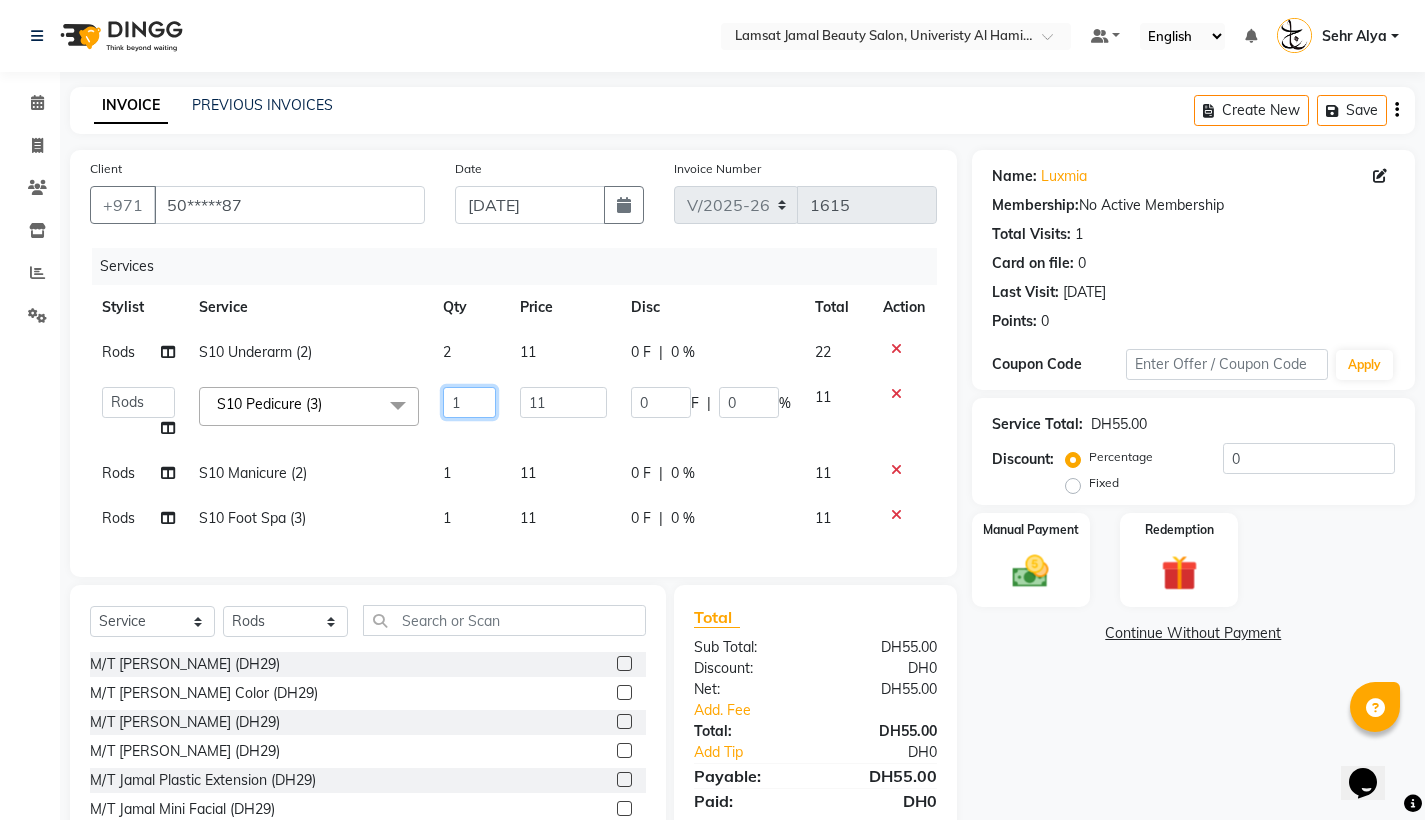click on "1" 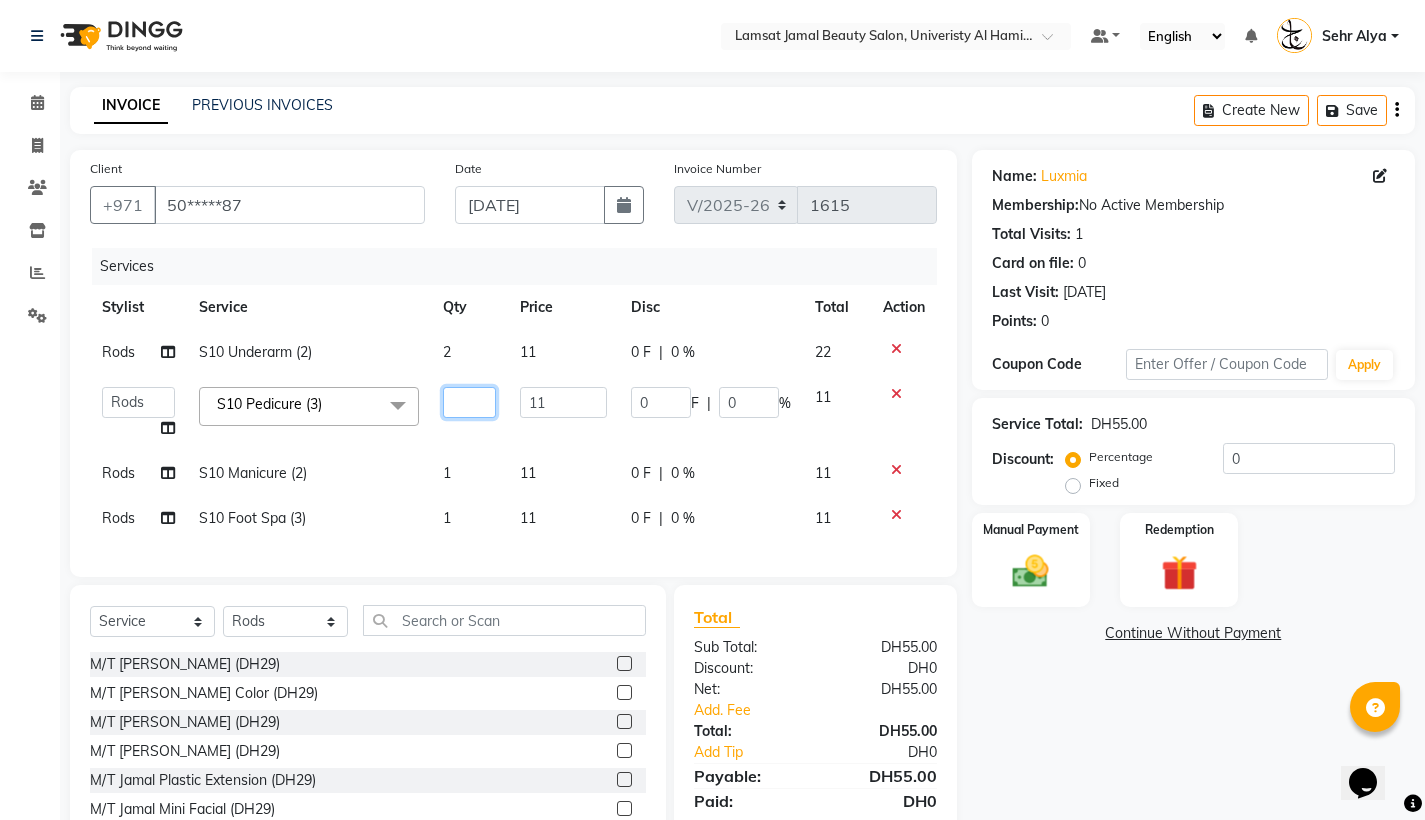 type on "3" 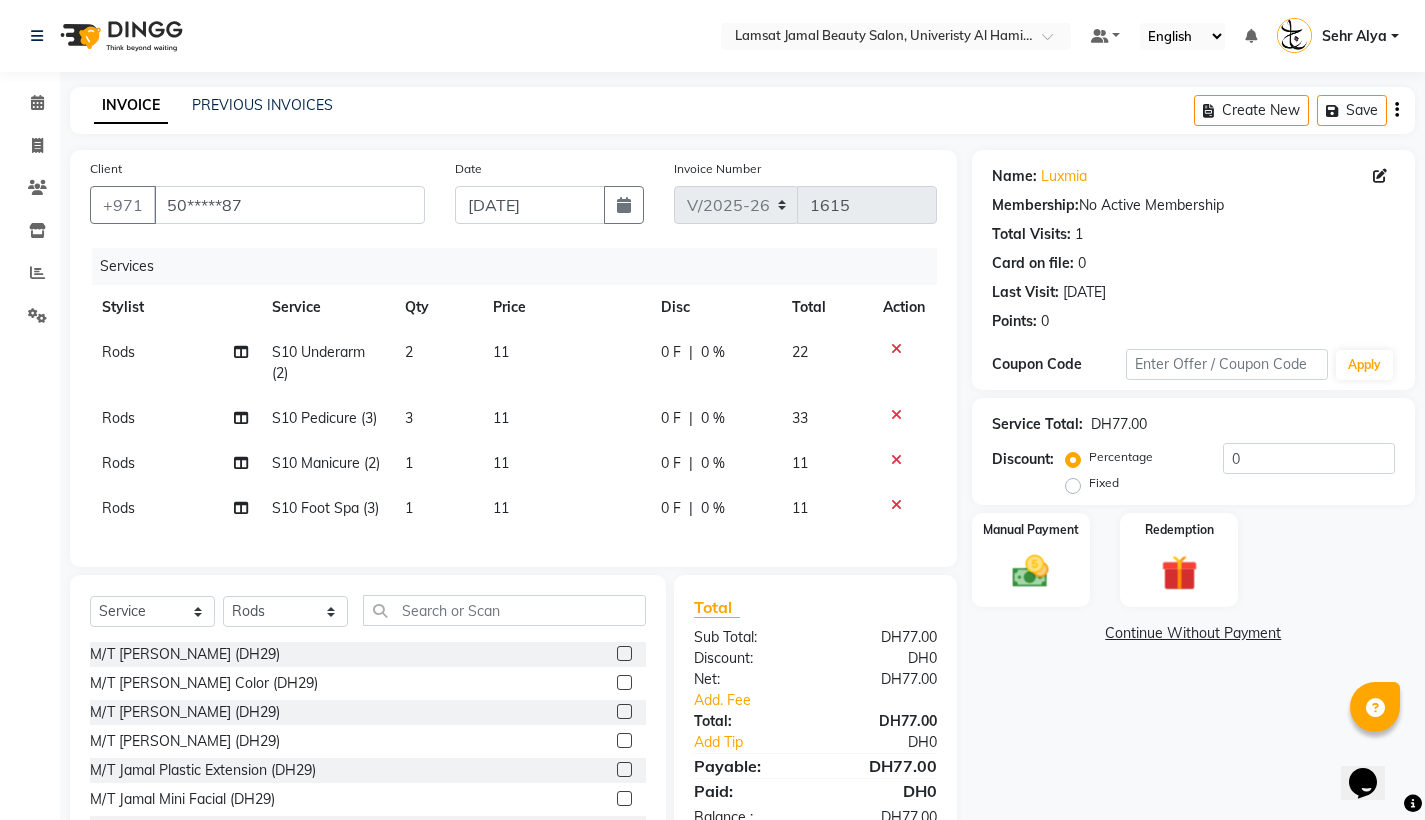 click on "1" 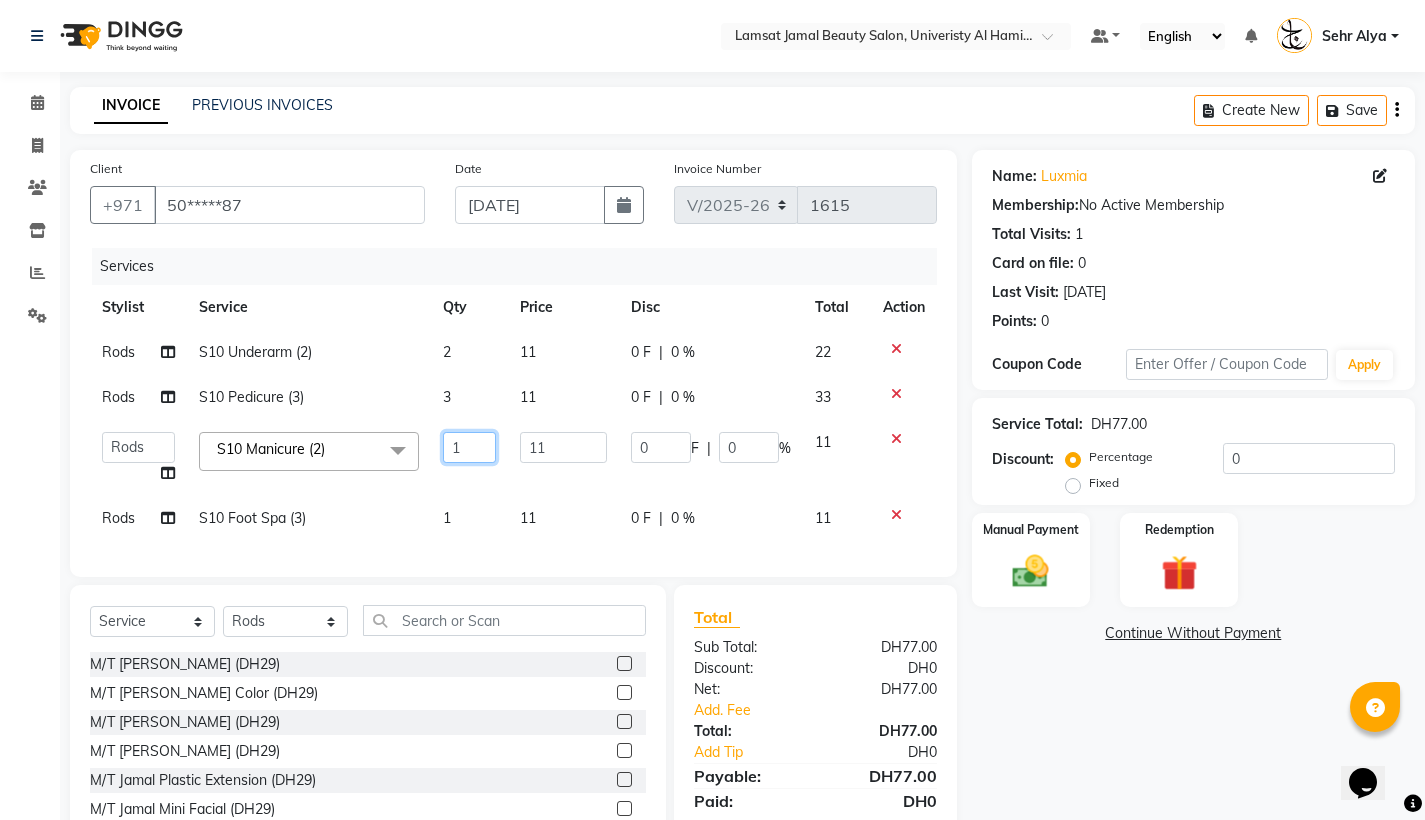 click on "1" 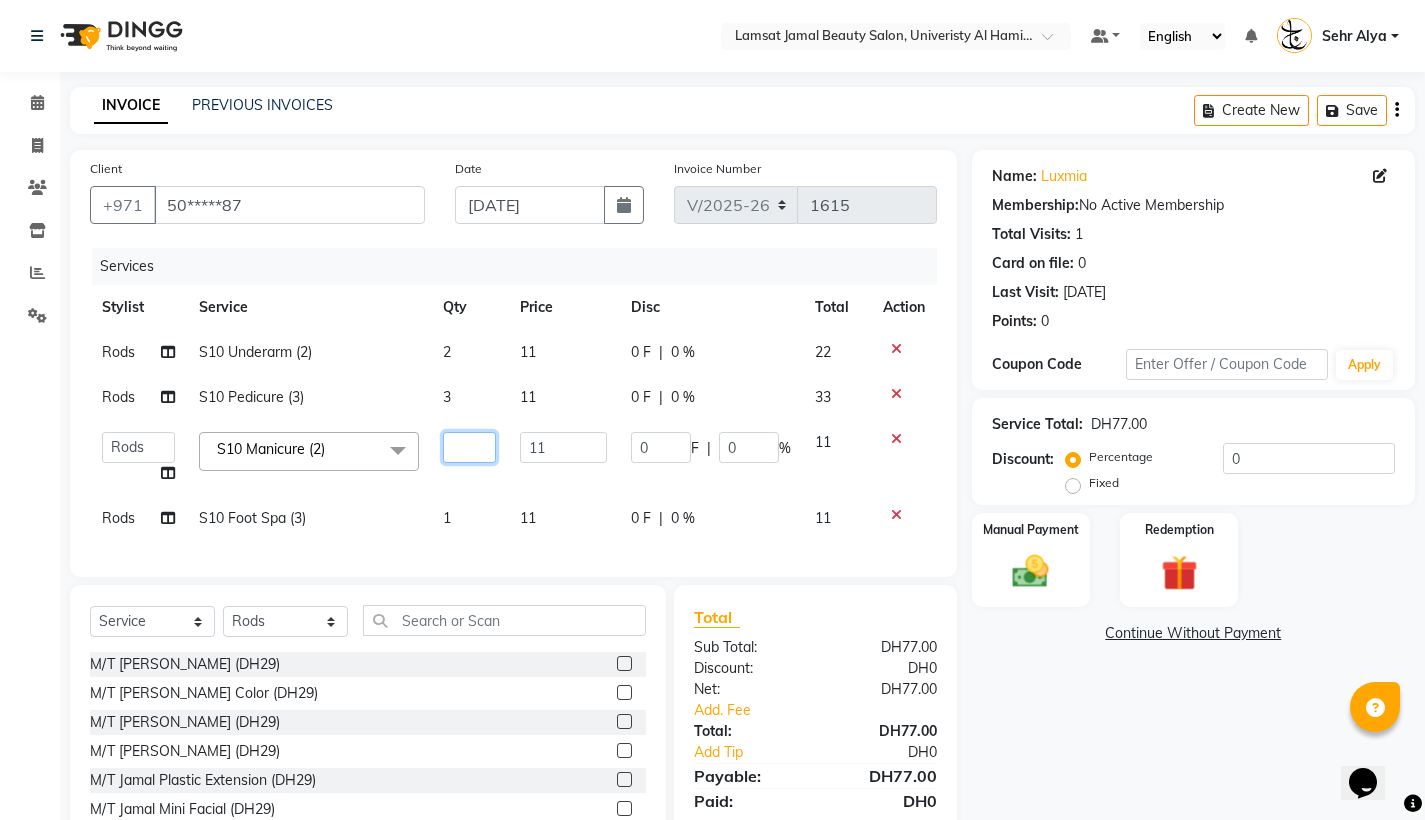 type on "2" 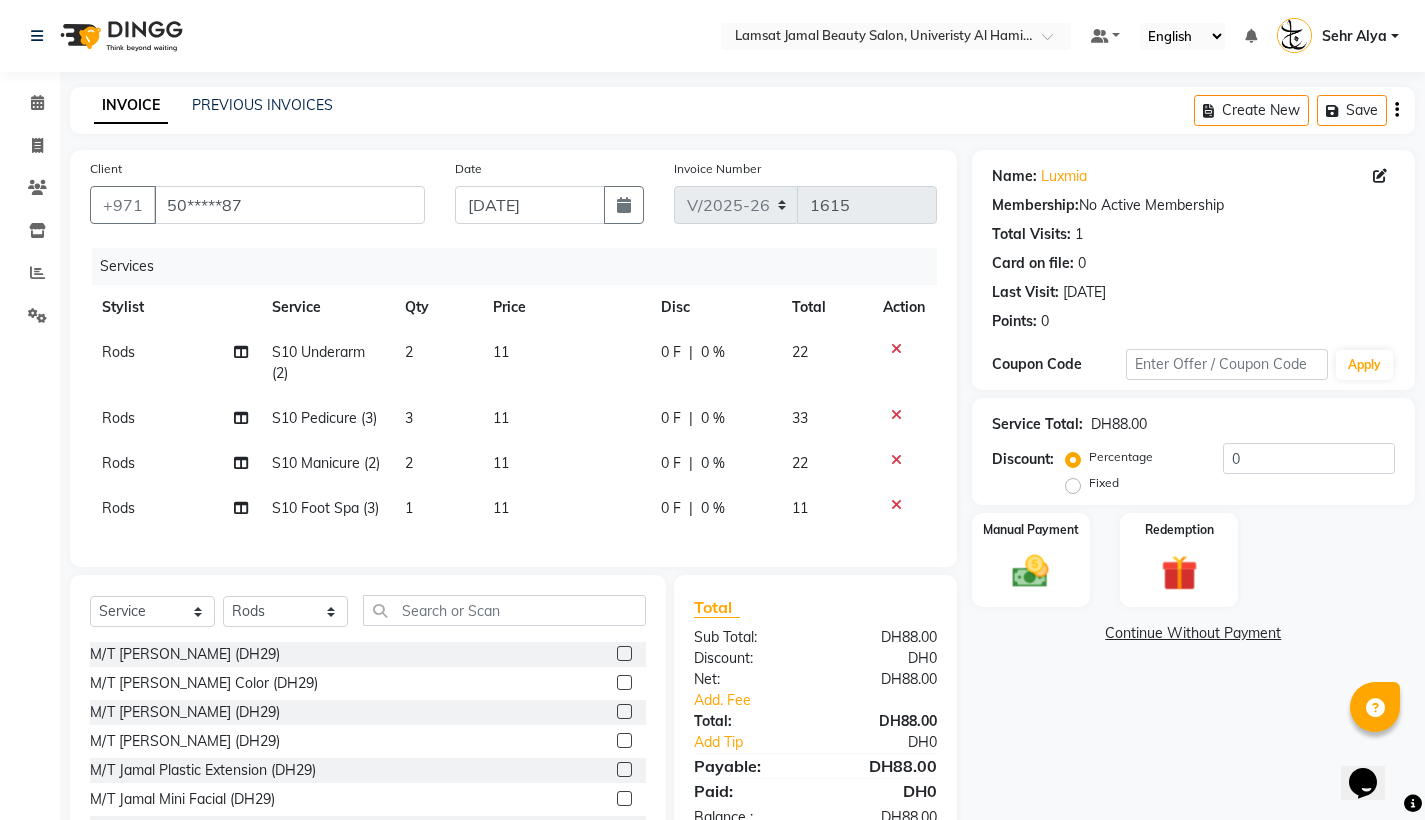 click on "1" 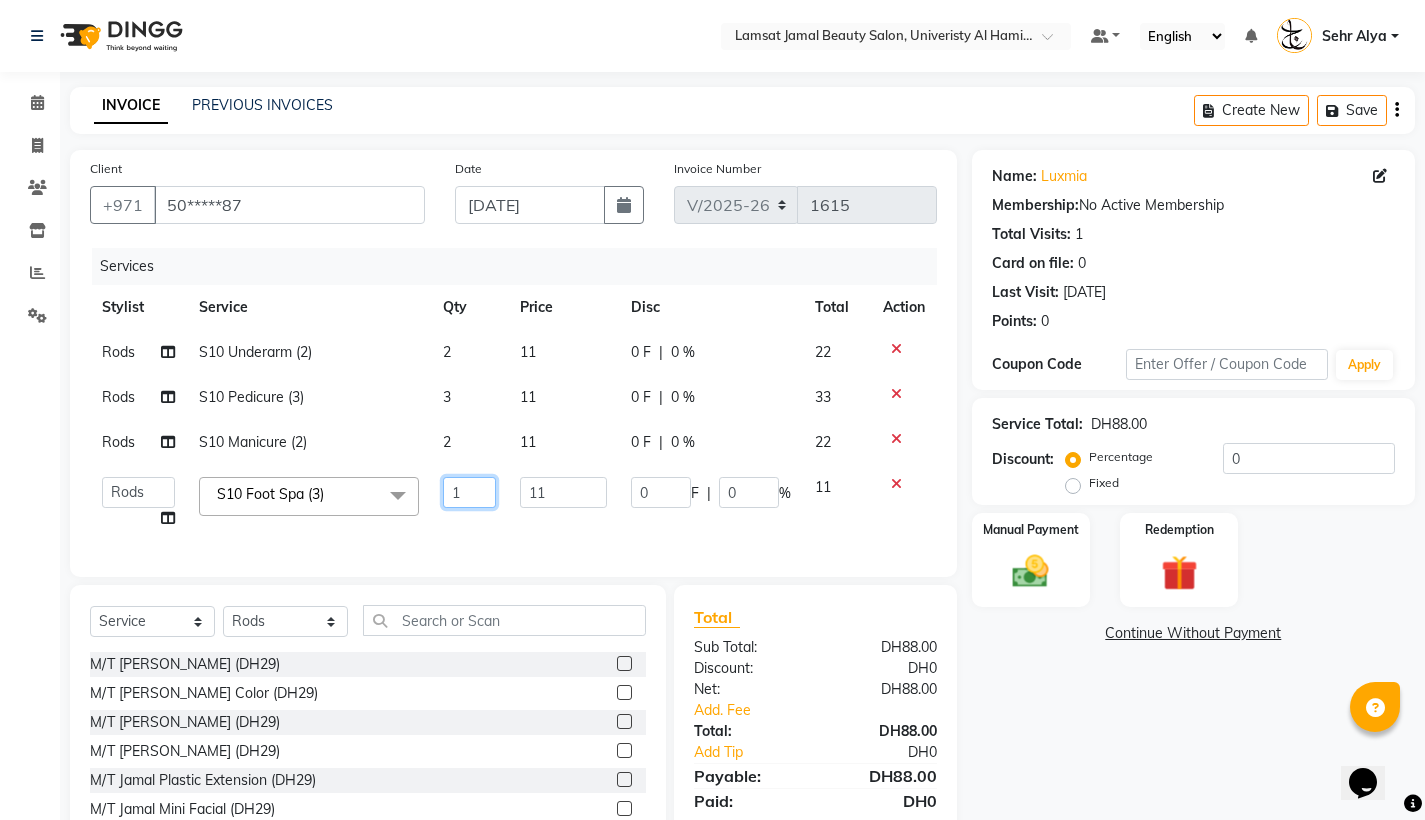click on "1" 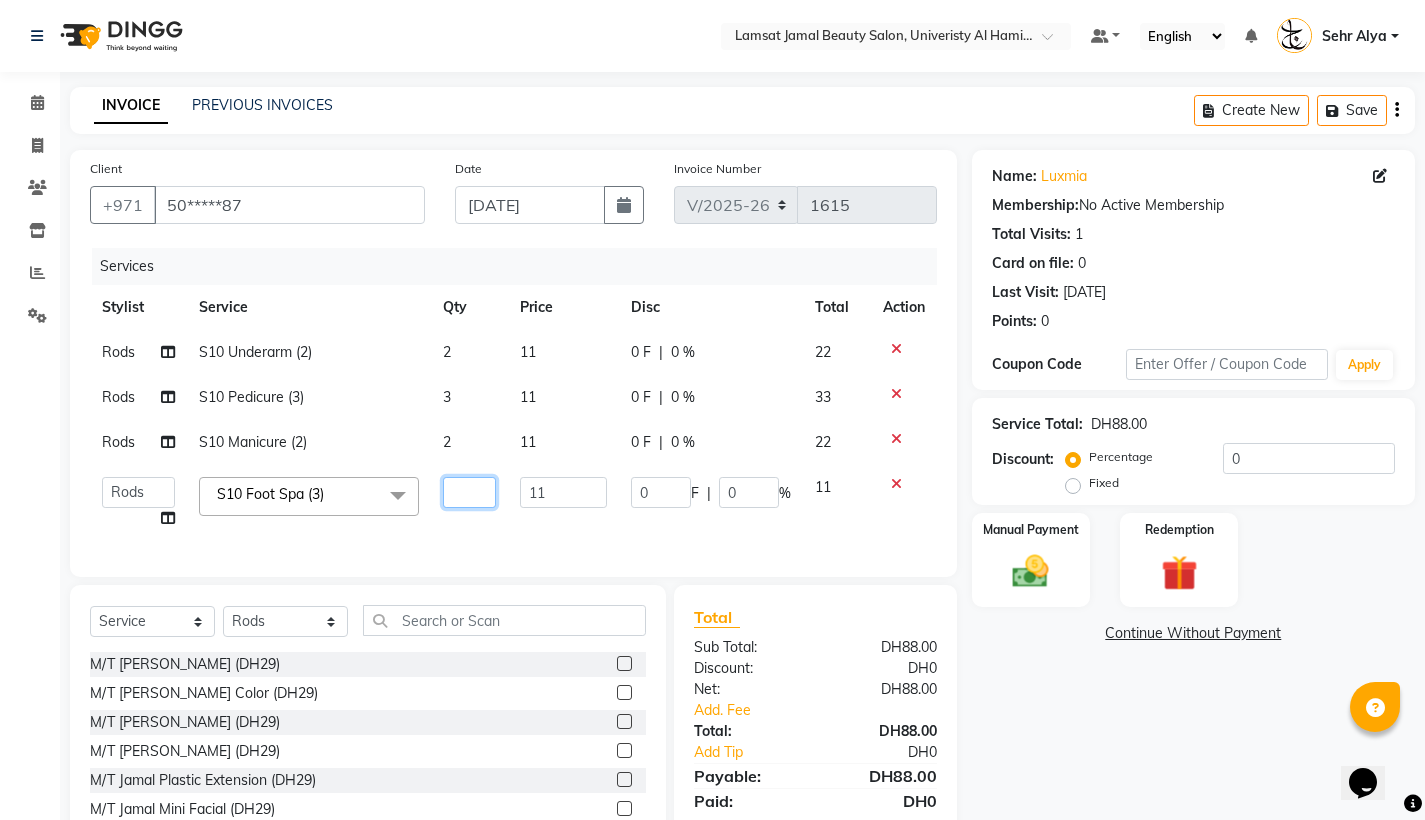 type on "3" 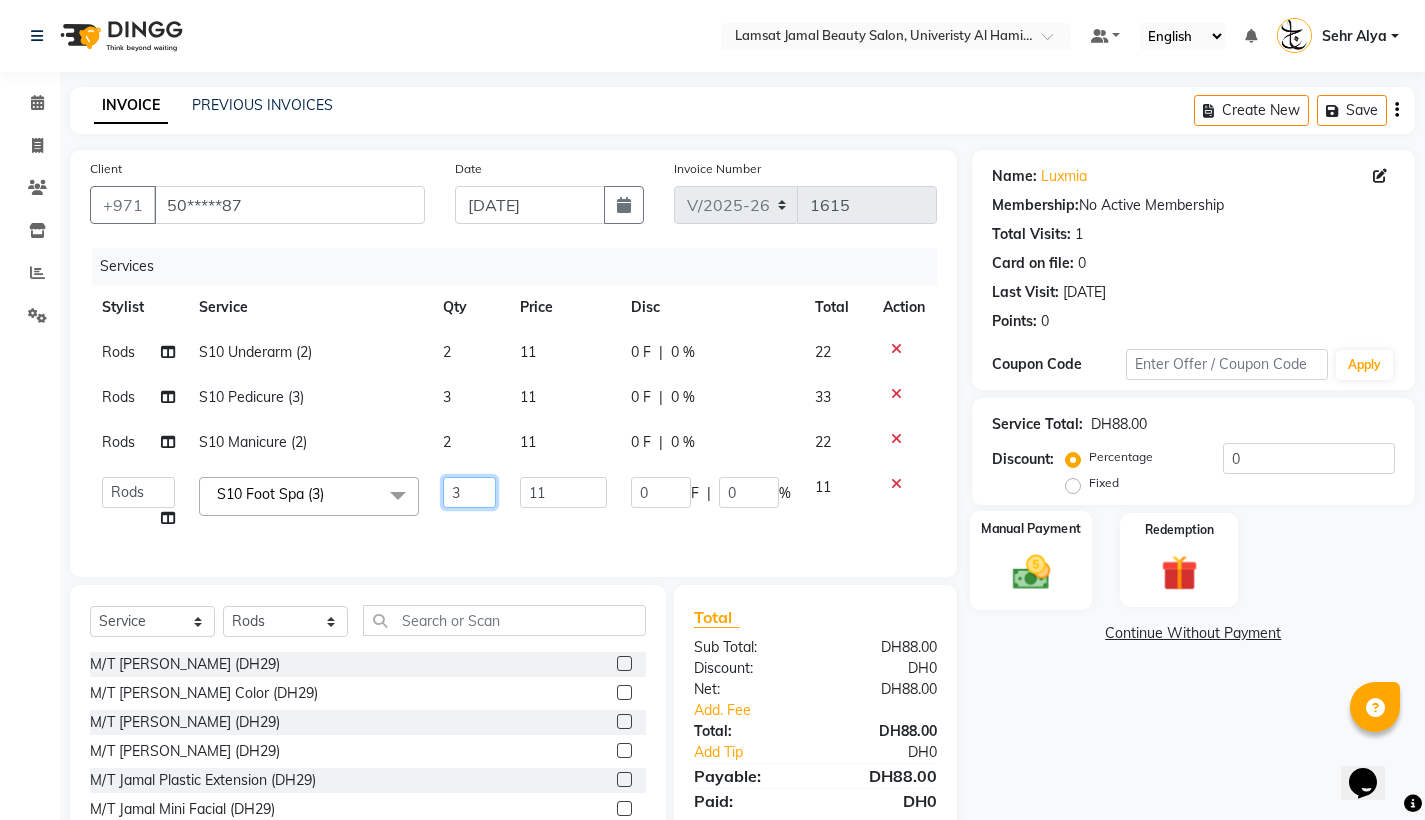 scroll, scrollTop: 41, scrollLeft: 0, axis: vertical 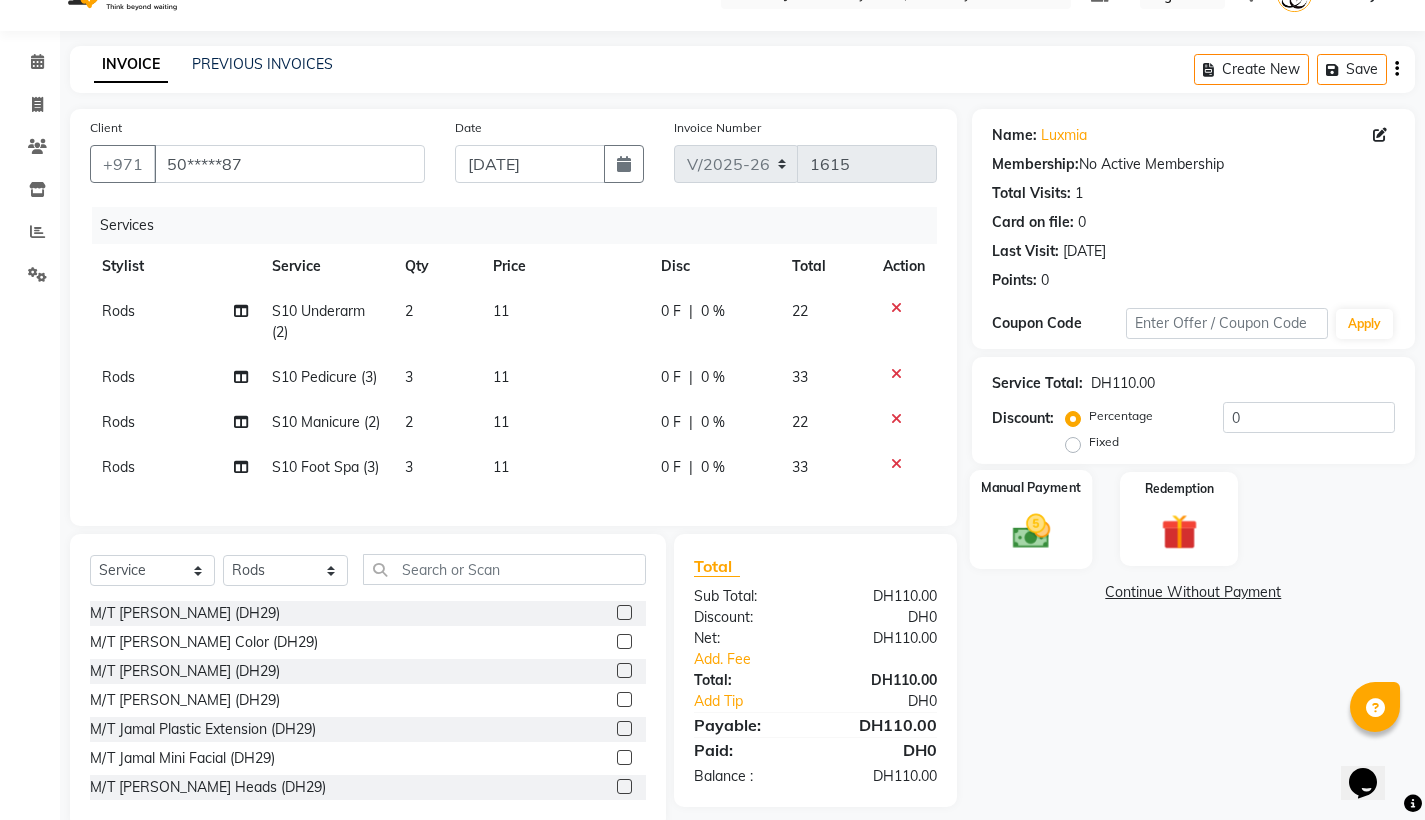click on "Manual Payment" 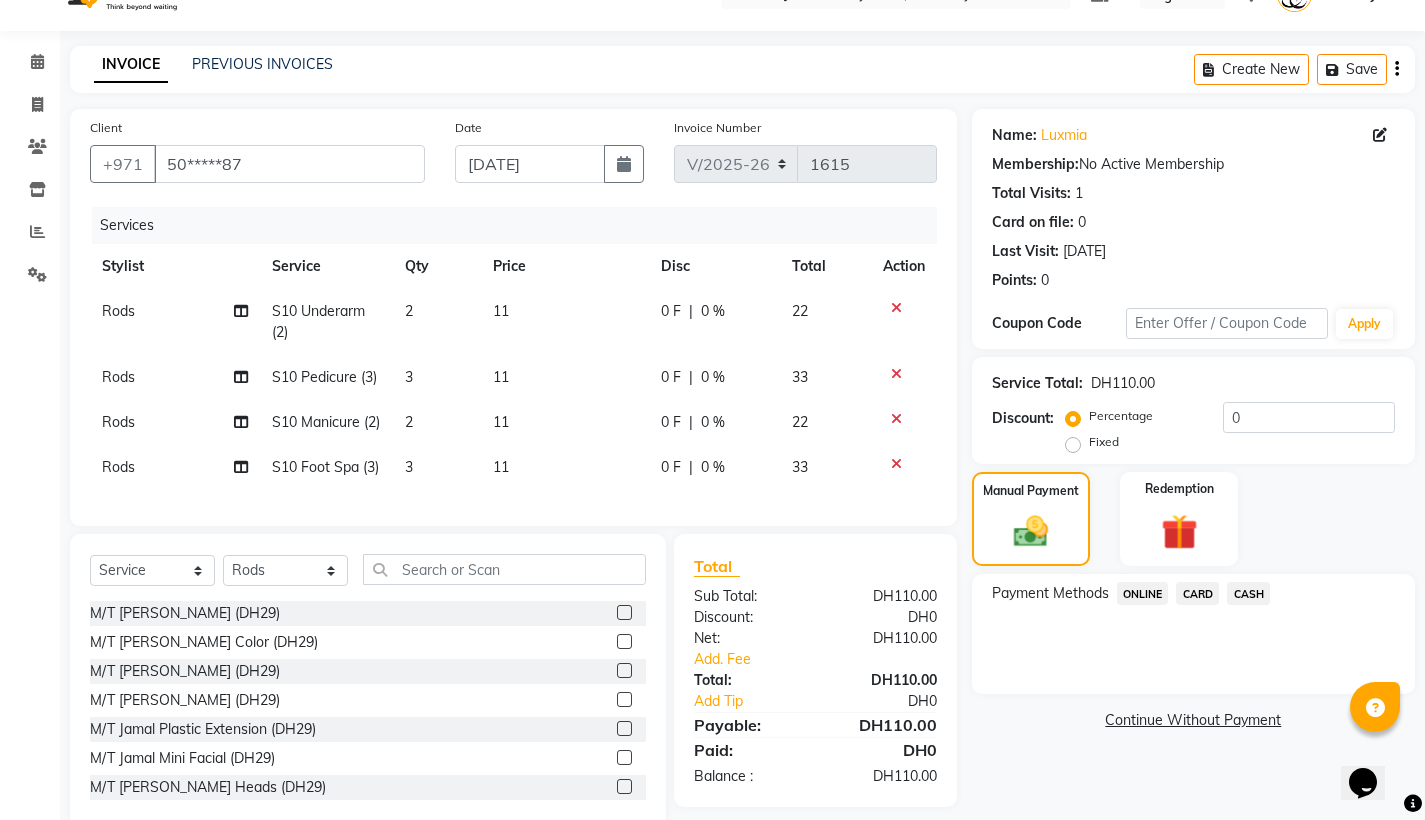 click on "CARD" 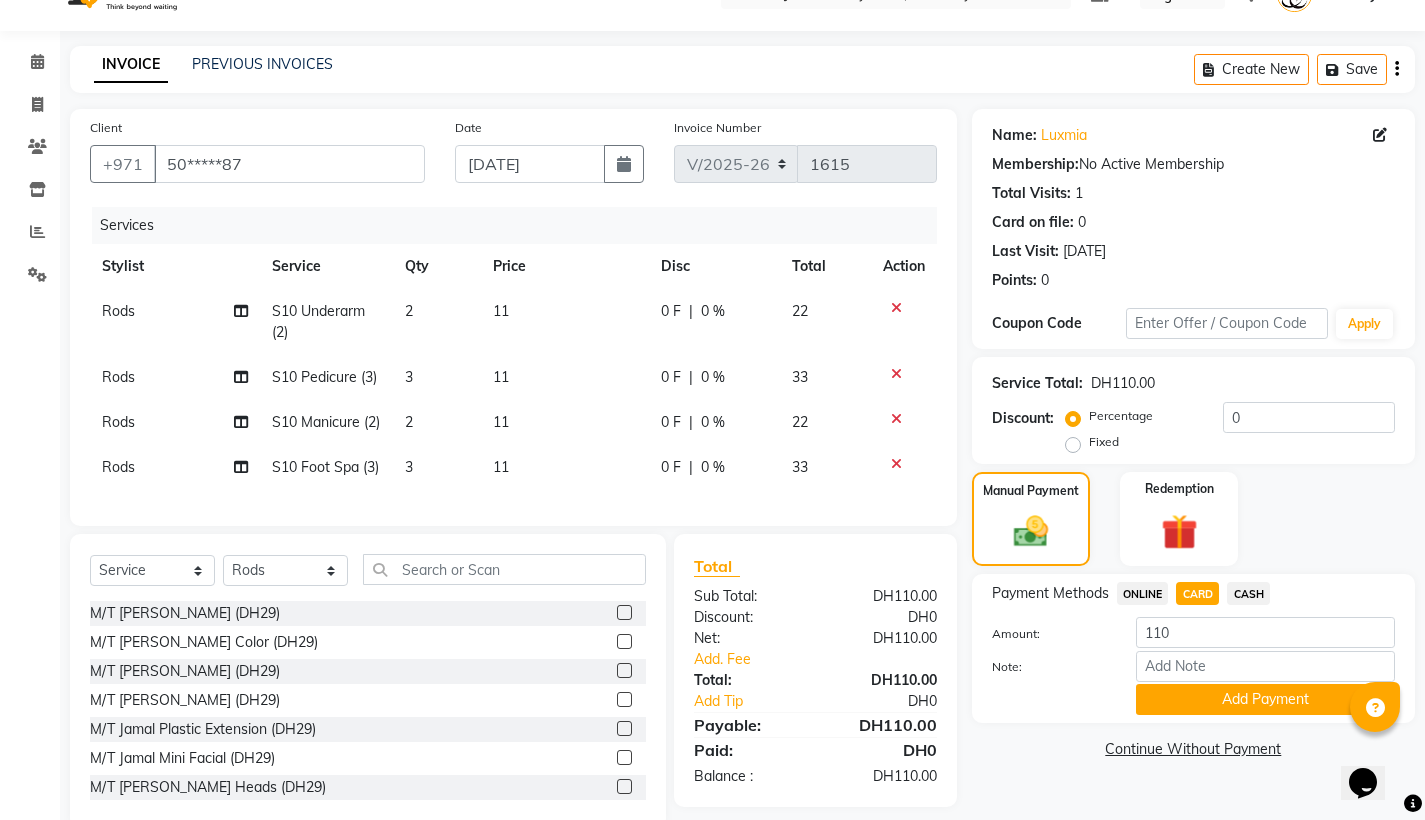 scroll, scrollTop: 158, scrollLeft: 0, axis: vertical 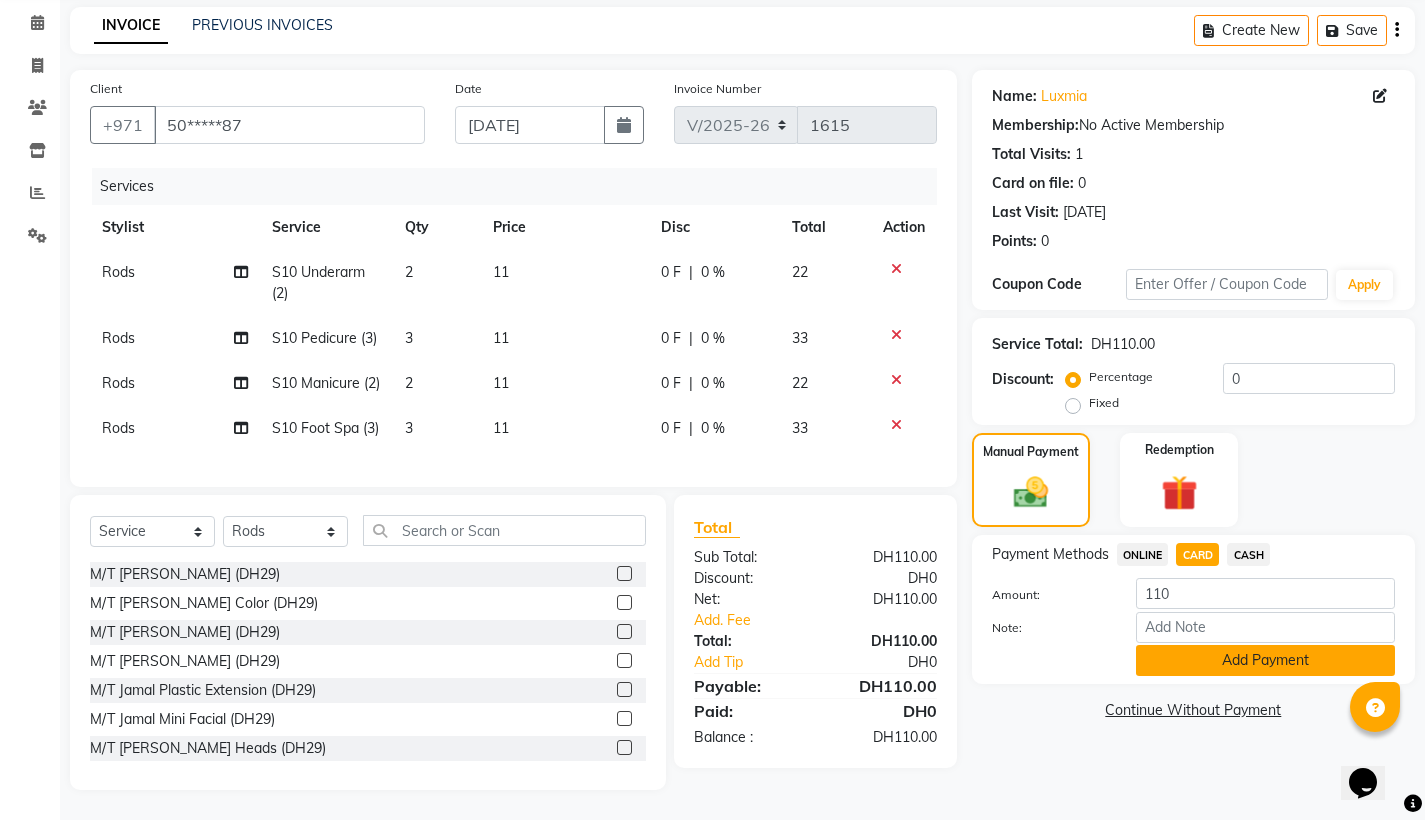 click on "Add Payment" 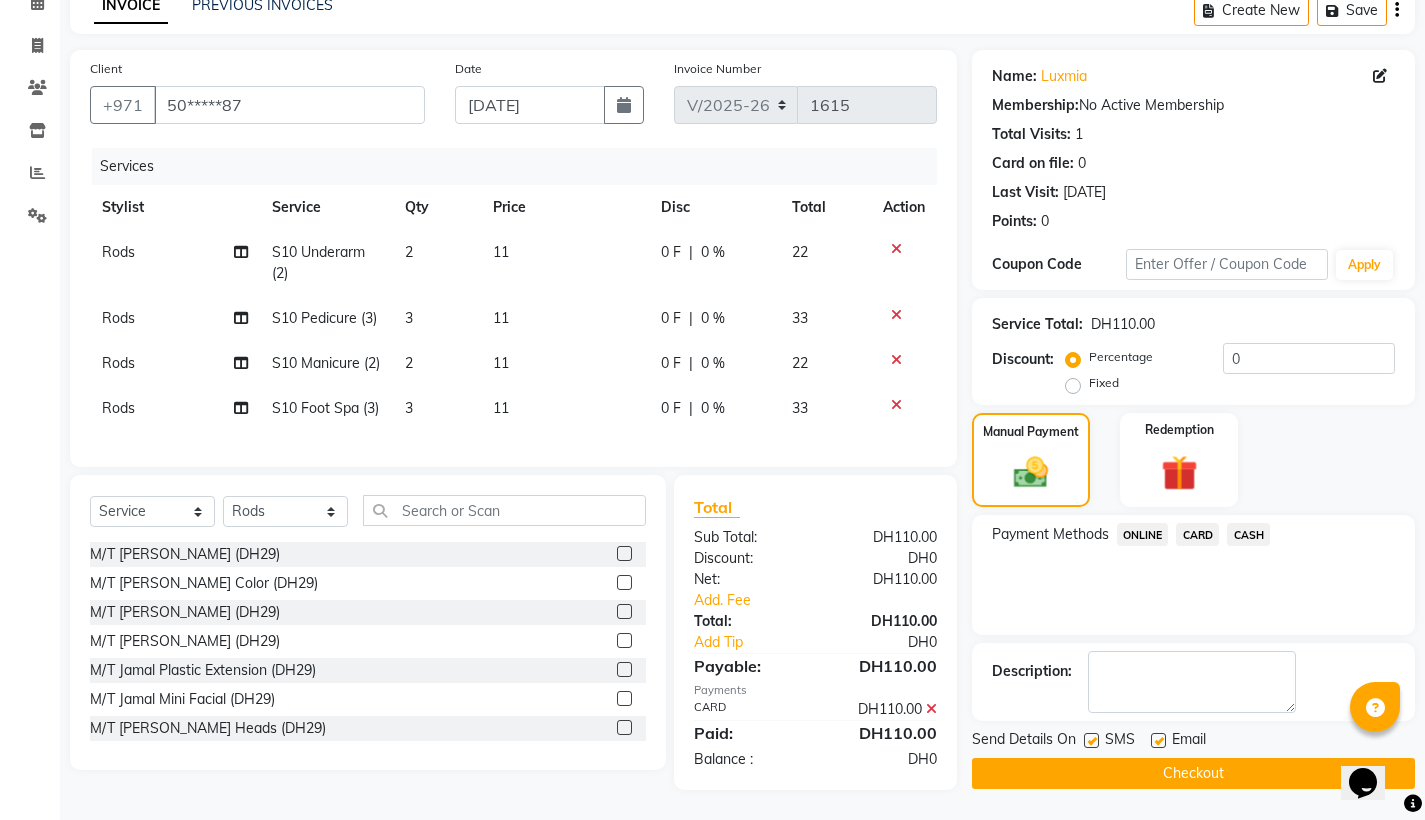 scroll, scrollTop: 177, scrollLeft: 0, axis: vertical 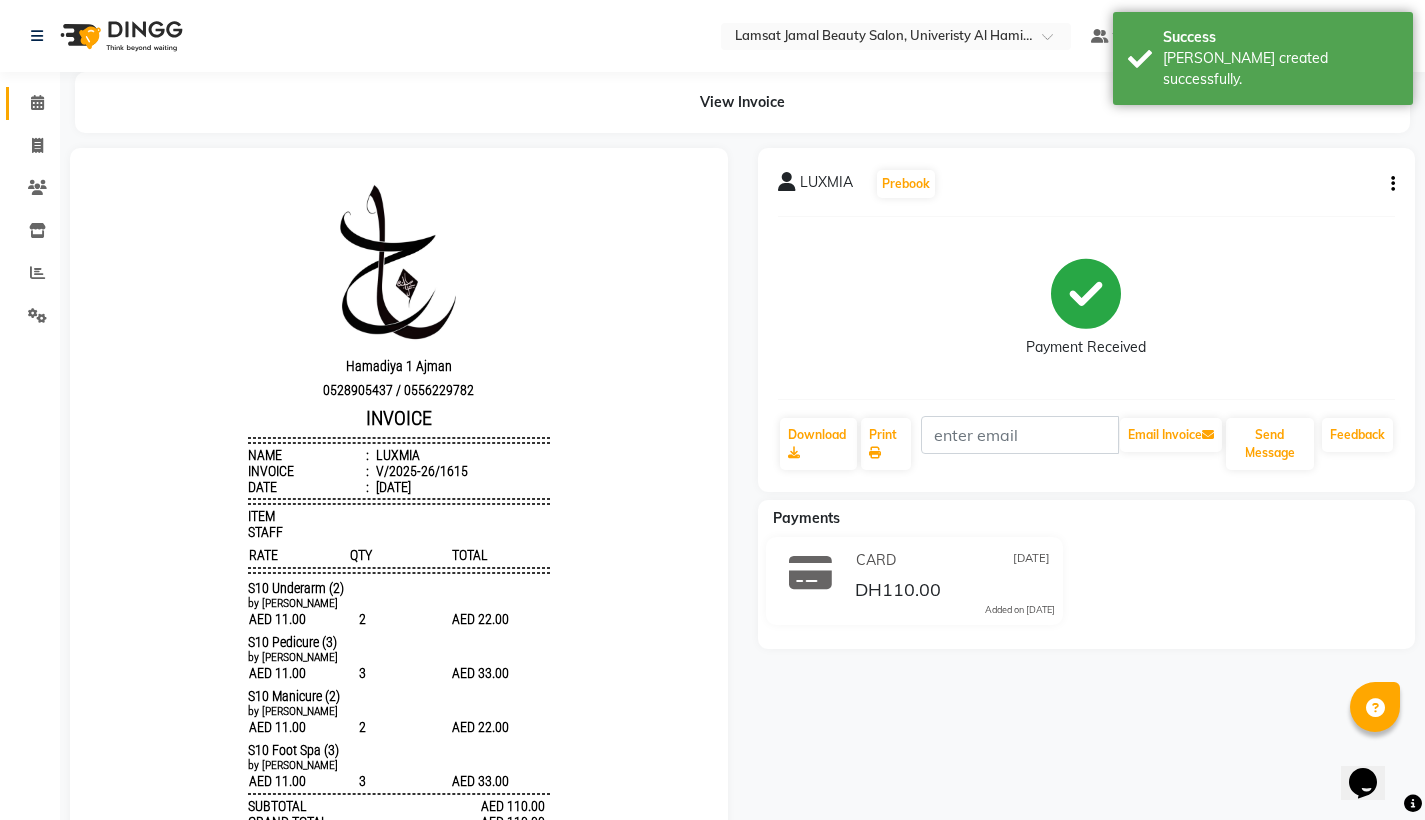 click 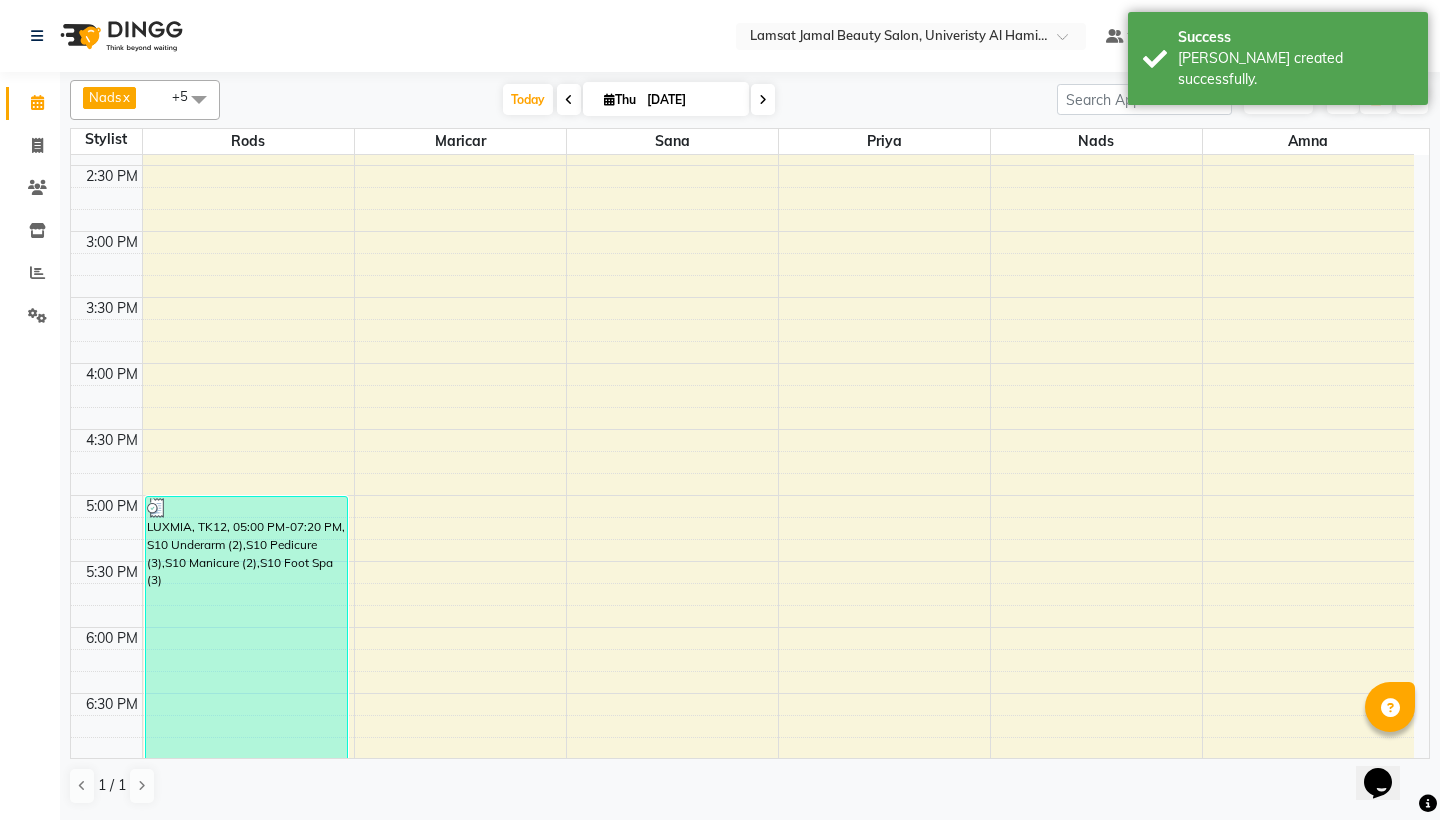 scroll, scrollTop: 911, scrollLeft: 0, axis: vertical 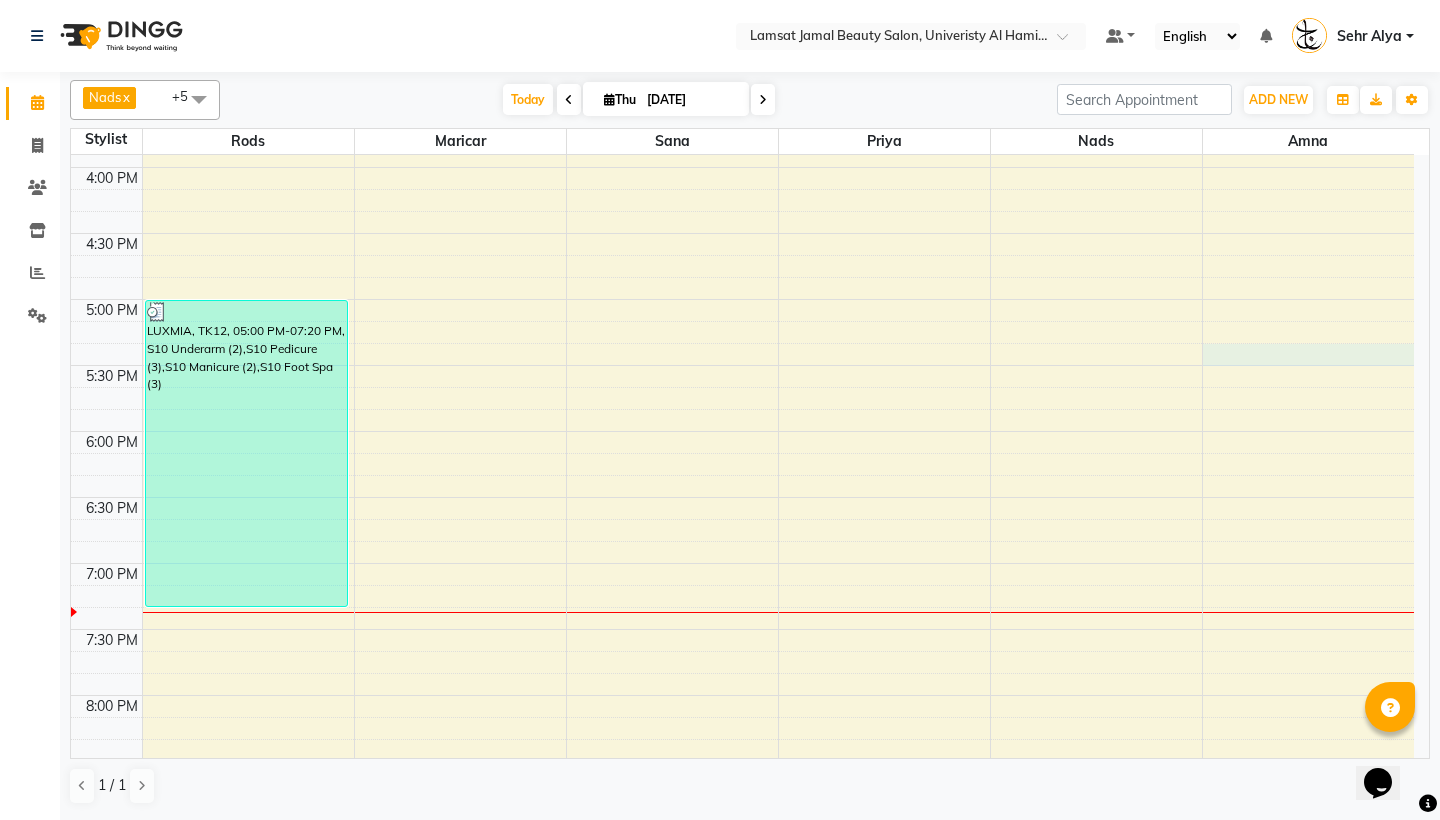 click on "9:00 AM 9:30 AM 10:00 AM 10:30 AM 11:00 AM 11:30 AM 12:00 PM 12:30 PM 1:00 PM 1:30 PM 2:00 PM 2:30 PM 3:00 PM 3:30 PM 4:00 PM 4:30 PM 5:00 PM 5:30 PM 6:00 PM 6:30 PM 7:00 PM 7:30 PM 8:00 PM 8:30 PM 9:00 PM 9:30 PM 10:00 PM 10:30 PM 11:00 PM 11:30 PM     Sehr Nadia, TK01, 11:40 AM-12:15 PM, Sehr Alya Hair Colors Roots     LUXMIA, TK12, 05:00 PM-07:20 PM, S10 Underarm (2),S10 Pedicure (3),S10 Manicure (2),S10 Foot Spa (3)     Sehr Nadia, TK01, 10:30 AM-11:40 AM, Sehr Alya Nails Pedicure Classic,Sehr Alya Nails Cut & Shape     [PERSON_NAME], TK02, 10:30 AM-11:05 AM, Sehr Alya Hair Colors Roots     [PERSON_NAME], TK02, 11:05 AM-12:15 PM, Sehr Alya Bleaching Brows Tint,Sehr Alya Face Threading/Wax Full Face Thread     sehr anoud, TK11, 01:50 PM-02:25 PM, Sehr Alya Face Threading/Wax Upper Lip     sehr anoud, TK11, 01:15 PM-01:50 PM, Sehr Alya Nails Normal Polish     Sehr Nadia, TK01, 12:15 PM-01:25 PM, Sehr Alya Face Threading/Wax Eyebrow,Sehr Alya Bleaching Brows Tint" at bounding box center (742, 233) 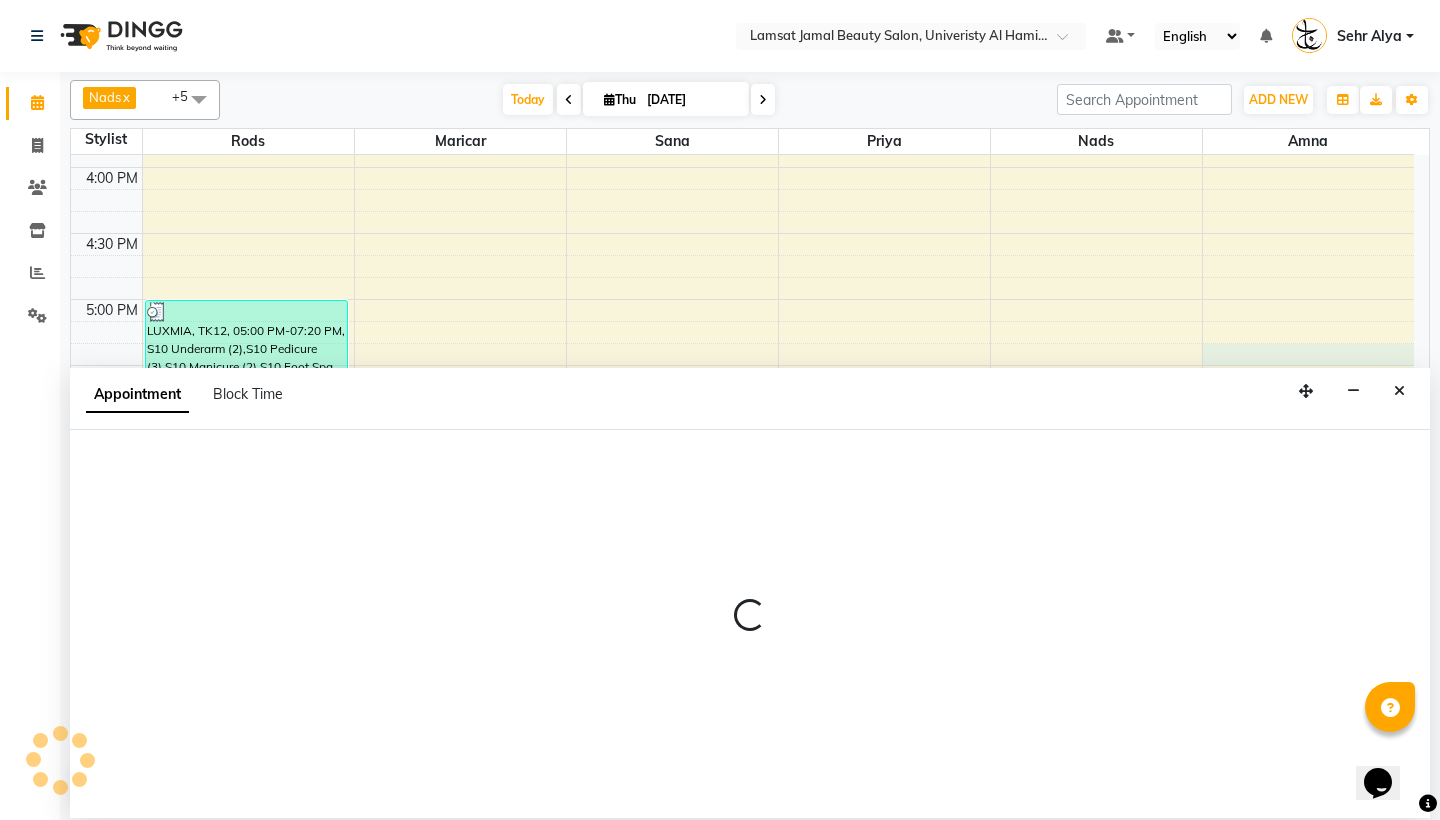 select on "79916" 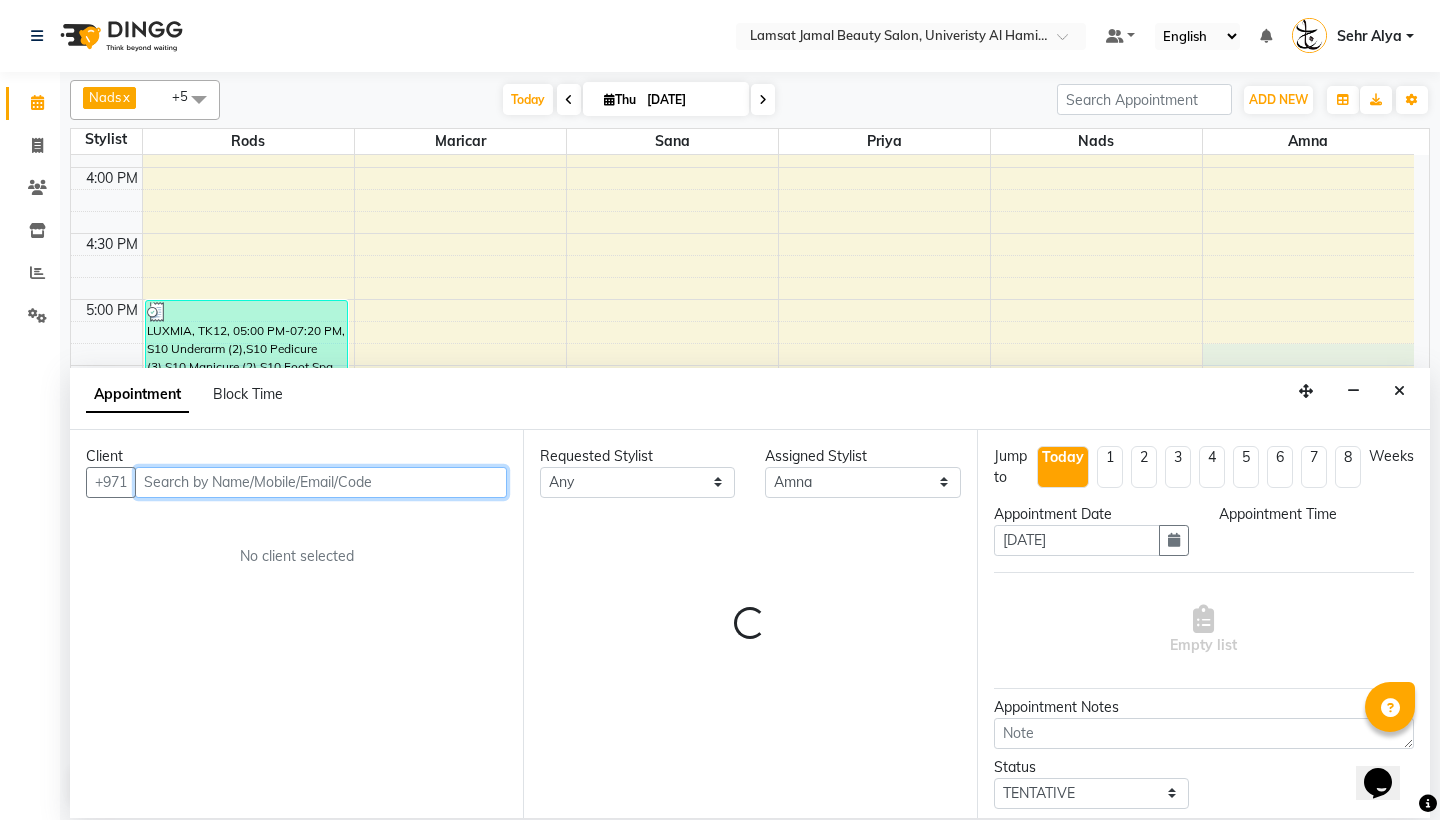 select on "1035" 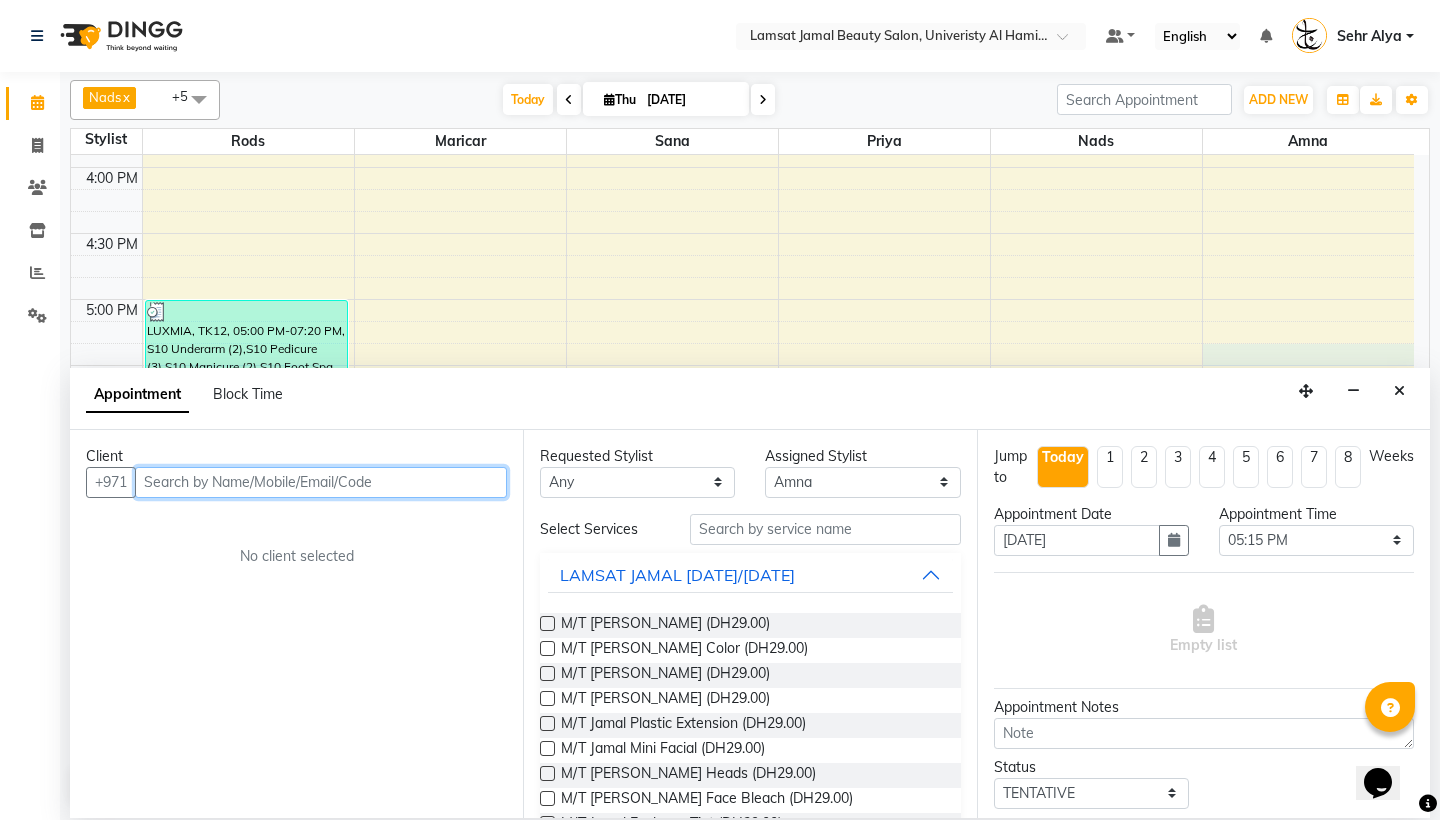 click at bounding box center (321, 482) 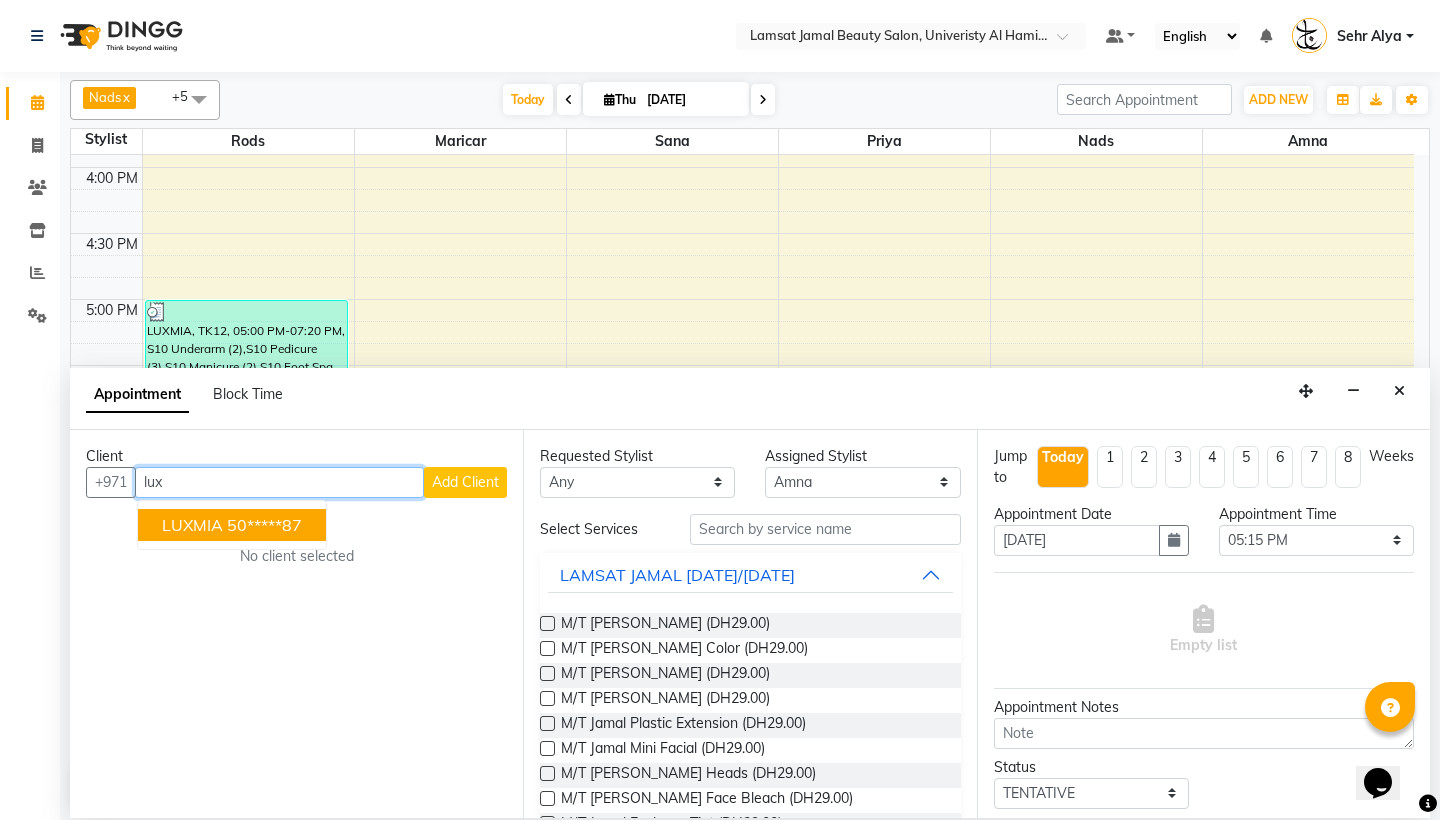 click on "50*****87" at bounding box center (264, 525) 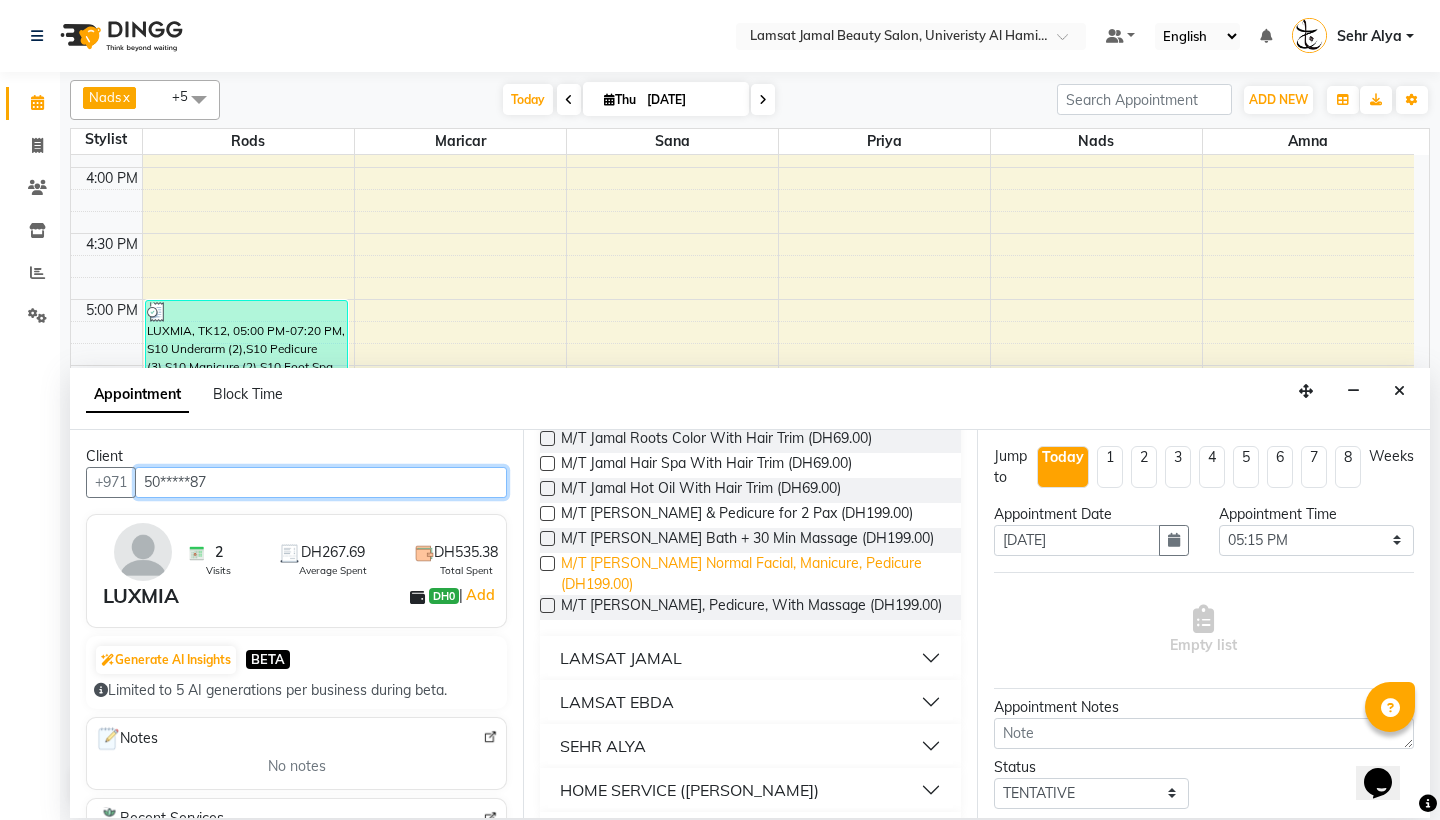 scroll, scrollTop: 505, scrollLeft: 0, axis: vertical 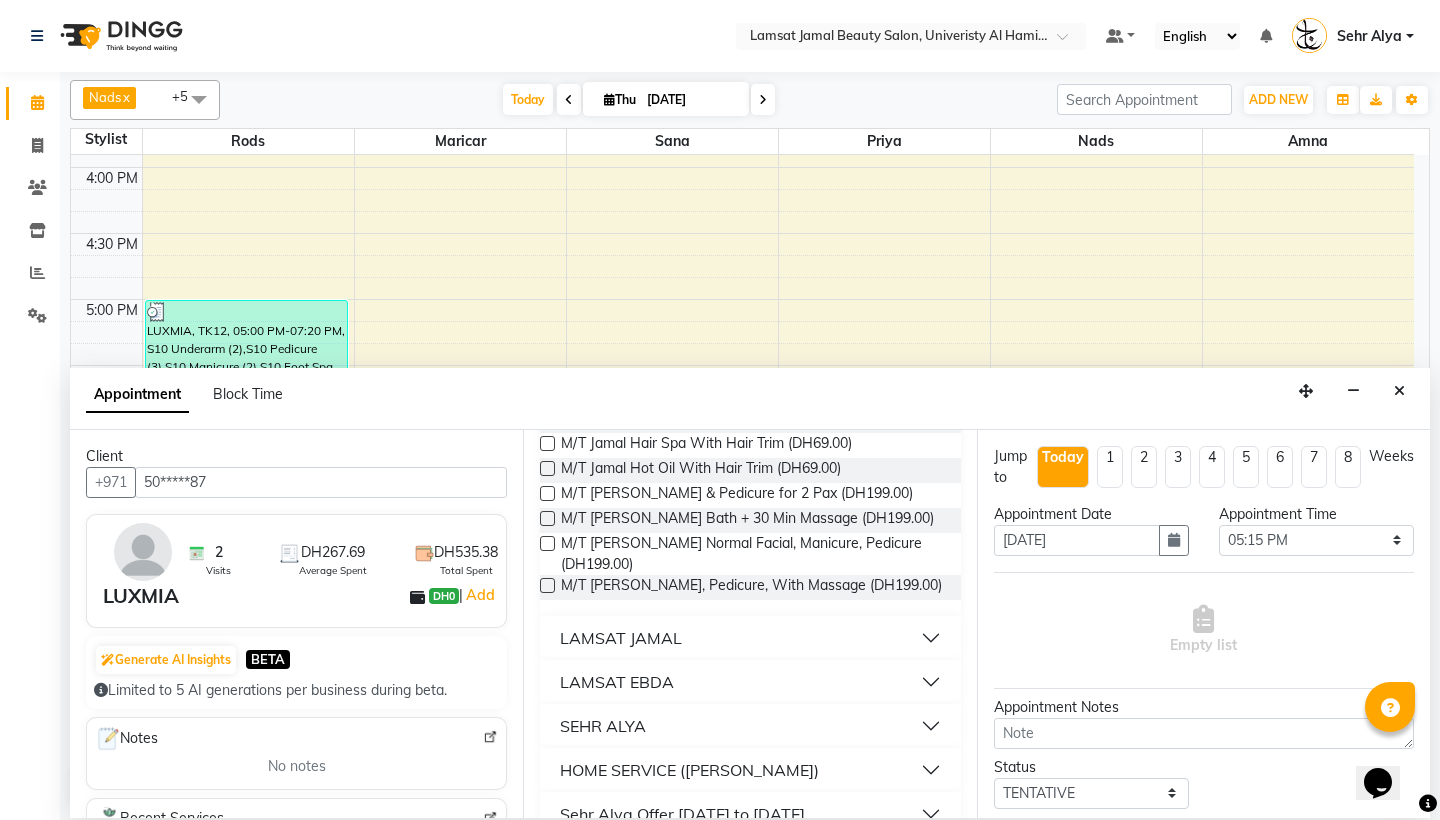 click on "Jump to [DATE] 1 2 3 4 5 6 7 8 Weeks Appointment Date [DATE] Appointment Time Select 10:00 AM 10:05 AM 10:10 AM 10:15 AM 10:20 AM 10:25 AM 10:30 AM 10:35 AM 10:40 AM 10:45 AM 10:50 AM 10:55 AM 11:00 AM 11:05 AM 11:10 AM 11:15 AM 11:20 AM 11:25 AM 11:30 AM 11:35 AM 11:40 AM 11:45 AM 11:50 AM 11:55 AM 12:00 PM 12:05 PM 12:10 PM 12:15 PM 12:20 PM 12:25 PM 12:30 PM 12:35 PM 12:40 PM 12:45 PM 12:50 PM 12:55 PM 01:00 PM 01:05 PM 01:10 PM 01:15 PM 01:20 PM 01:25 PM 01:30 PM 01:35 PM 01:40 PM 01:45 PM 01:50 PM 01:55 PM 02:00 PM 02:05 PM 02:10 PM 02:15 PM 02:20 PM 02:25 PM 02:30 PM 02:35 PM 02:40 PM 02:45 PM 02:50 PM 02:55 PM 03:00 PM 03:05 PM 03:10 PM 03:15 PM 03:20 PM 03:25 PM 03:30 PM 03:35 PM 03:40 PM 03:45 PM 03:50 PM 03:55 PM 04:00 PM 04:05 PM 04:10 PM 04:15 PM 04:20 PM 04:25 PM 04:30 PM 04:35 PM 04:40 PM 04:45 PM 04:50 PM 04:55 PM 05:00 PM 05:05 PM 05:10 PM 05:15 PM 05:20 PM 05:25 PM 05:30 PM 05:35 PM 05:40 PM 05:45 PM 05:50 PM 05:55 PM 06:00 PM 06:05 PM 06:10 PM 06:15 PM 06:20 PM 06:25 PM 06:30 PM 06:35 PM" at bounding box center (1203, 624) 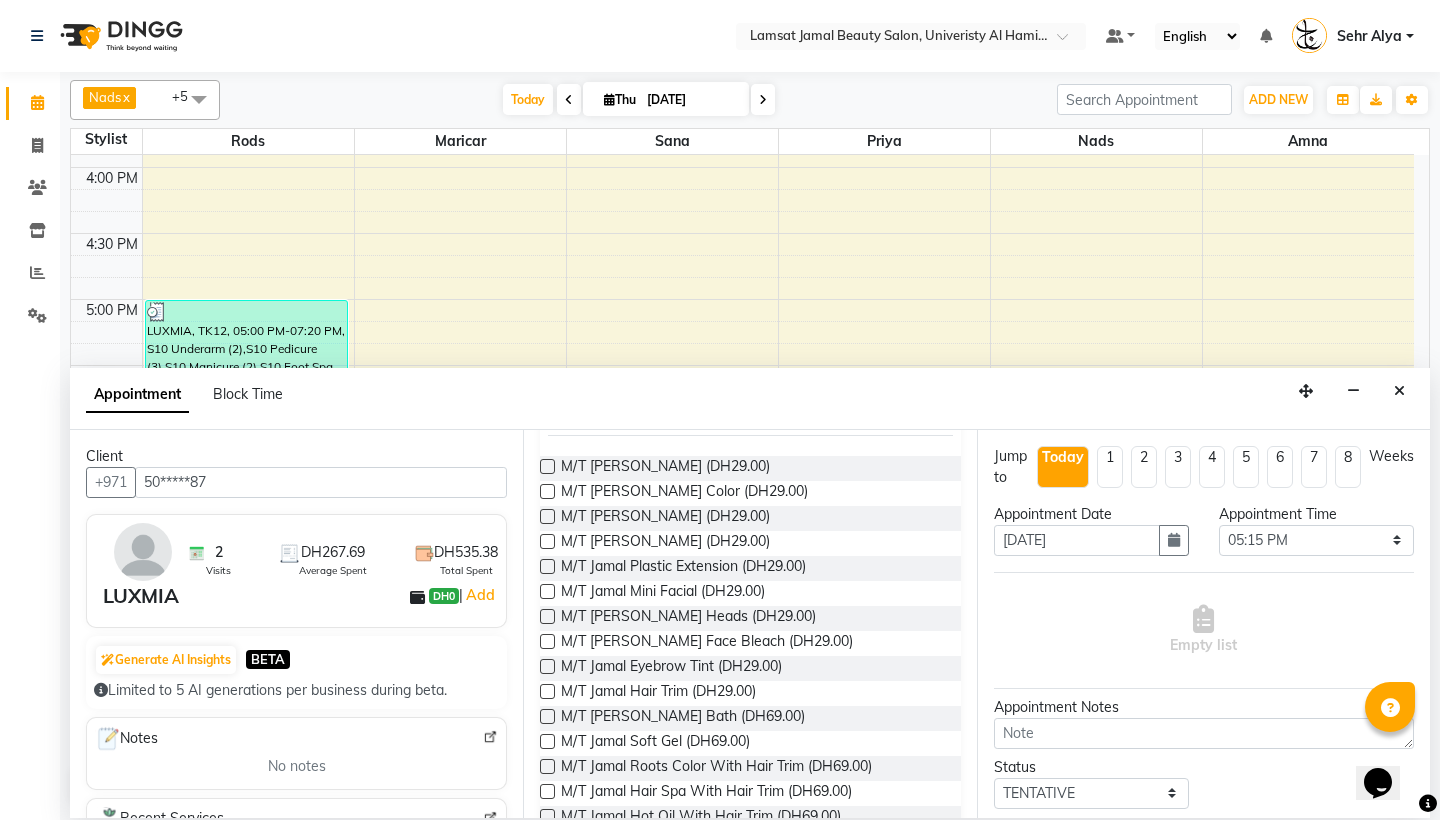scroll, scrollTop: 0, scrollLeft: 0, axis: both 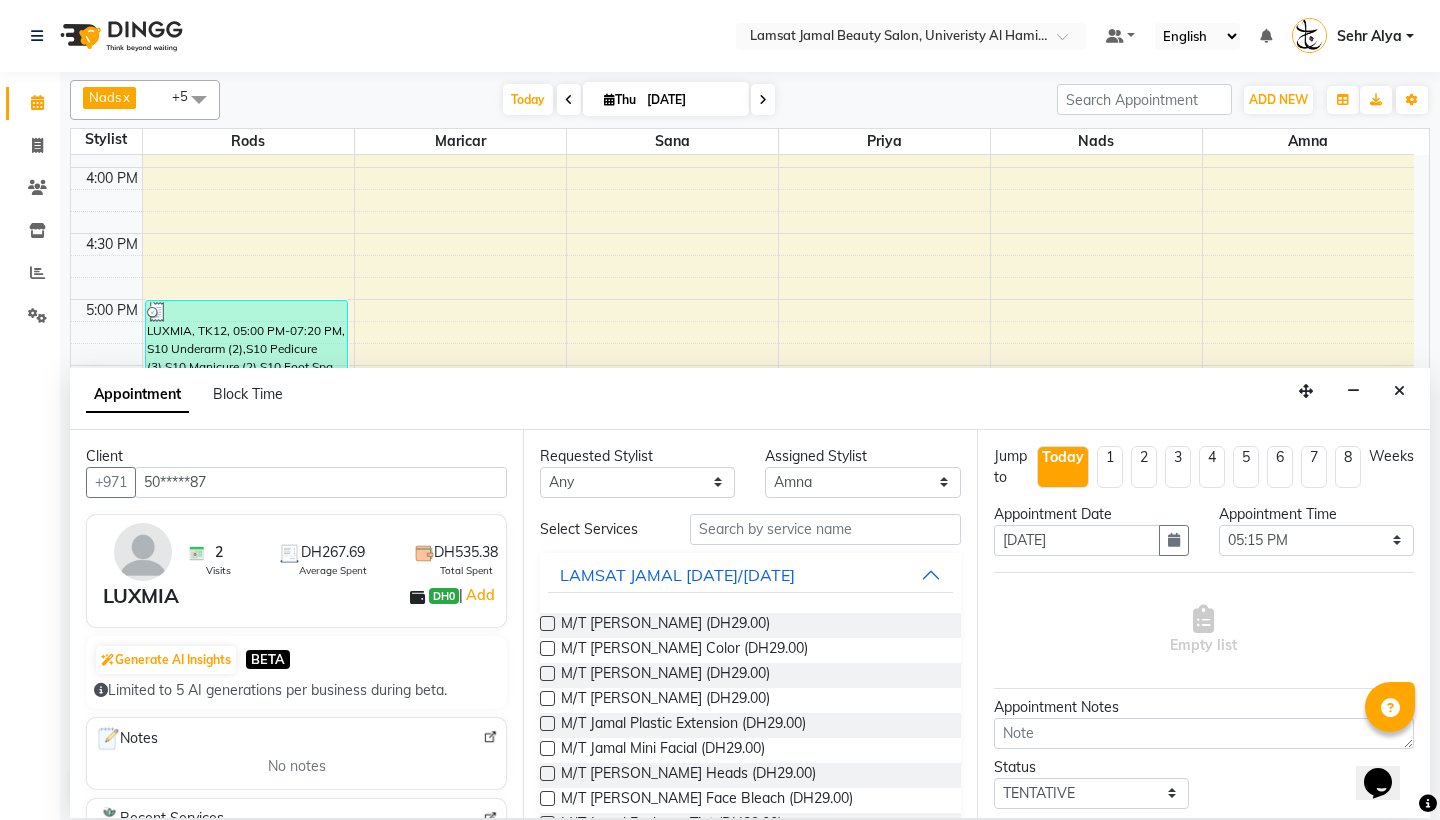 click on "LAMSAT JAMAL [DATE]/[DATE]" at bounding box center [677, 575] 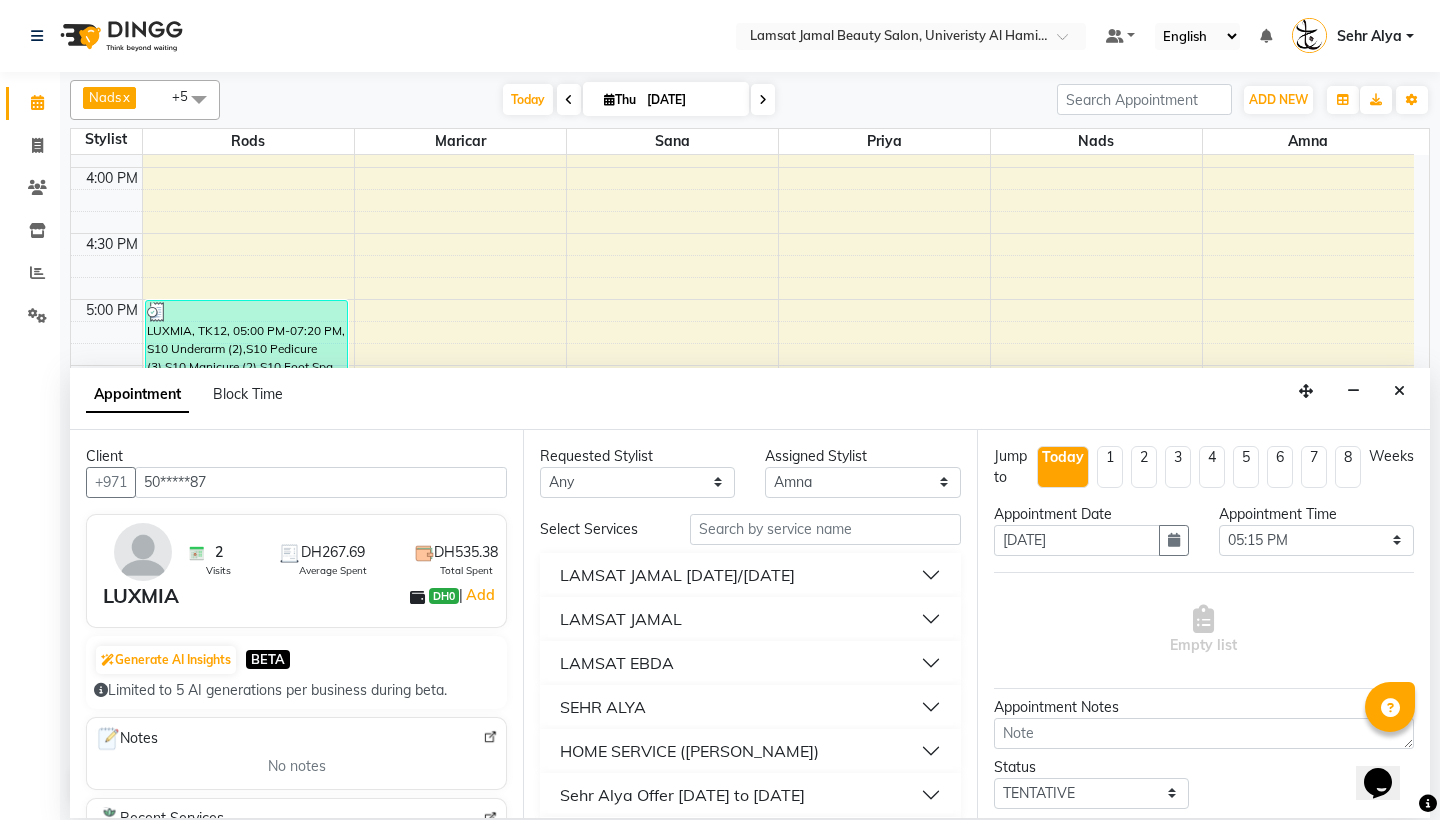 click on "SEHR ALYA" at bounding box center (750, 707) 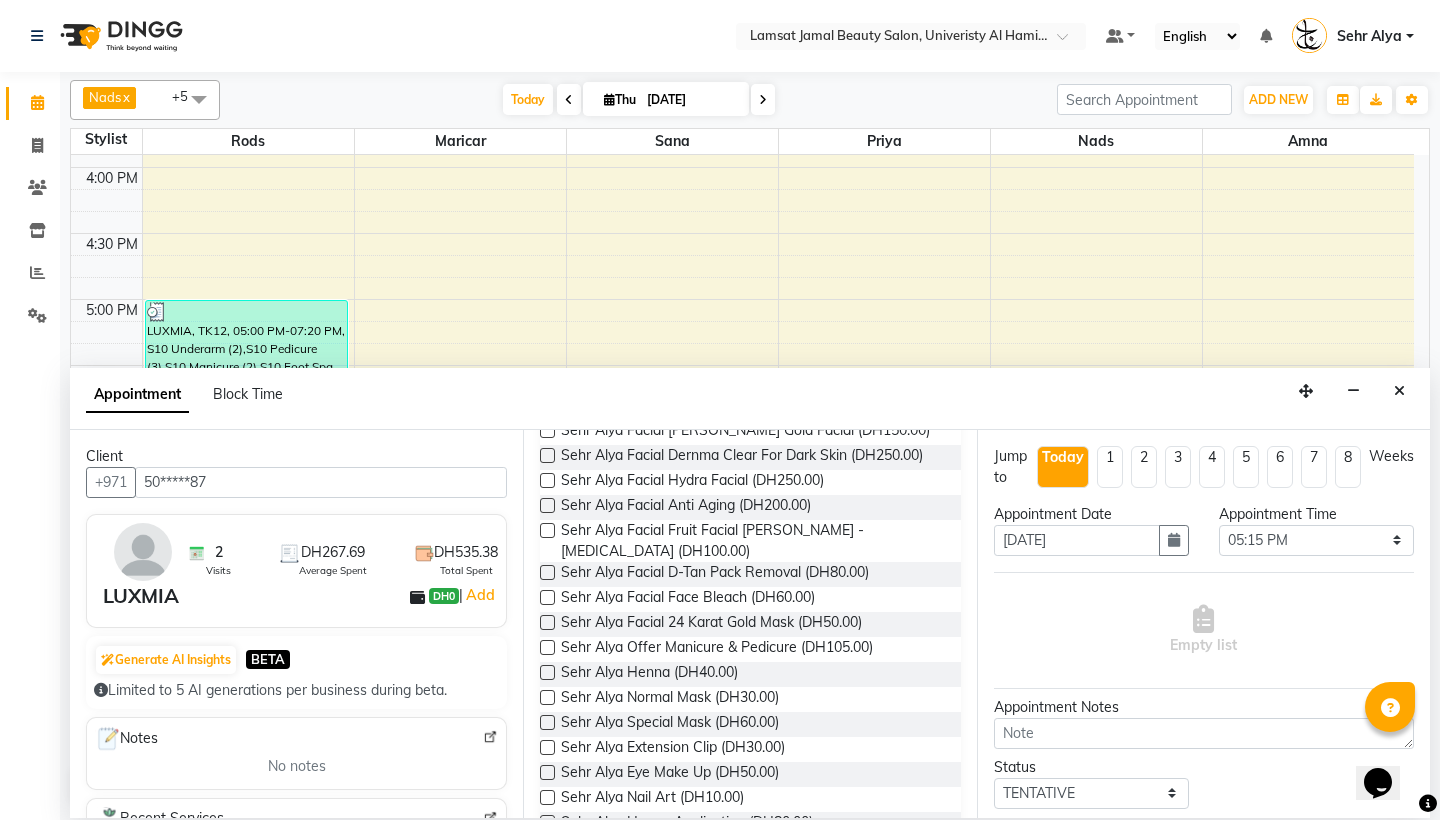 scroll, scrollTop: 2430, scrollLeft: 0, axis: vertical 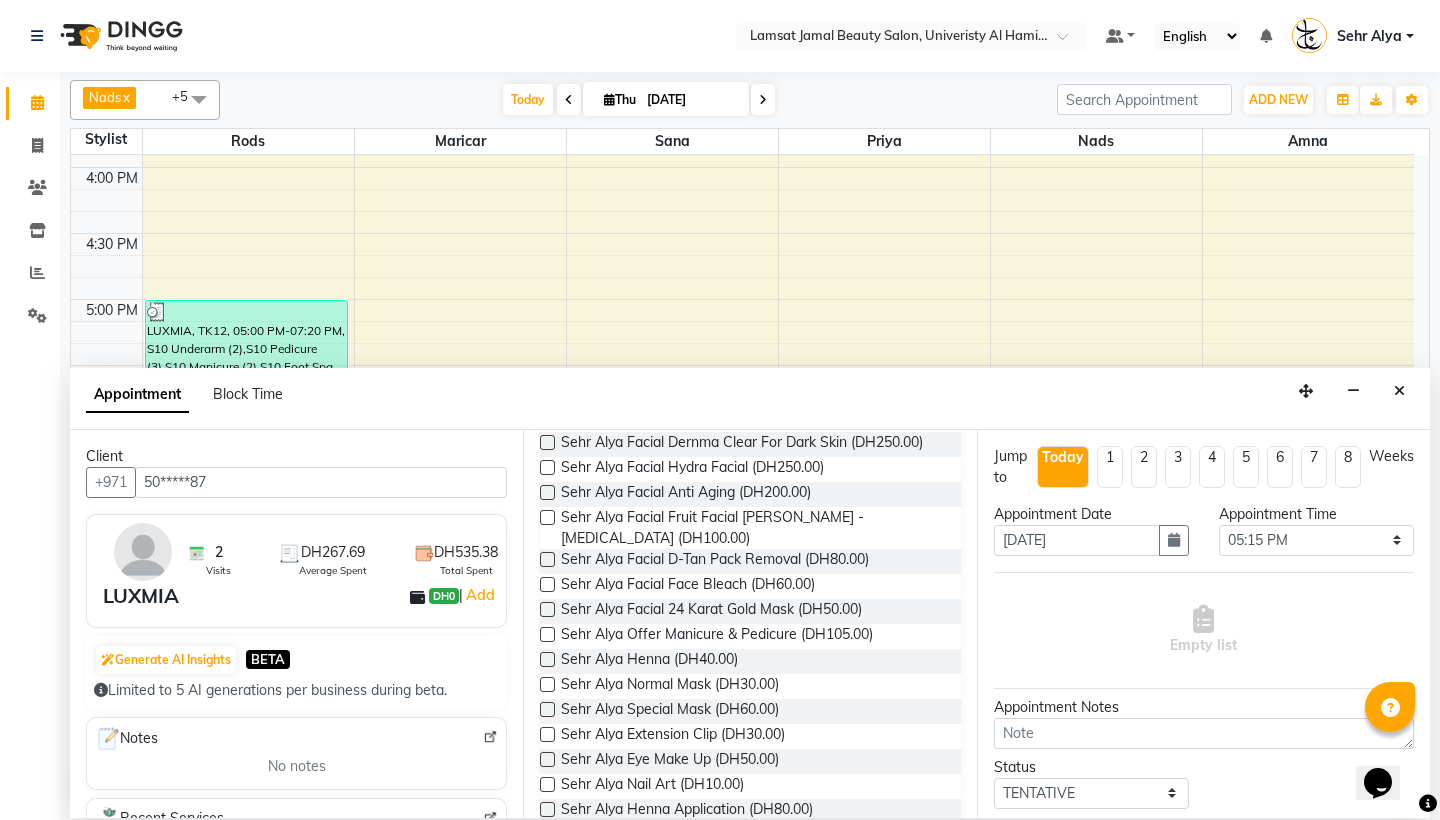 click on "Requested Stylist Any [PERSON_NAME] Amna [PERSON_NAME] [PERSON_NAME] Ebda Lamsat [PERSON_NAME] [PERSON_NAME] [PERSON_NAME] Neha Nhor Owner [PERSON_NAME] Rods [PERSON_NAME] [PERSON_NAME] Assigned Stylist Select Aldie [PERSON_NAME] Amna [PERSON_NAME] Joytie [PERSON_NAME] Ebda Lamsat [PERSON_NAME] [PERSON_NAME] [PERSON_NAME] Neha Nhor Owner [PERSON_NAME] [PERSON_NAME] [PERSON_NAME] Select Services    LAMSAT JAMAL [DATE]/[DATE]    LAMSAT JAMAL    LAMSAT EBDA    SEHR [PERSON_NAME] Alya Nails Manicure Classic (DH50.00) Sehr Alya Nails Pedicure Classic (DH70.00) Sehr Alya Nails Cut & Shape (DH25.00) Sehr Alya Nails Gel Polish (DH80.00) Sehr Alya Nails Normal French (DH35.00) Sehr Alya Nails Gel French (DH90.00) Sehr Alya Nails Normal Polish (DH20.00) Sehr Alya Nails Breatable Polish (DH25.00) Sehr Alya Nails Gel Remove (DH50.00) Sehr Alya Nails Nail Extension Remove (DH100.00) Sehr Alya Nails Normal Extension Remove (DH30.00) Sehr Alya Nails Softgel Extension (DH180.00) Sehr Alya Nails Acrylic Extension (DH250.00) Sehr Alya Nails Footspa (DH50.00)" at bounding box center (749, 624) 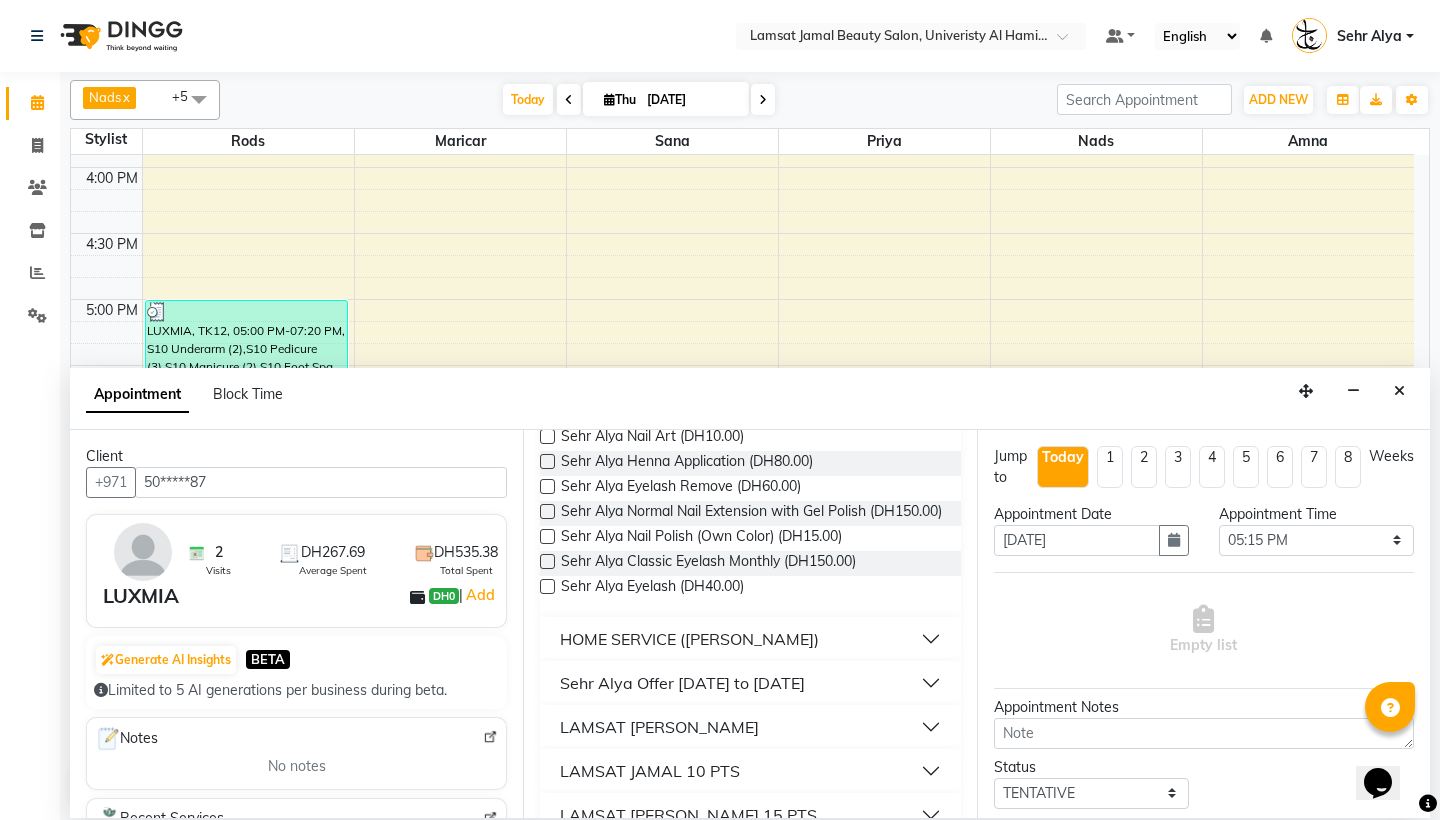 scroll, scrollTop: 3084, scrollLeft: 0, axis: vertical 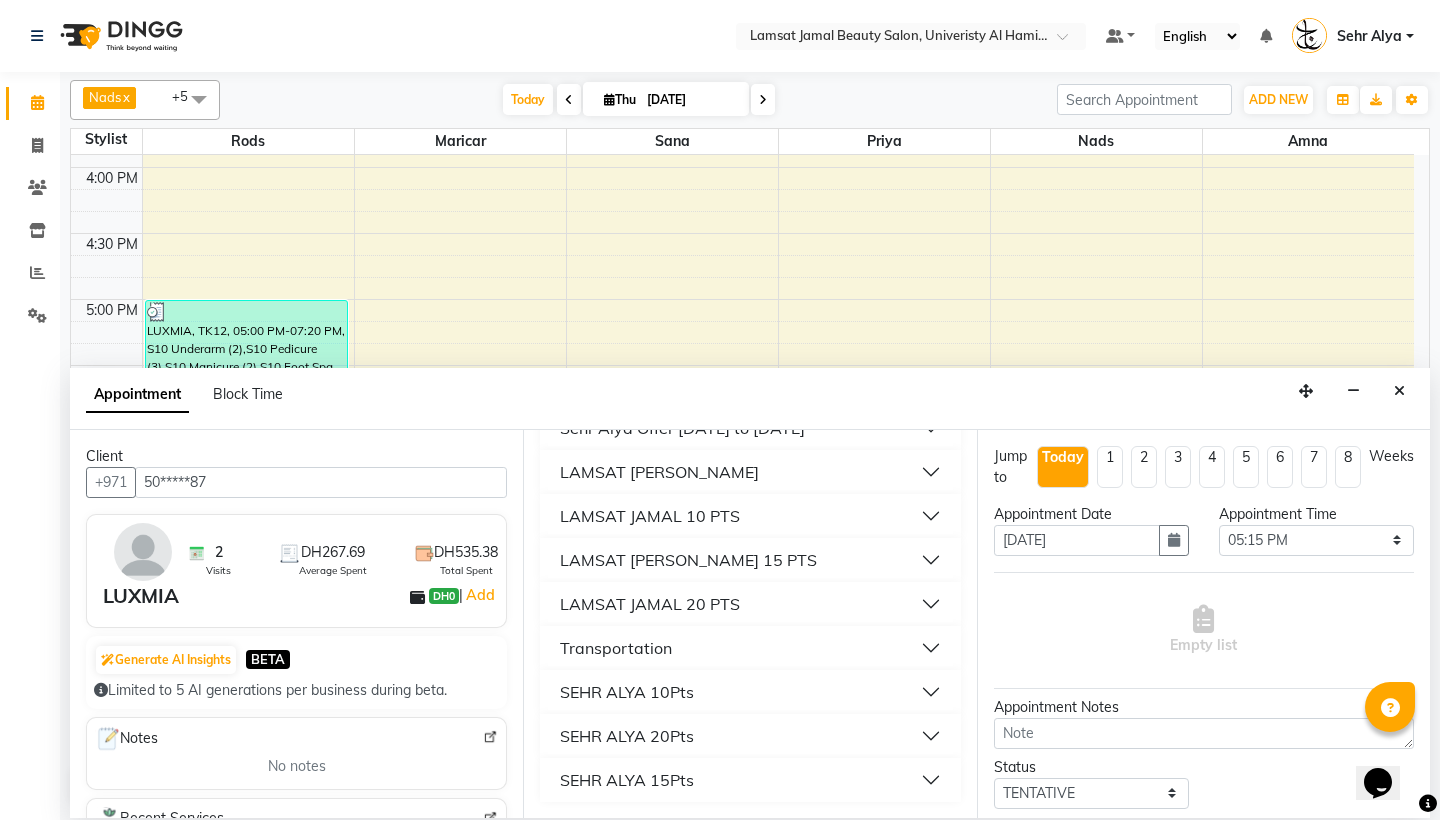 click on "SEHR ALYA  20Pts" at bounding box center [750, 736] 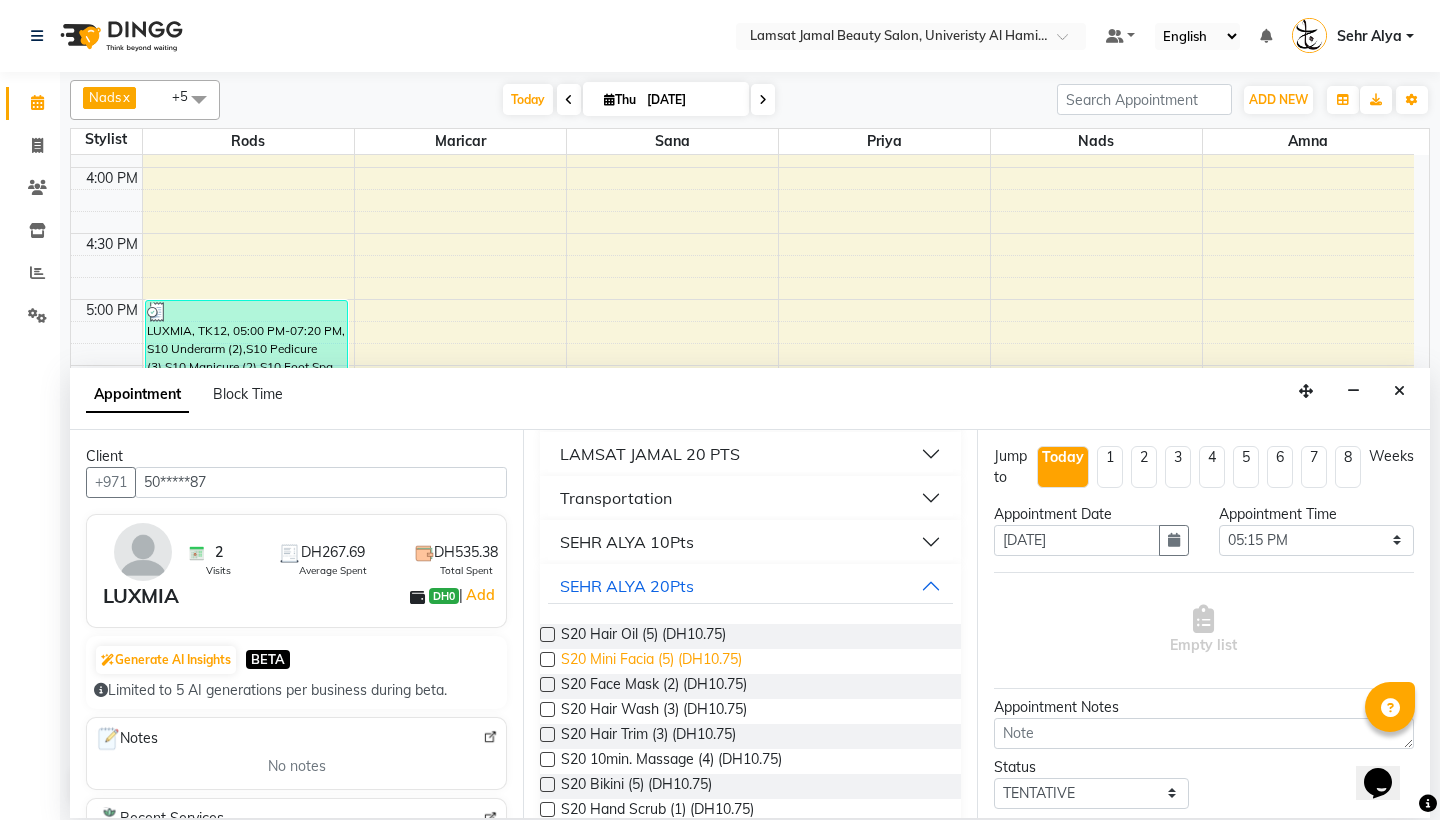 scroll, scrollTop: 3965, scrollLeft: 0, axis: vertical 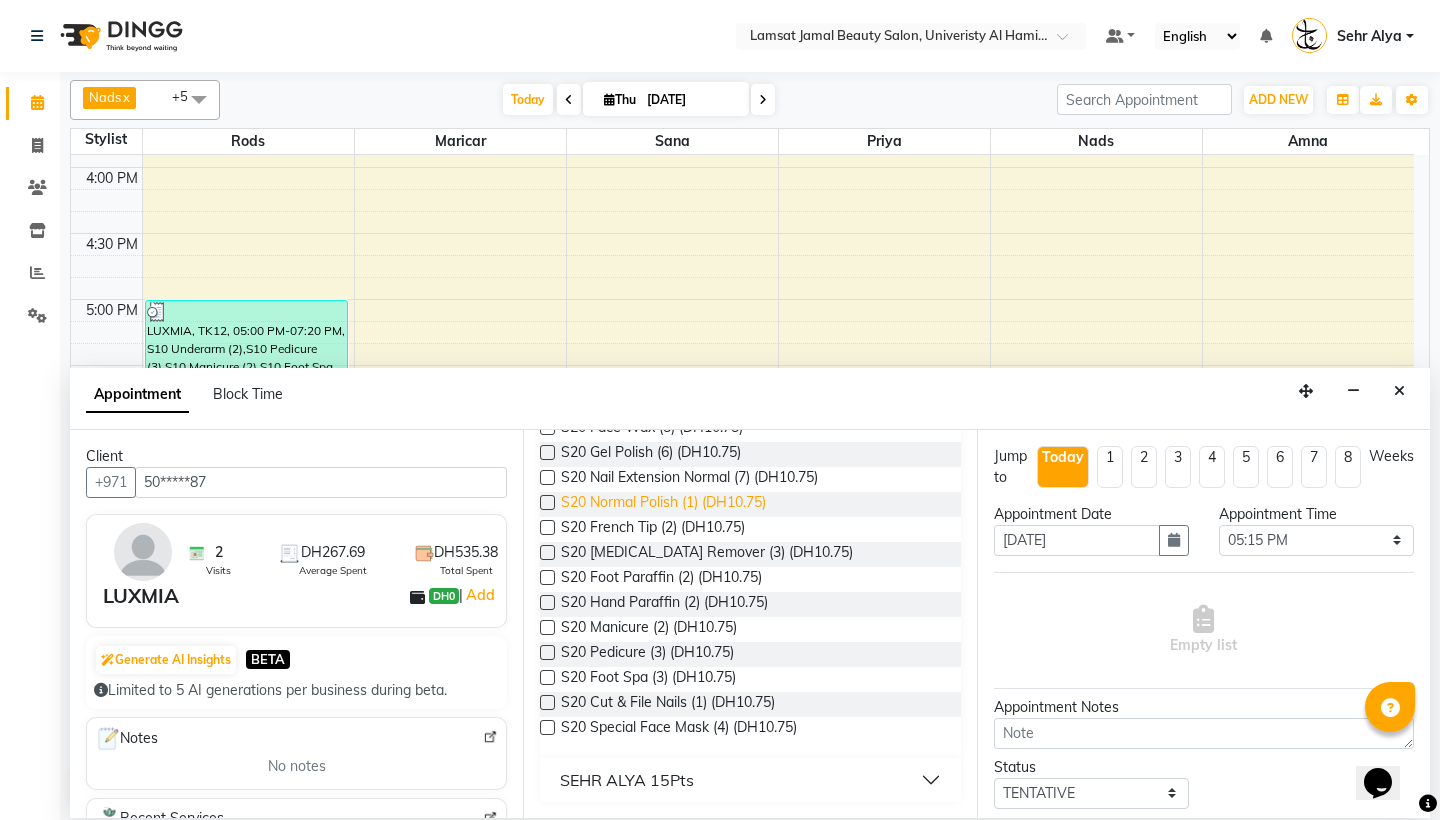 click on "S20 Normal Polish (1) (DH10.75)" at bounding box center [663, 504] 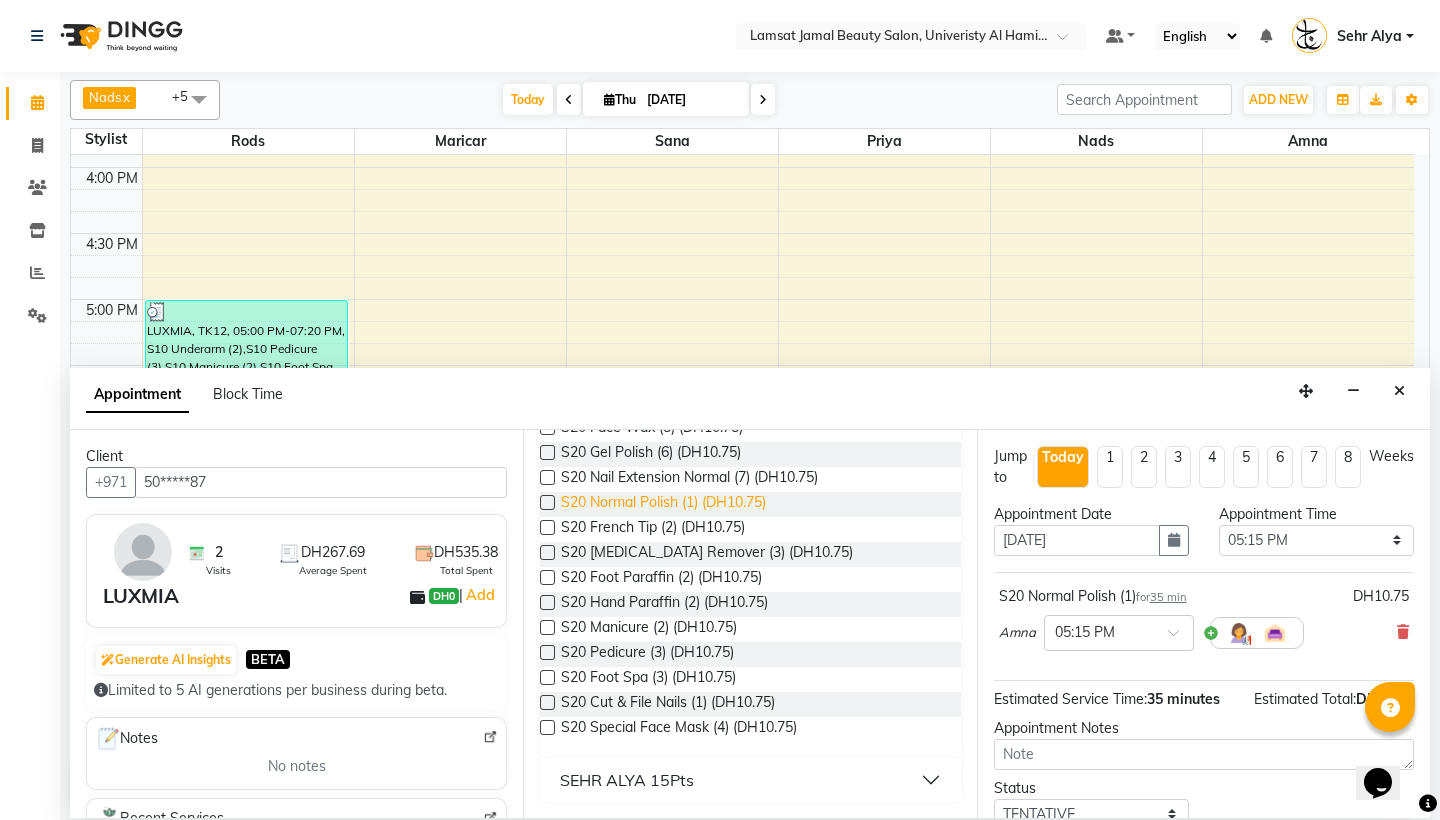 click on "S20 Normal Polish (1) (DH10.75)" at bounding box center (663, 504) 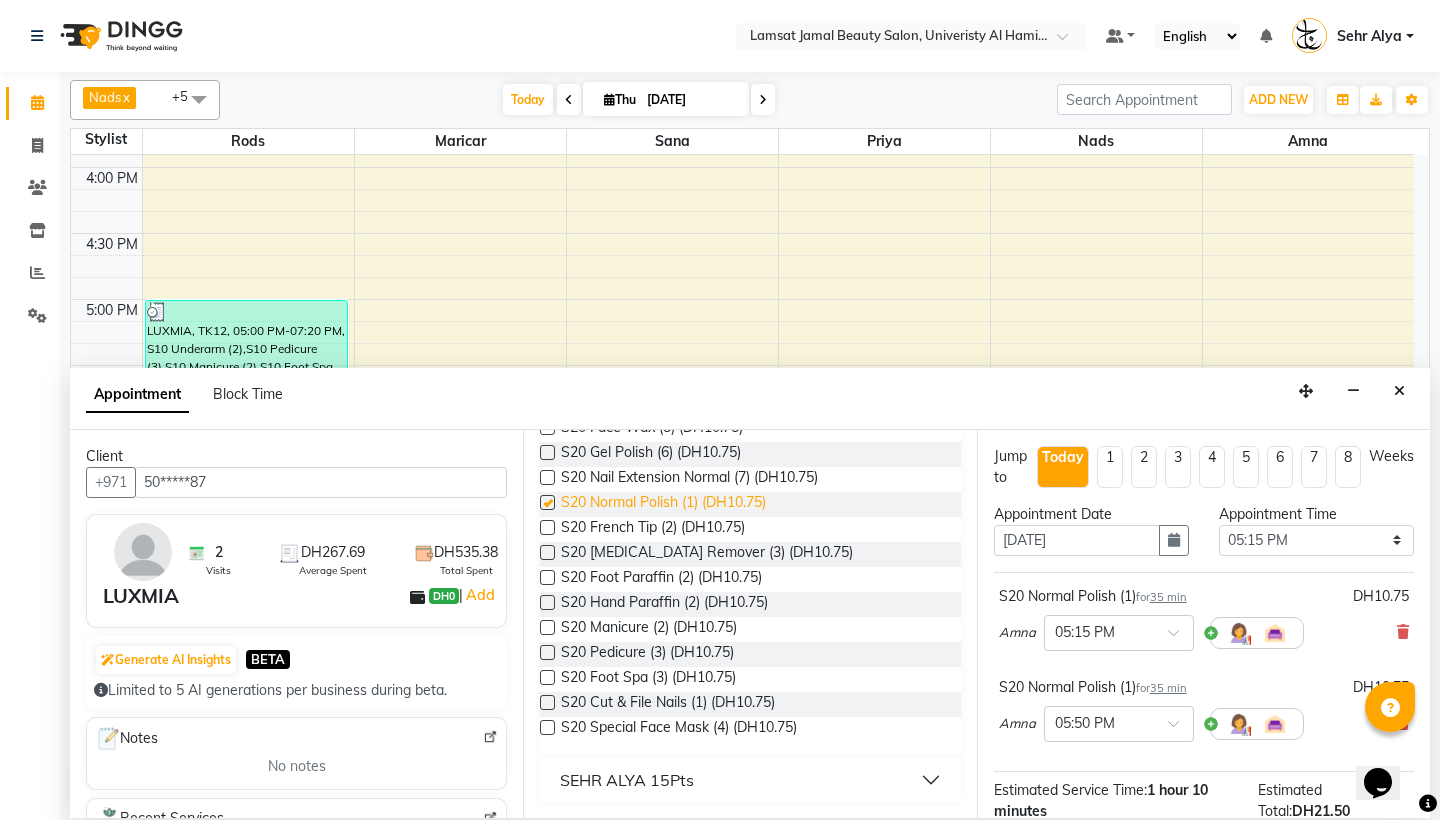checkbox on "false" 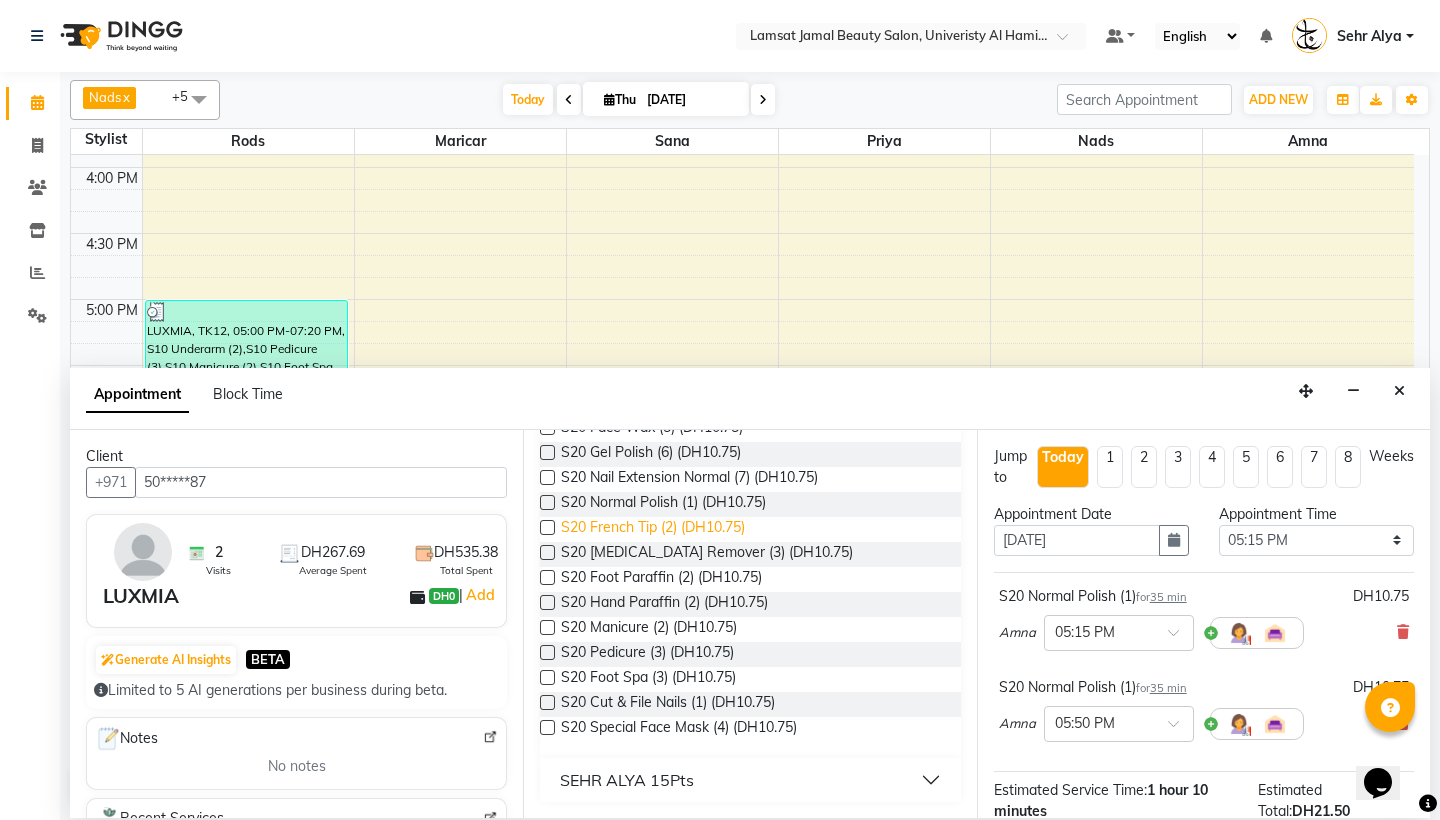 scroll, scrollTop: 3692, scrollLeft: 0, axis: vertical 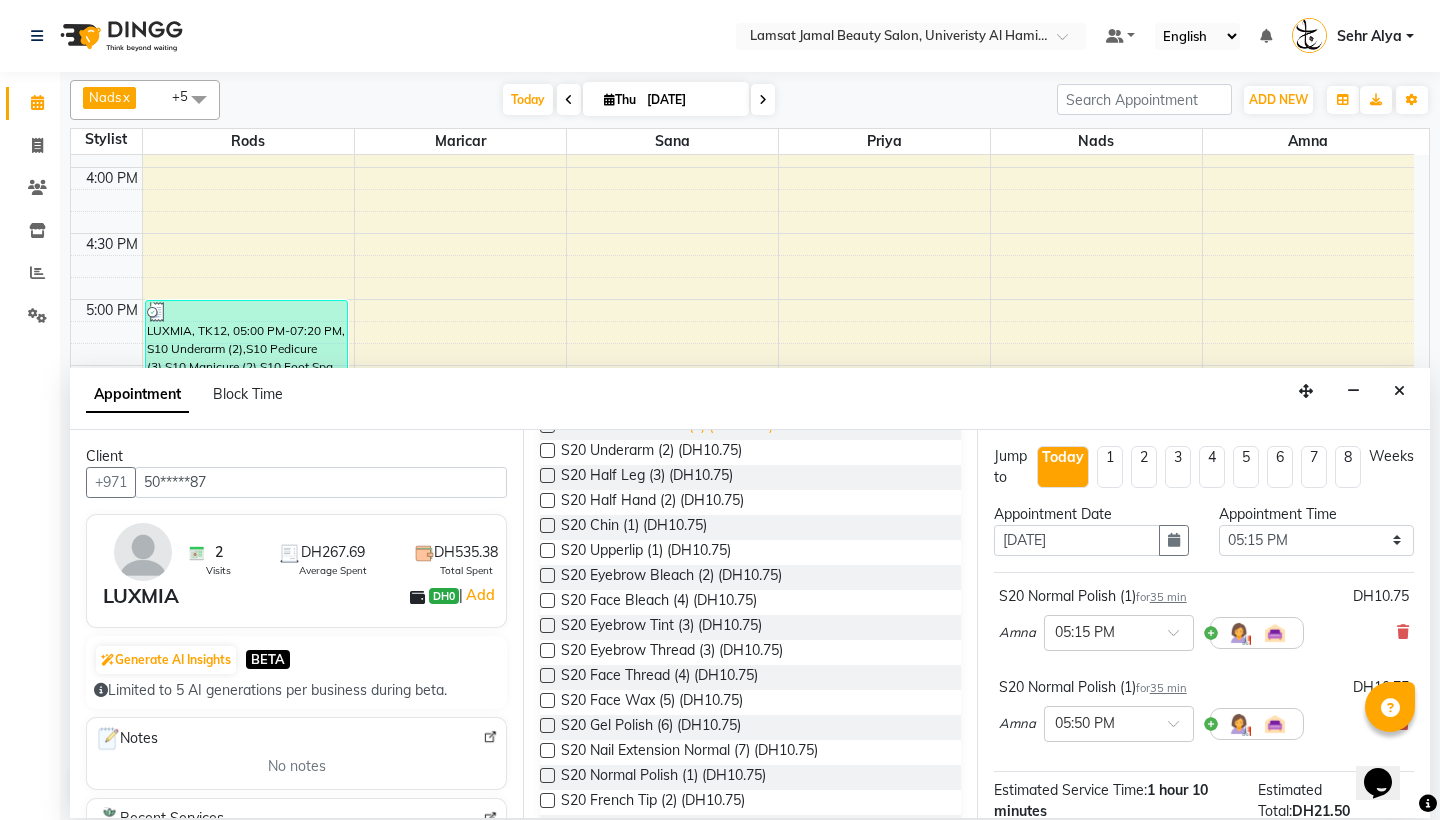 click on "S20 Full Hand Wax (4) (DH10.75)" at bounding box center (667, 427) 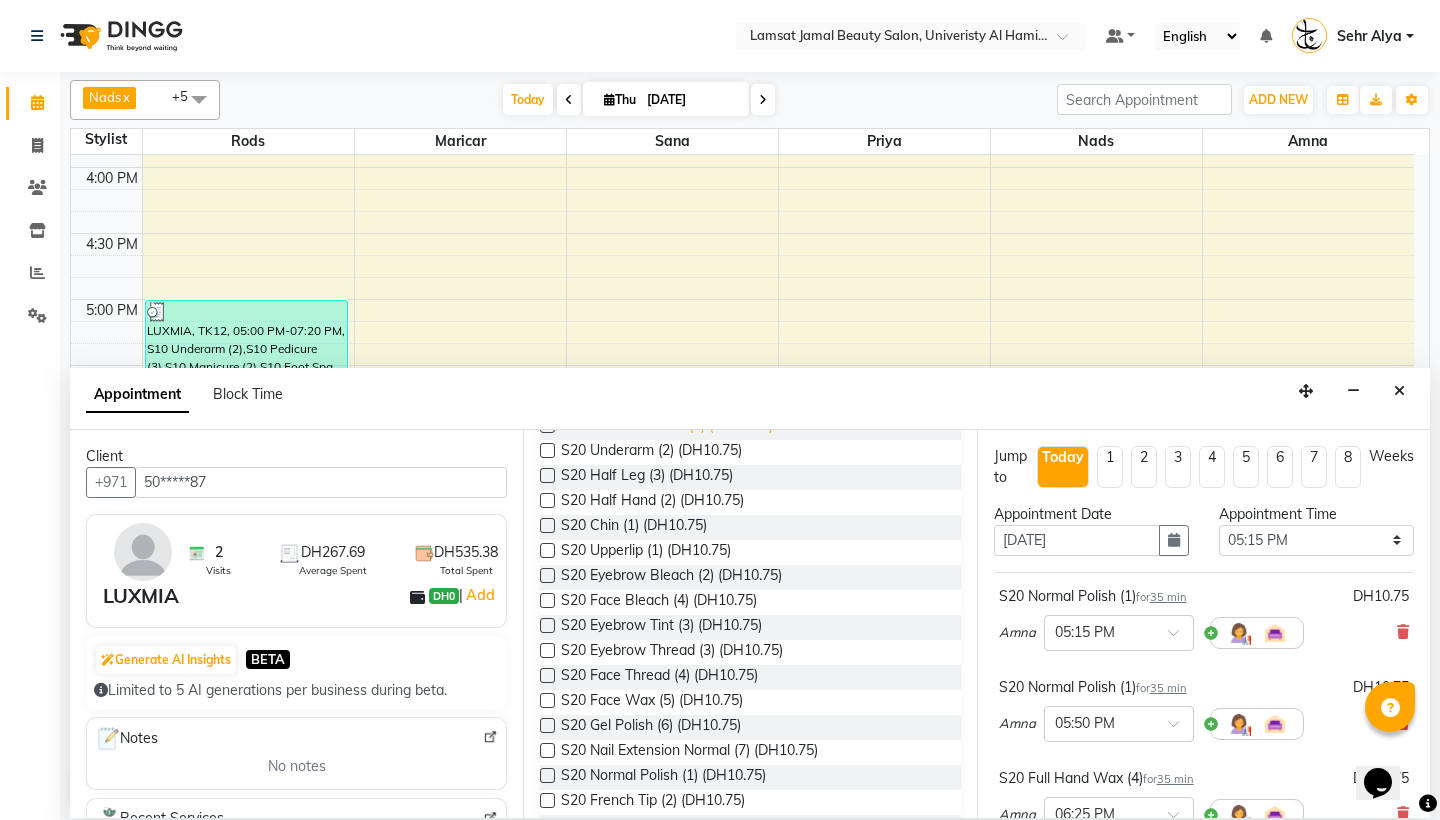 click on "S20 Full Hand Wax (4) (DH10.75)" at bounding box center [667, 427] 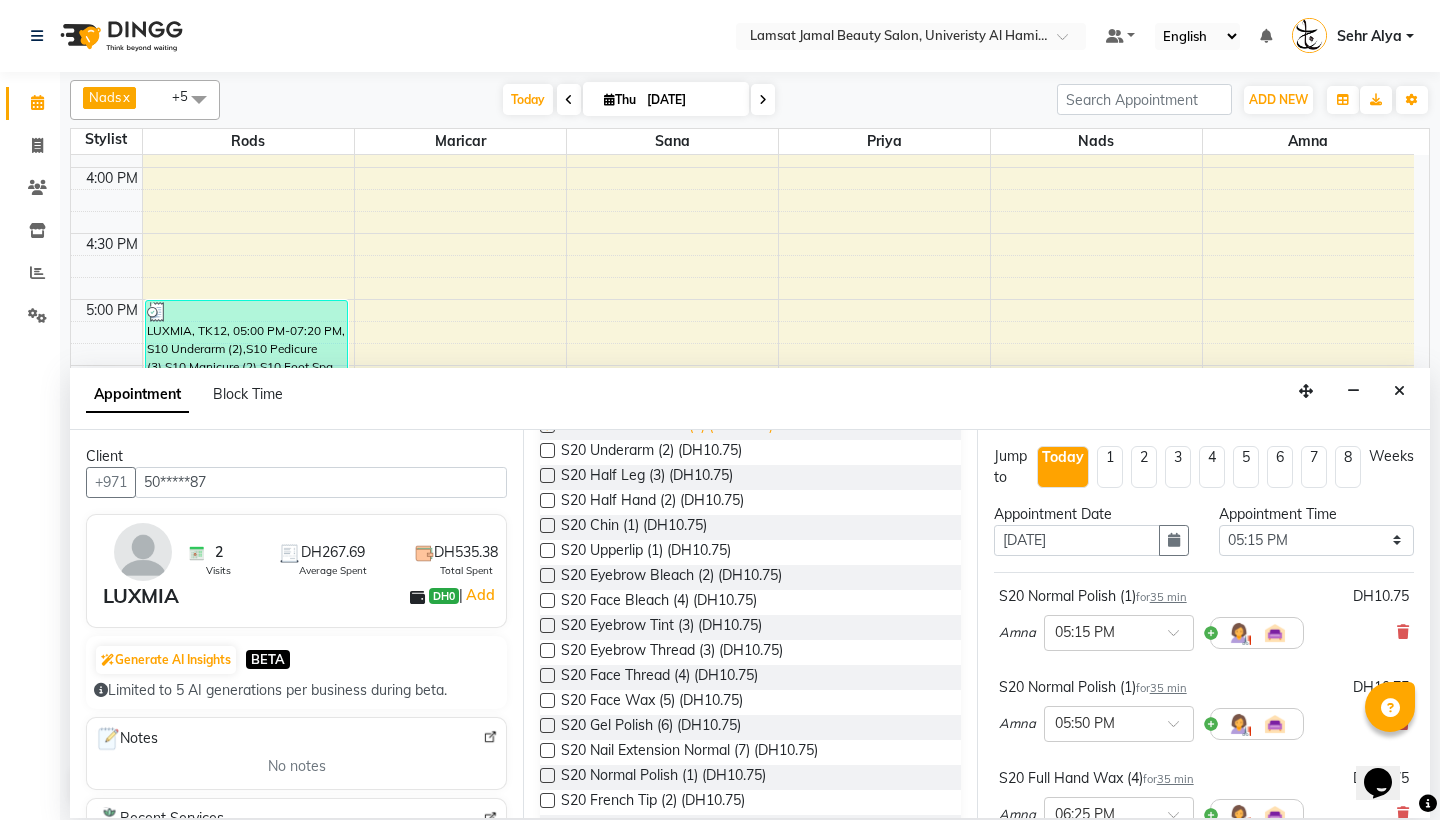 checkbox on "false" 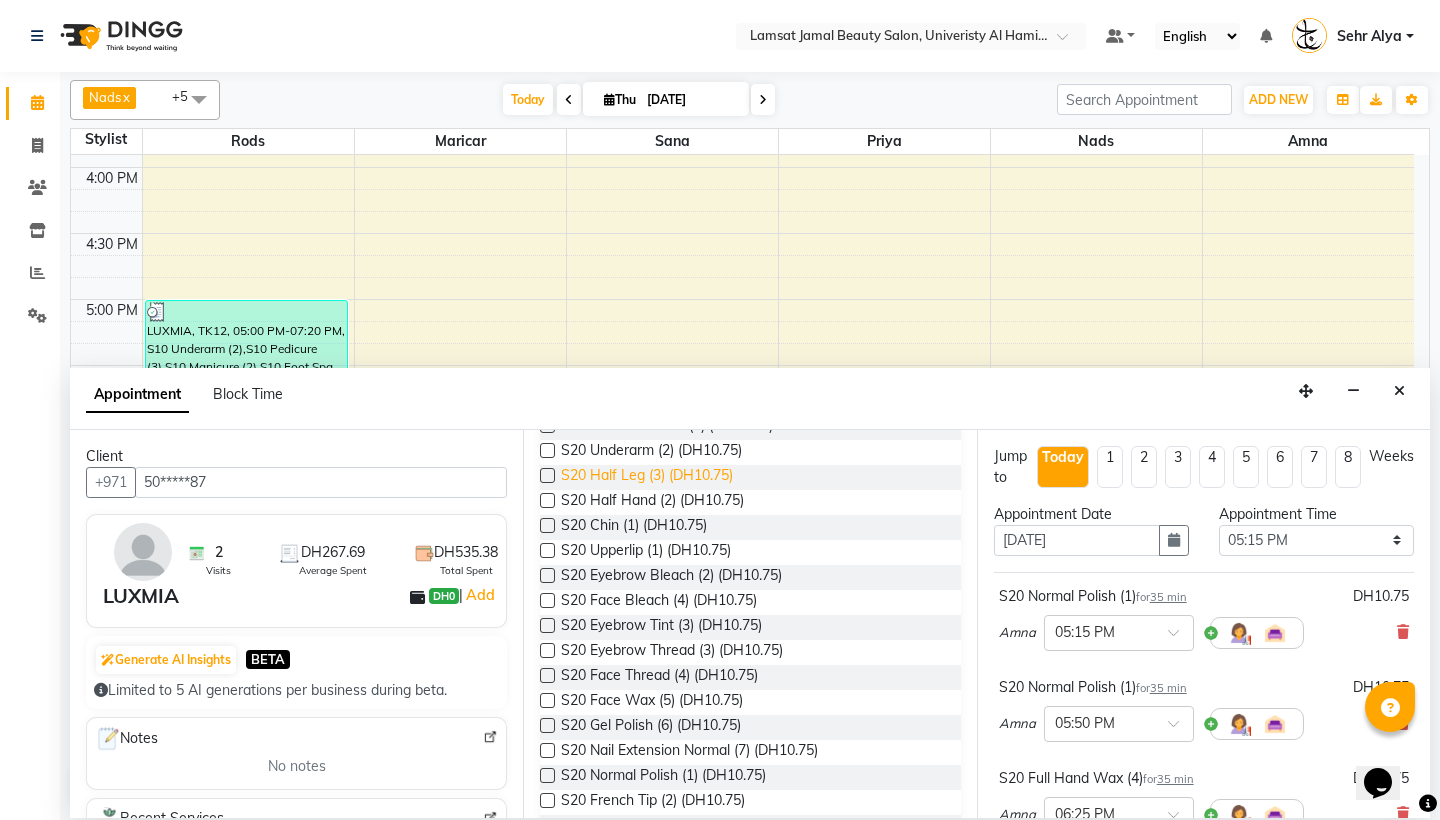 click on "S20 Half Leg (3) (DH10.75)" at bounding box center [647, 477] 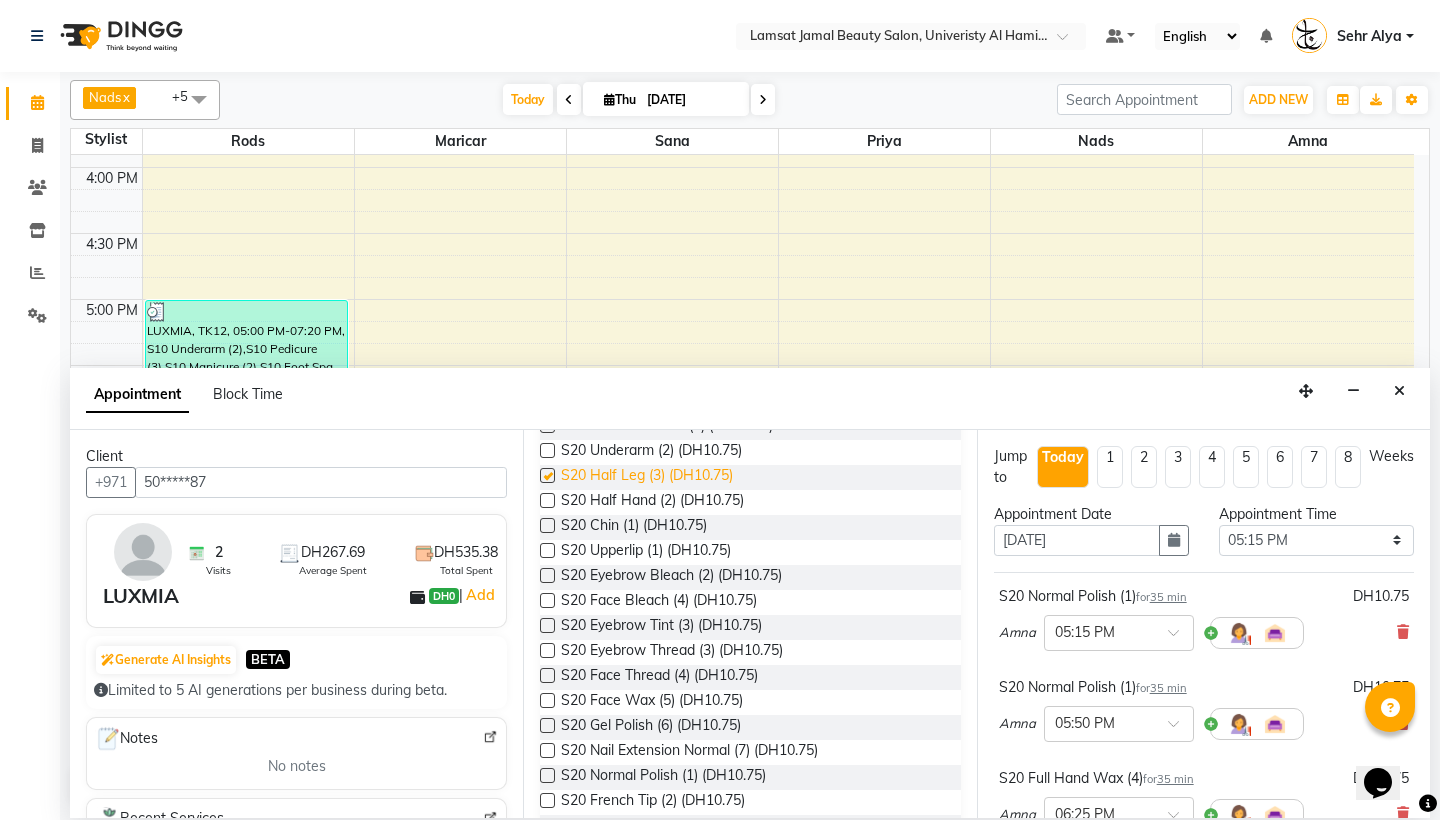 checkbox on "false" 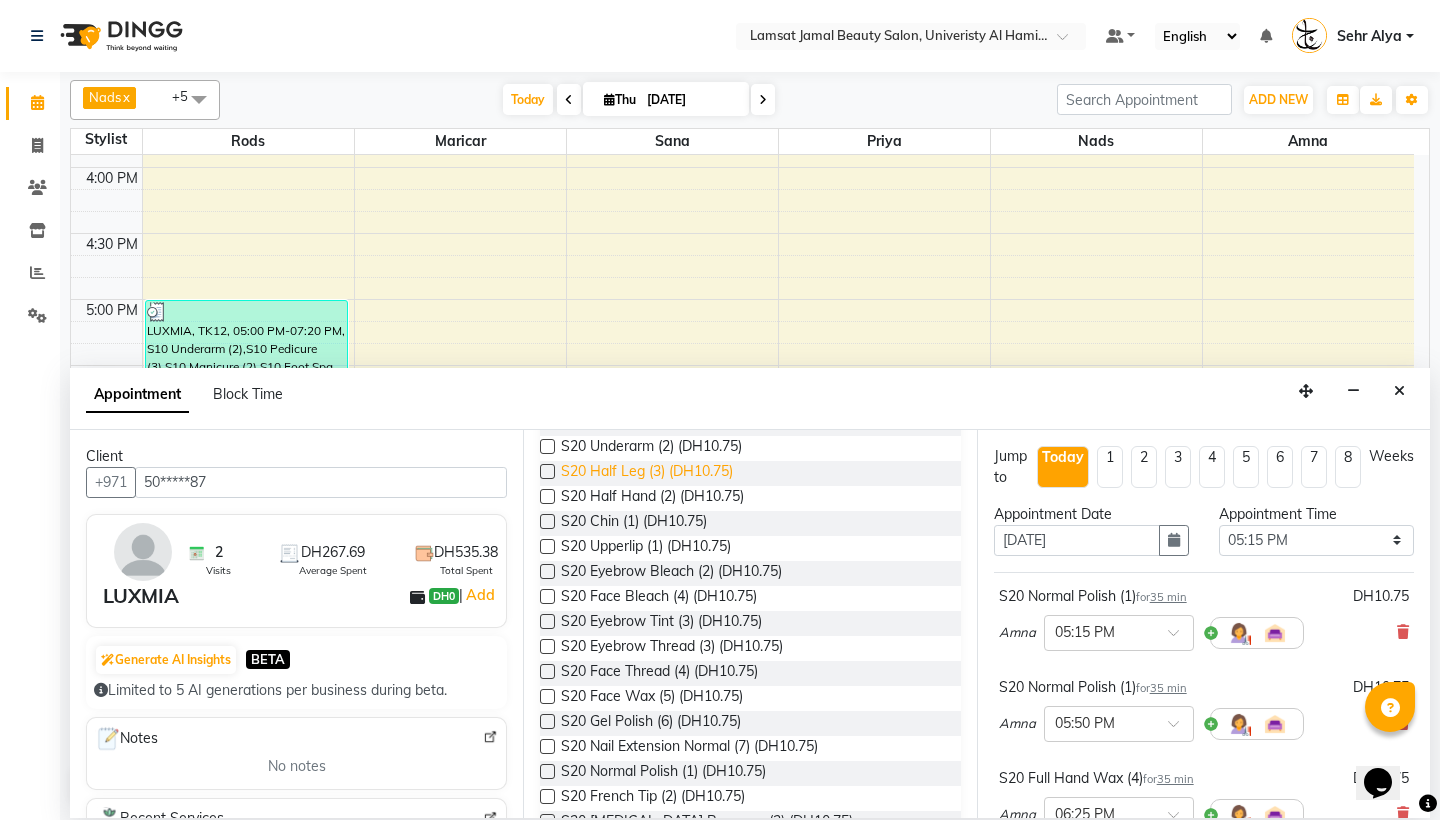 scroll, scrollTop: 3692, scrollLeft: 0, axis: vertical 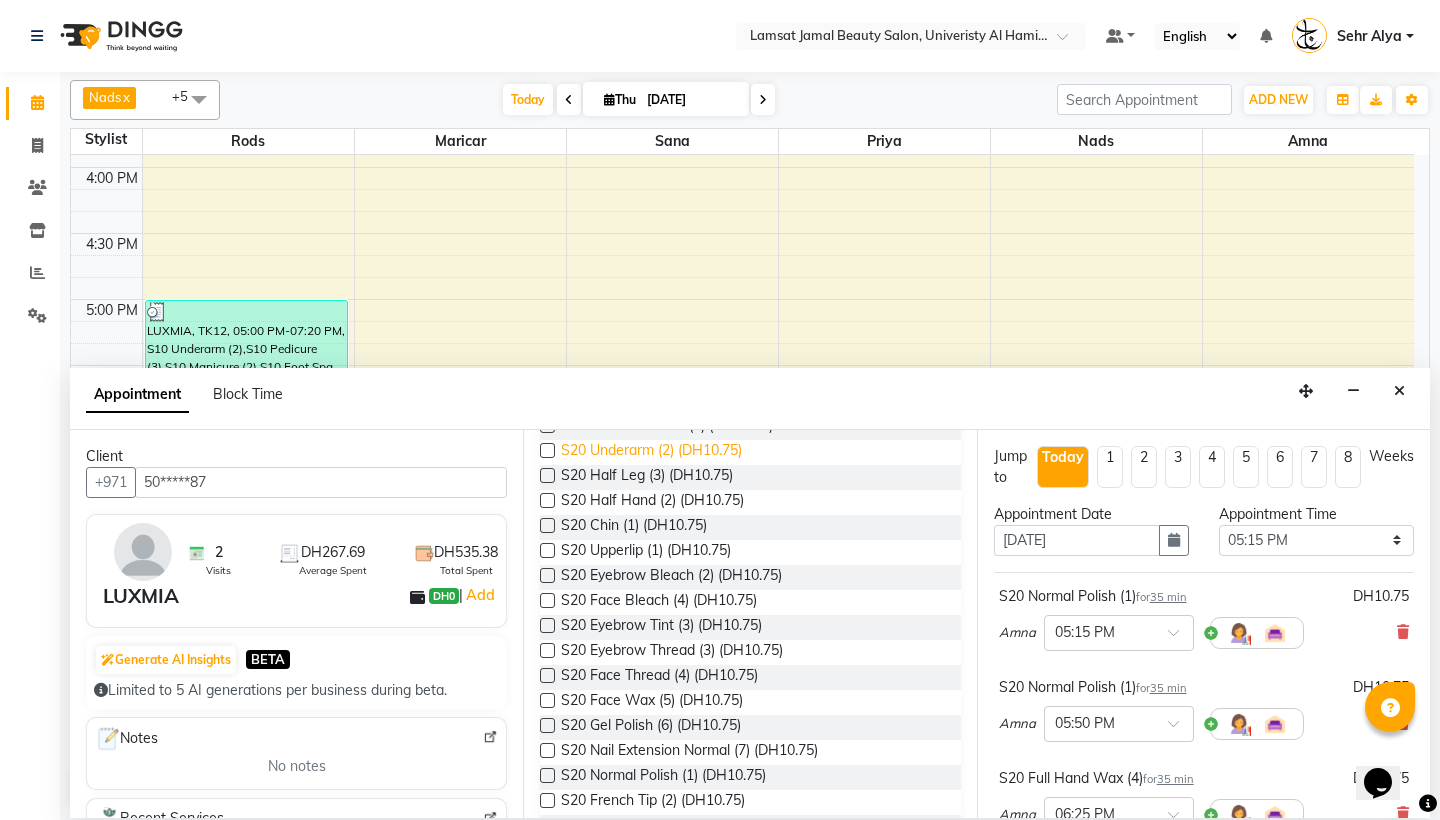 click on "S20 Underarm (2) (DH10.75)" at bounding box center [651, 452] 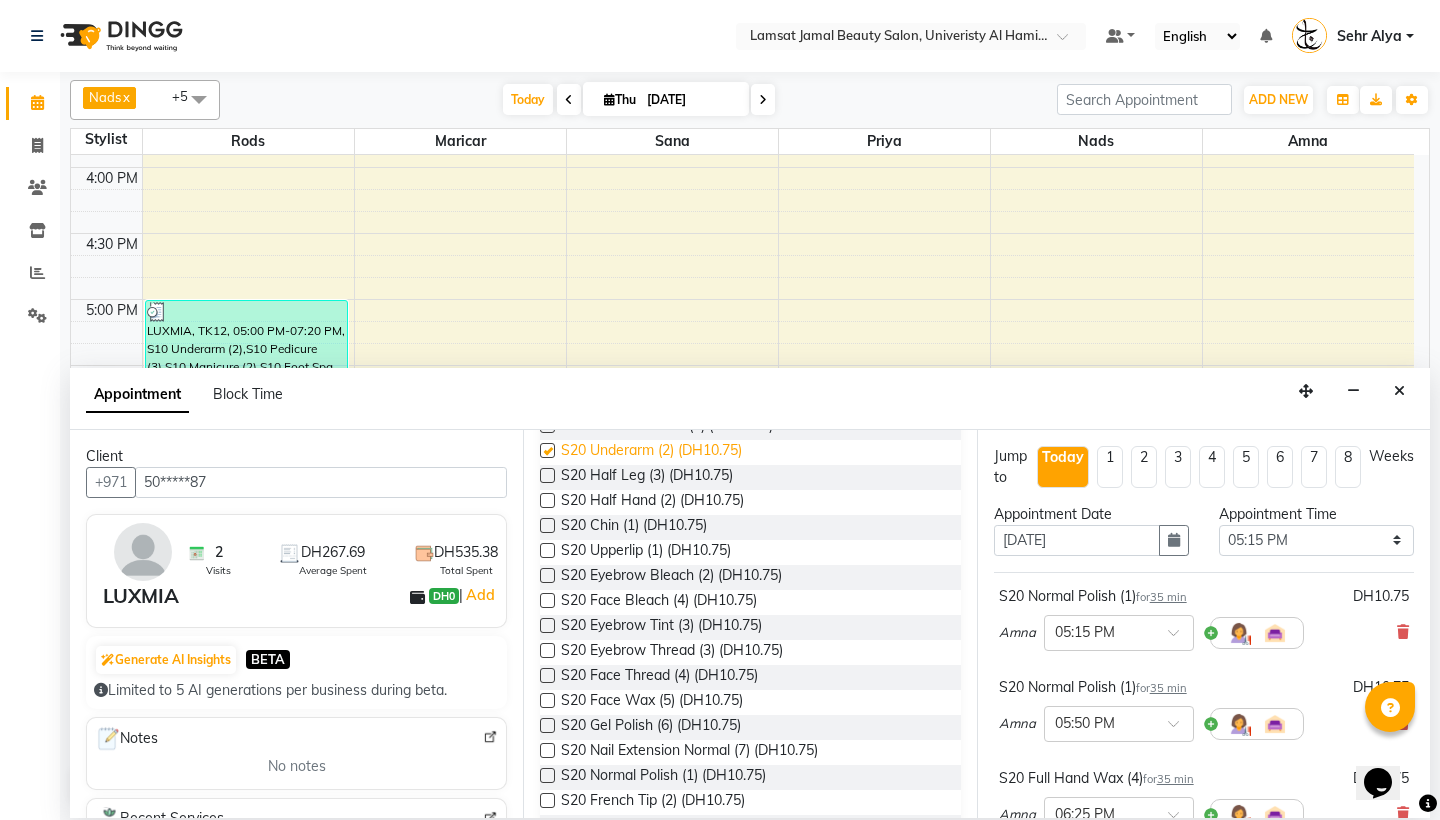 checkbox on "false" 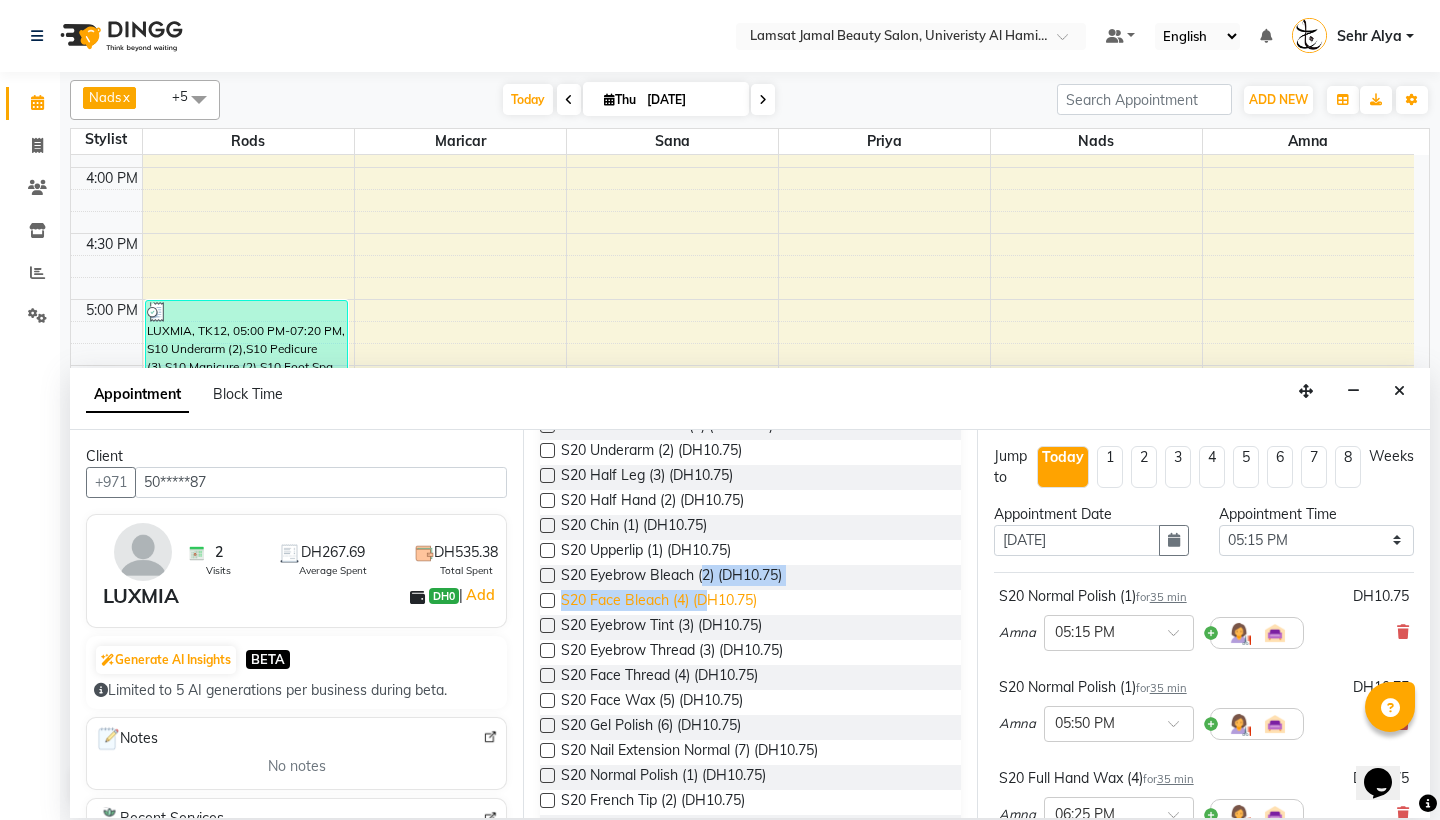 drag, startPoint x: 702, startPoint y: 630, endPoint x: 707, endPoint y: 651, distance: 21.587032 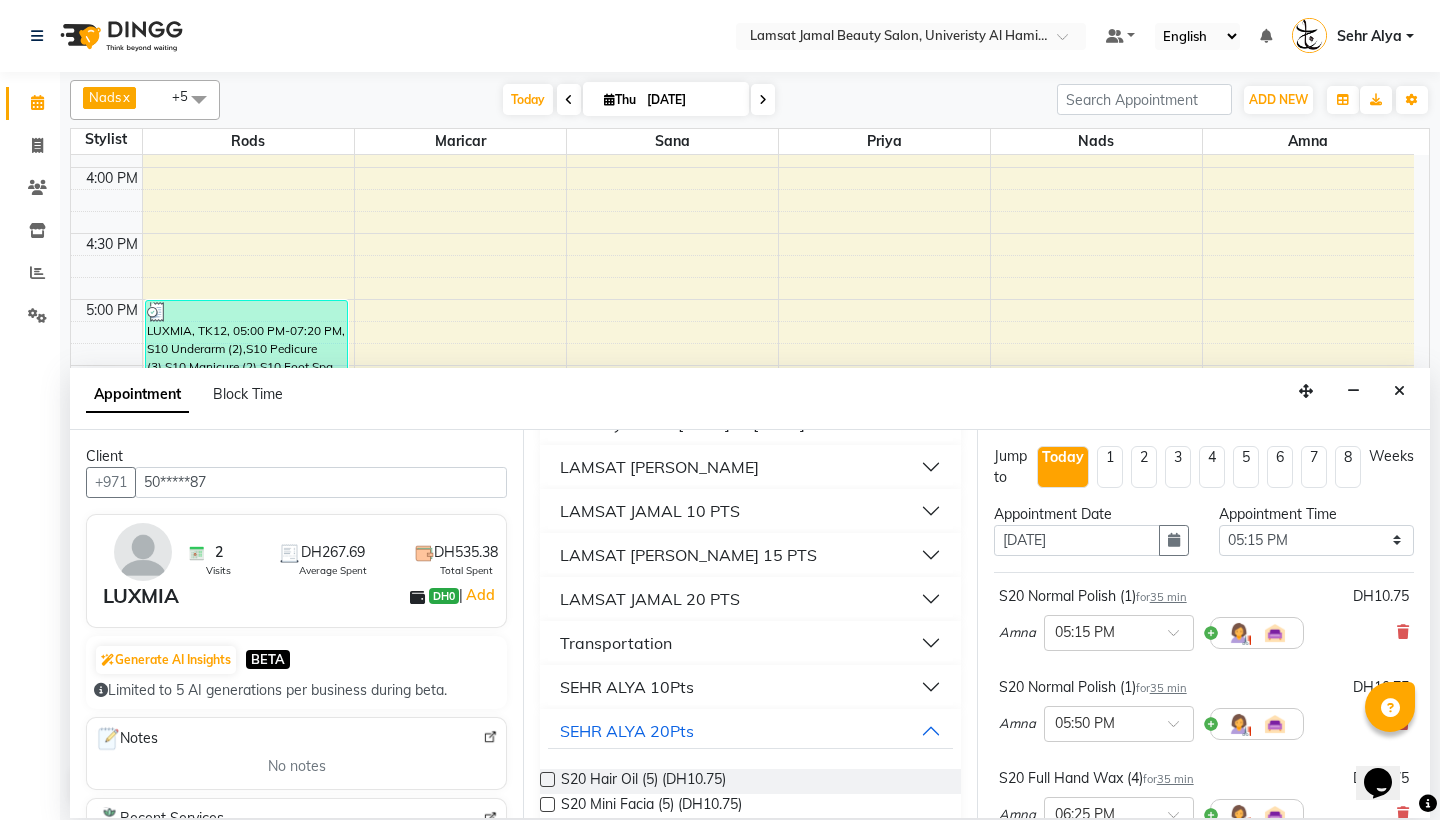 scroll, scrollTop: 2701, scrollLeft: 0, axis: vertical 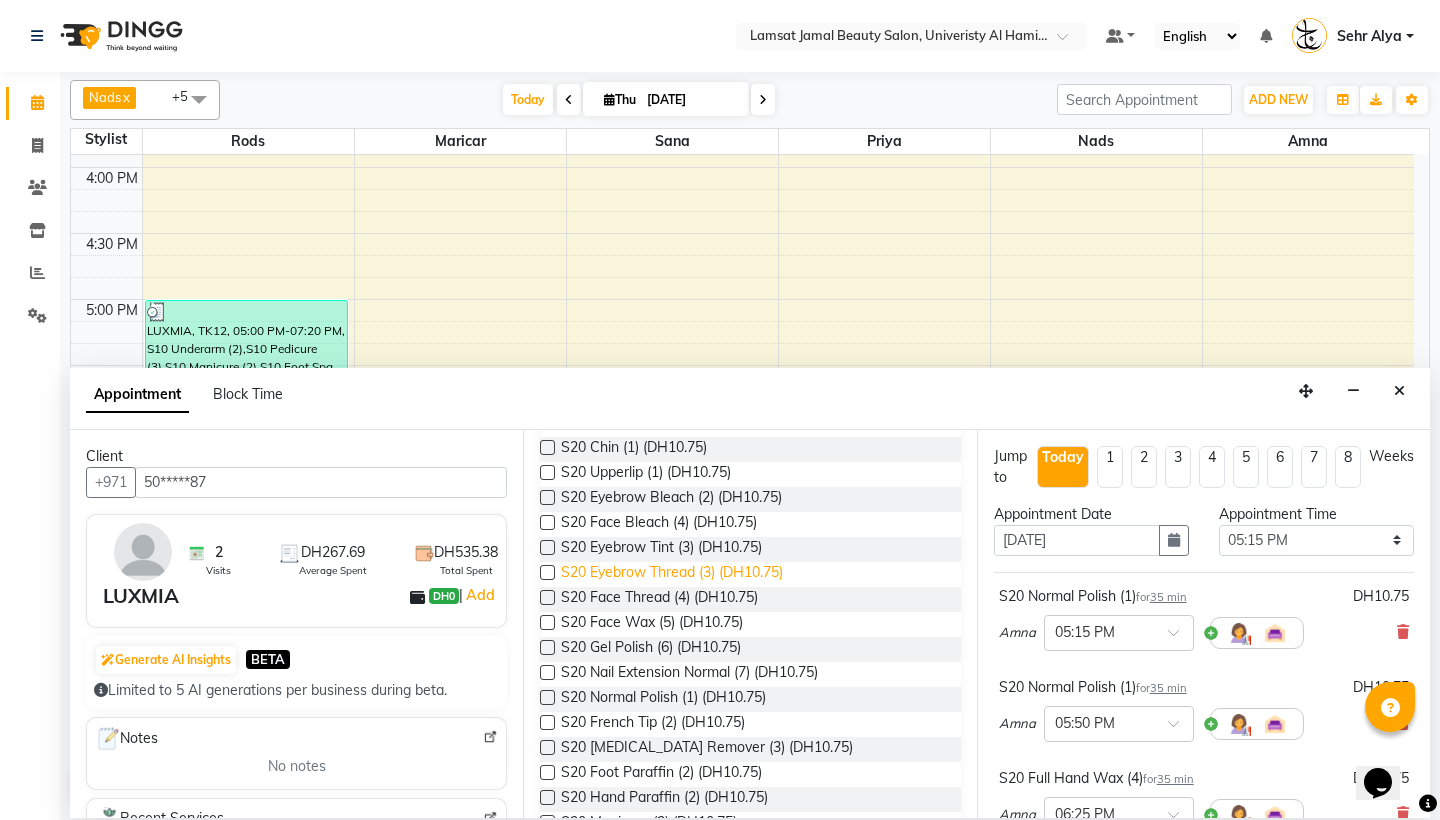 click on "S20 Eyebrow Thread (3) (DH10.75)" at bounding box center [672, 574] 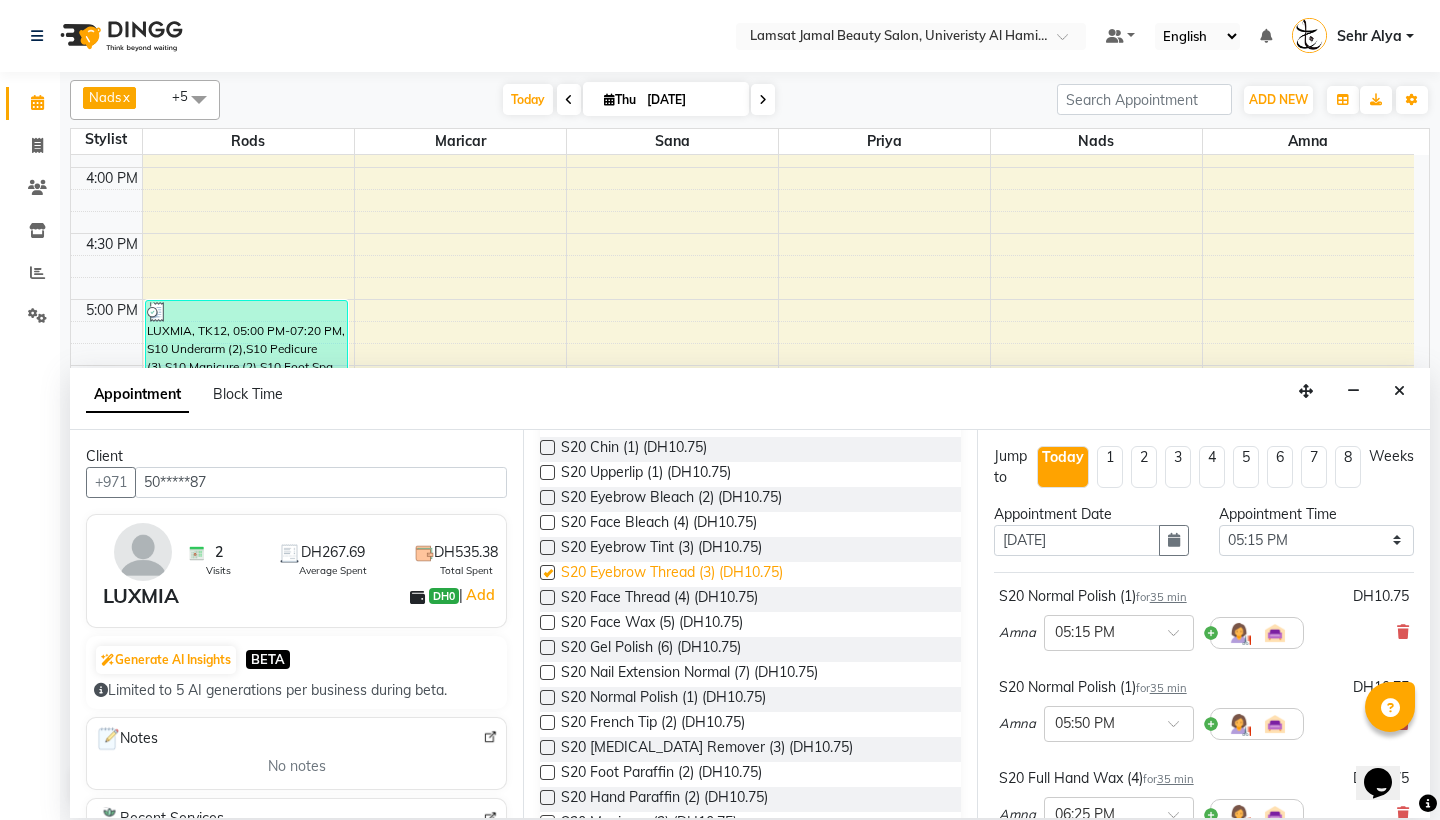 checkbox on "false" 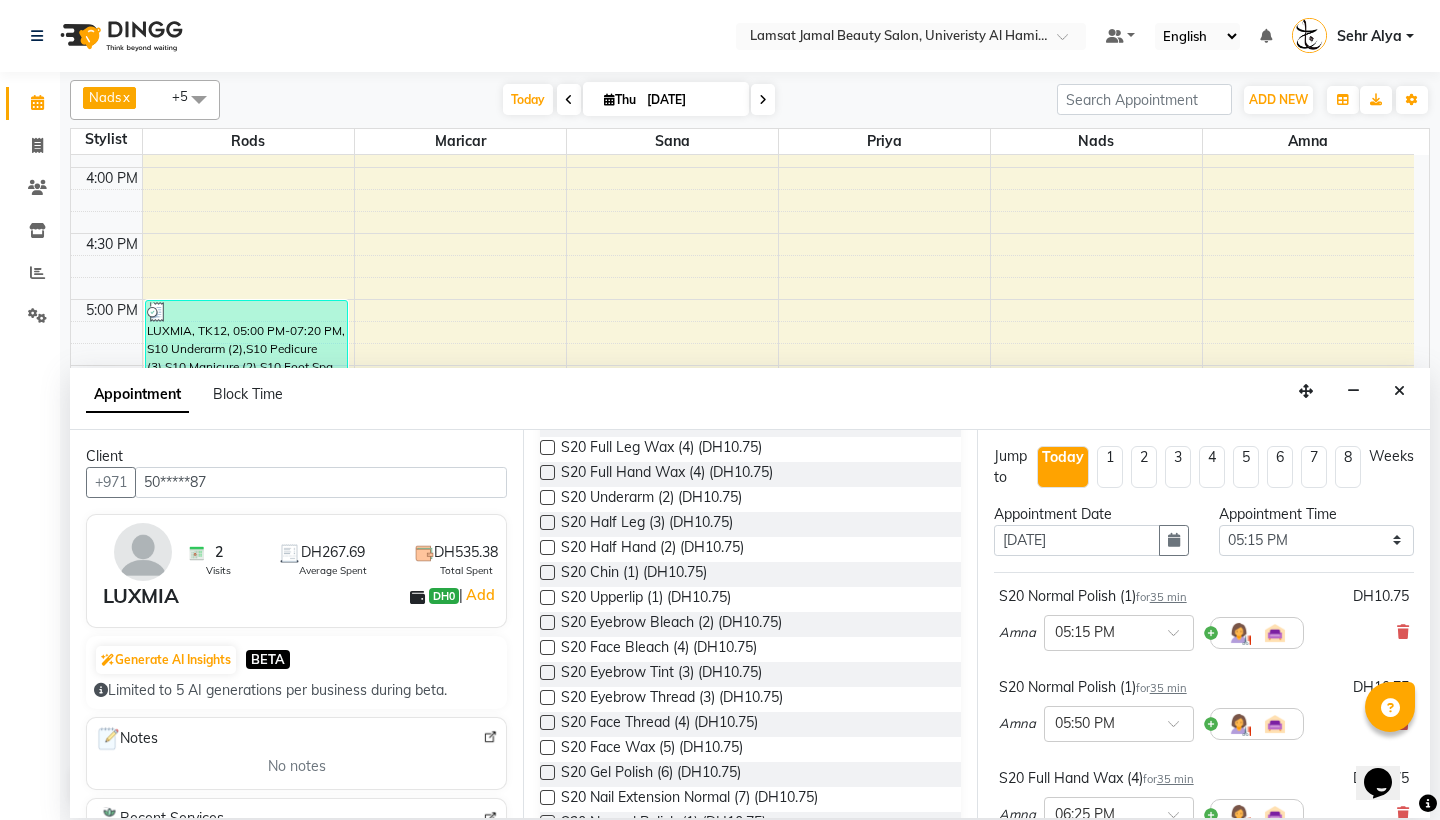 scroll, scrollTop: 3619, scrollLeft: 0, axis: vertical 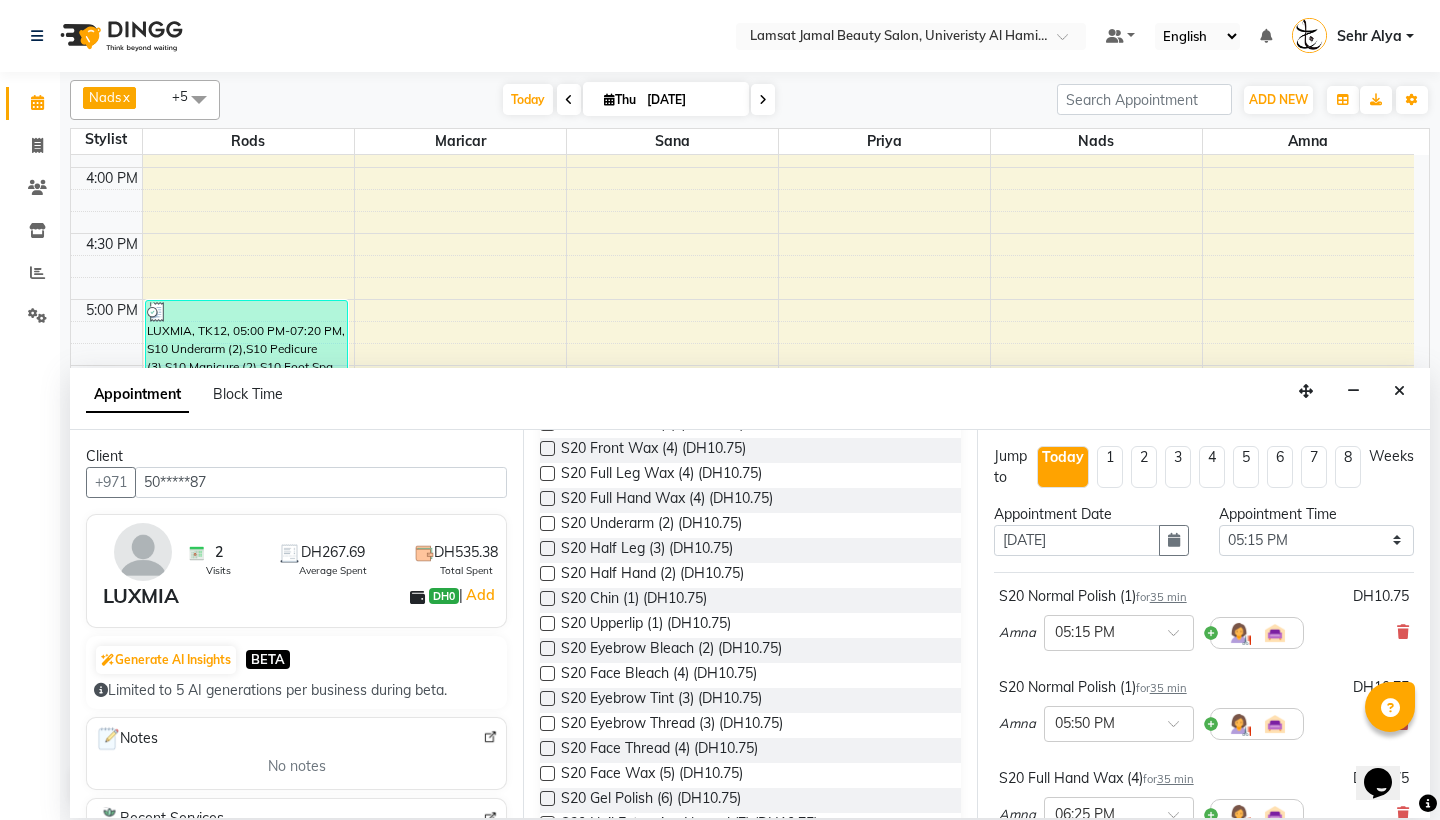click at bounding box center (547, 398) 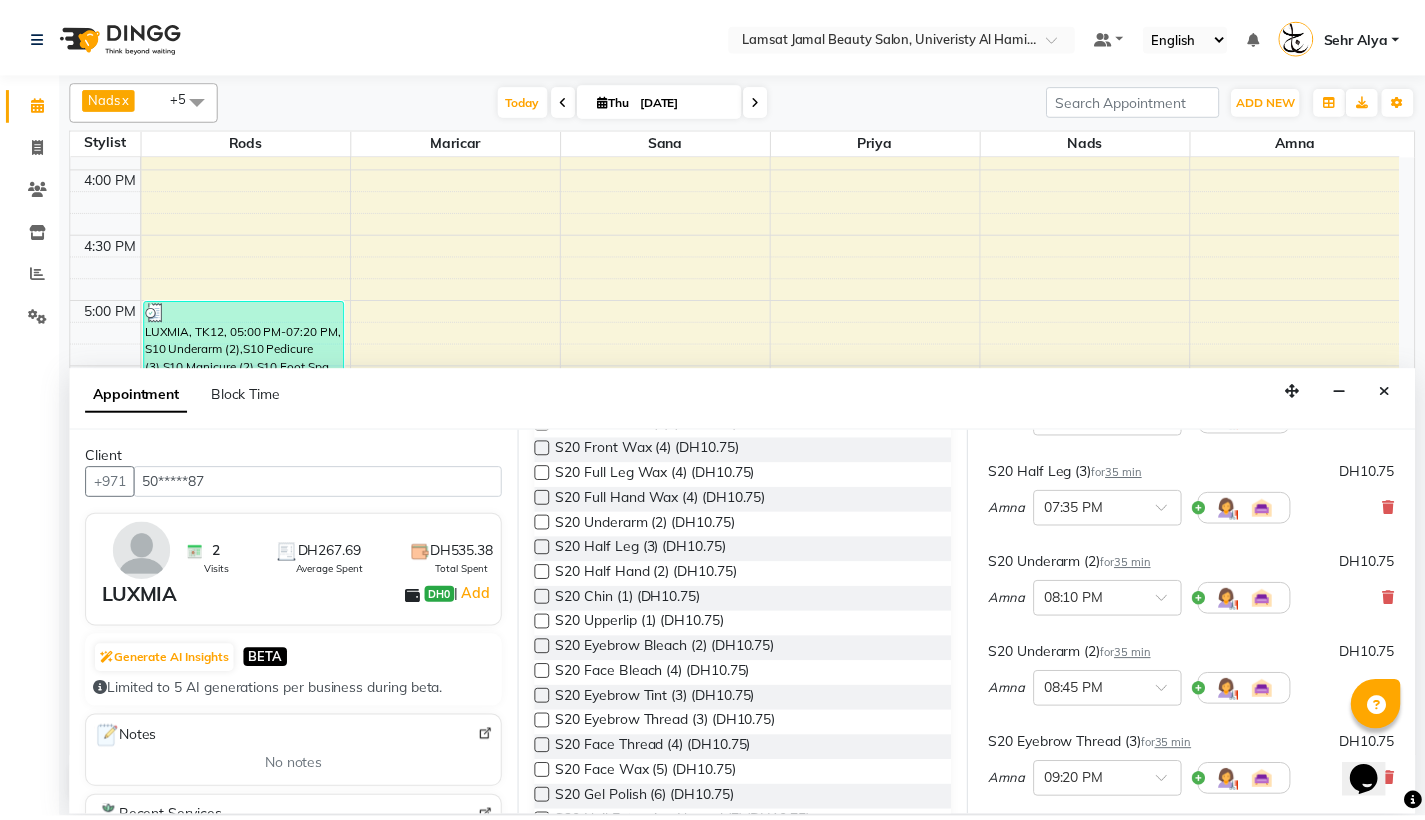 scroll, scrollTop: 887, scrollLeft: 0, axis: vertical 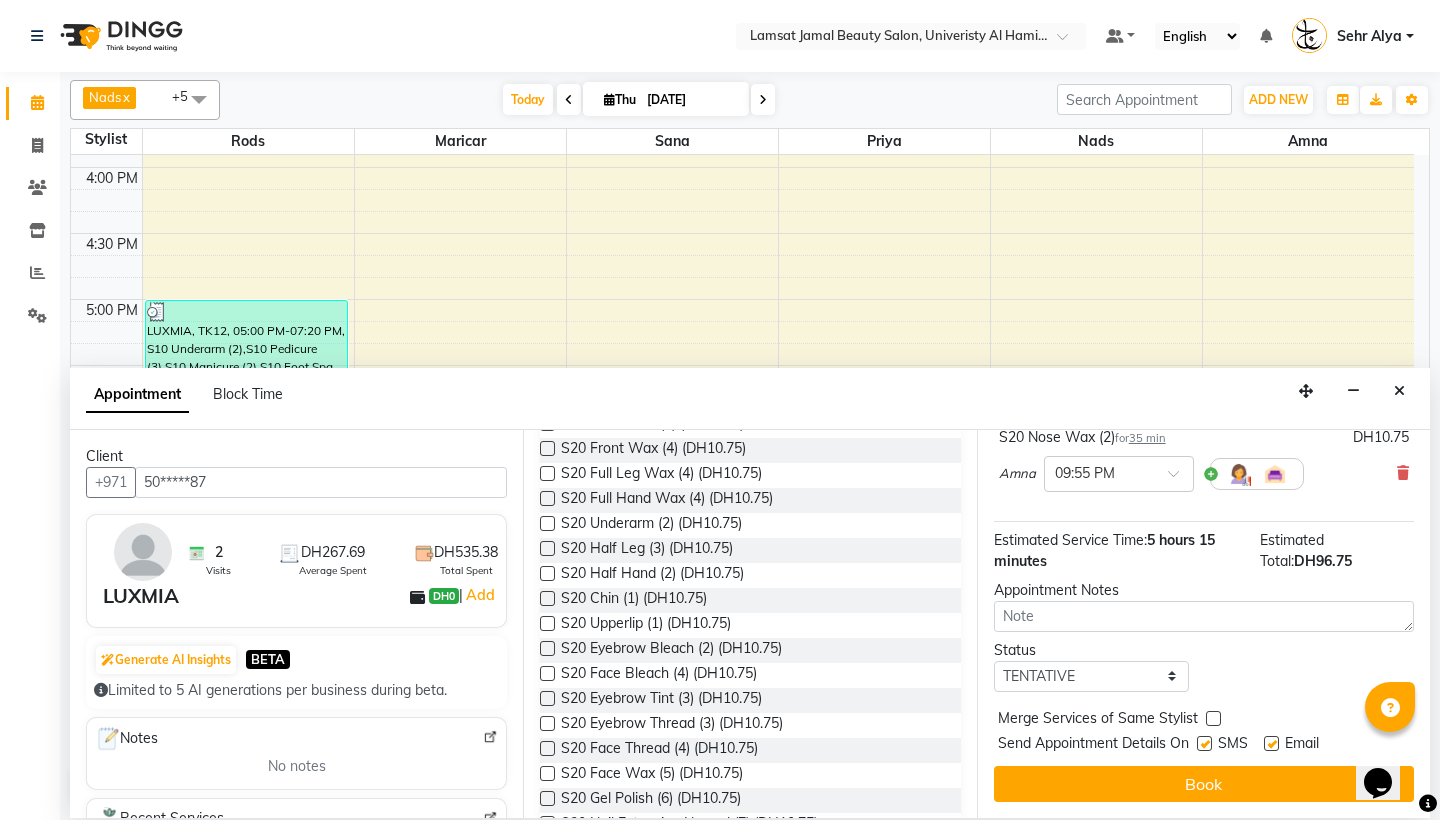 click at bounding box center (1213, 718) 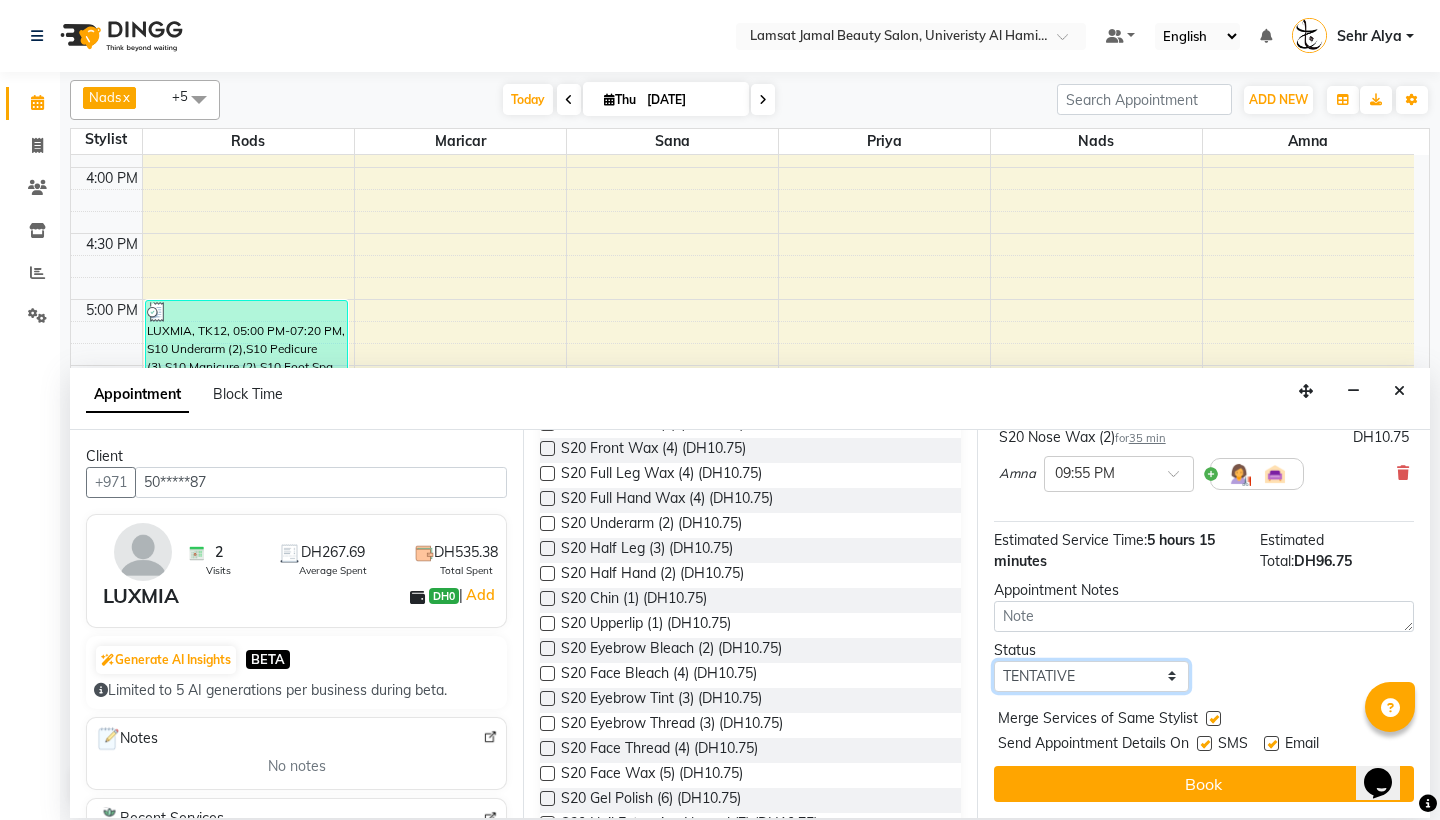 select on "confirm booking" 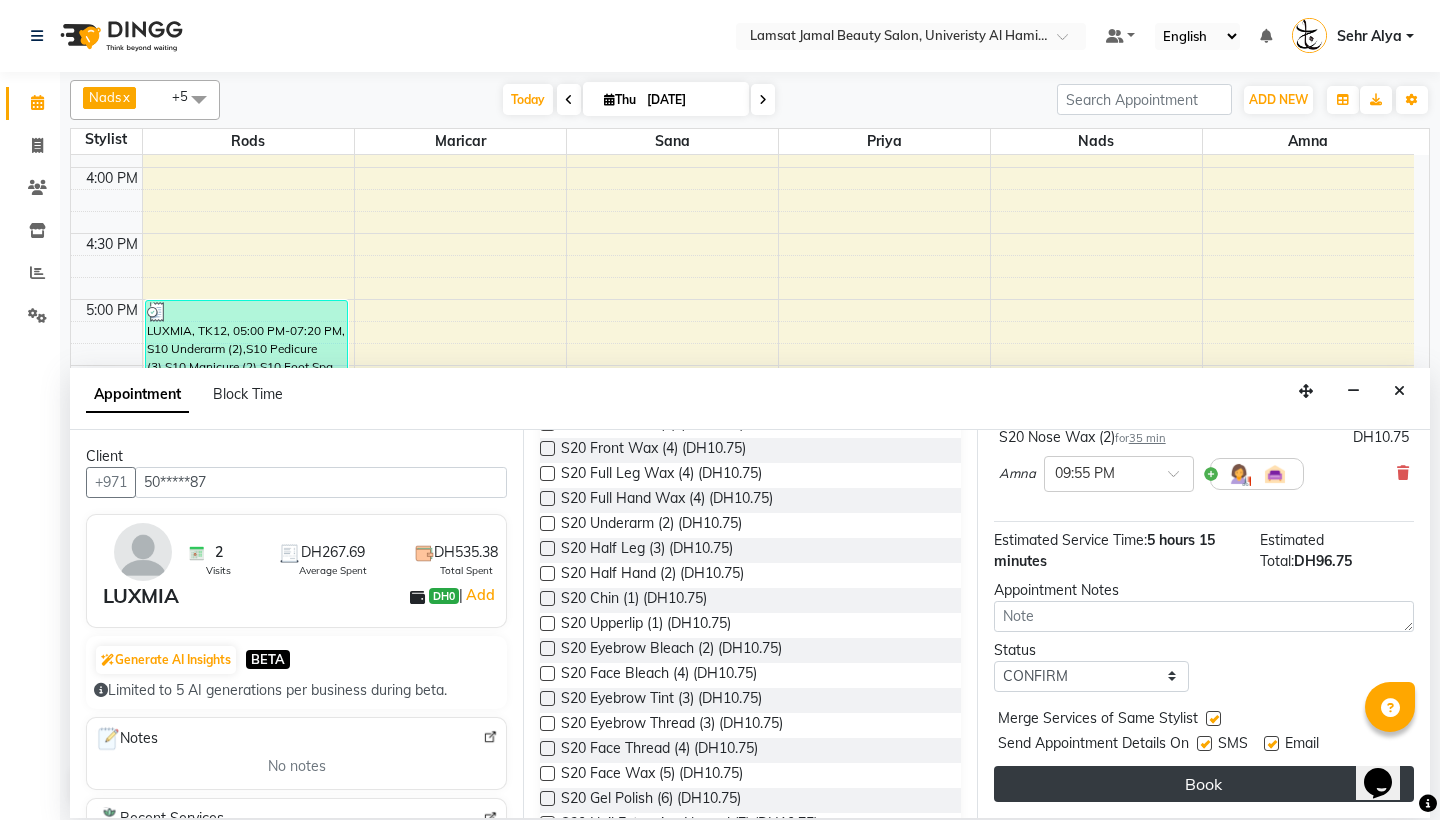 click on "Book" at bounding box center [1204, 784] 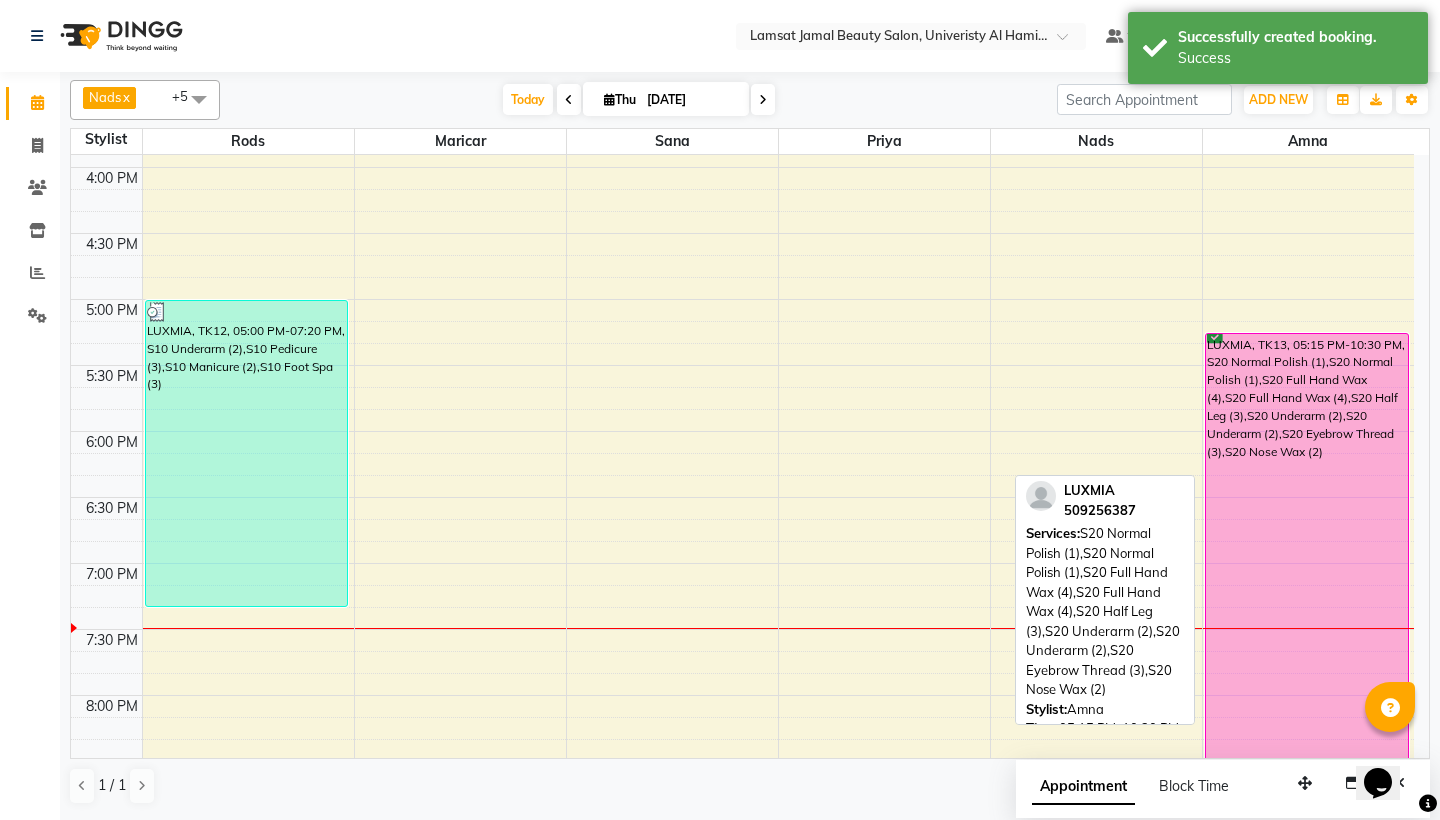 click on "LUXMIA, TK13, 05:15 PM-10:30 PM, S20 Normal Polish (1),S20 Normal Polish (1),S20 Full Hand Wax (4),S20 Full Hand Wax (4),S20 Half Leg (3),S20 Underarm (2),S20 Underarm (2),S20 Eyebrow Thread (3),S20 Nose Wax (2)" at bounding box center (1307, 679) 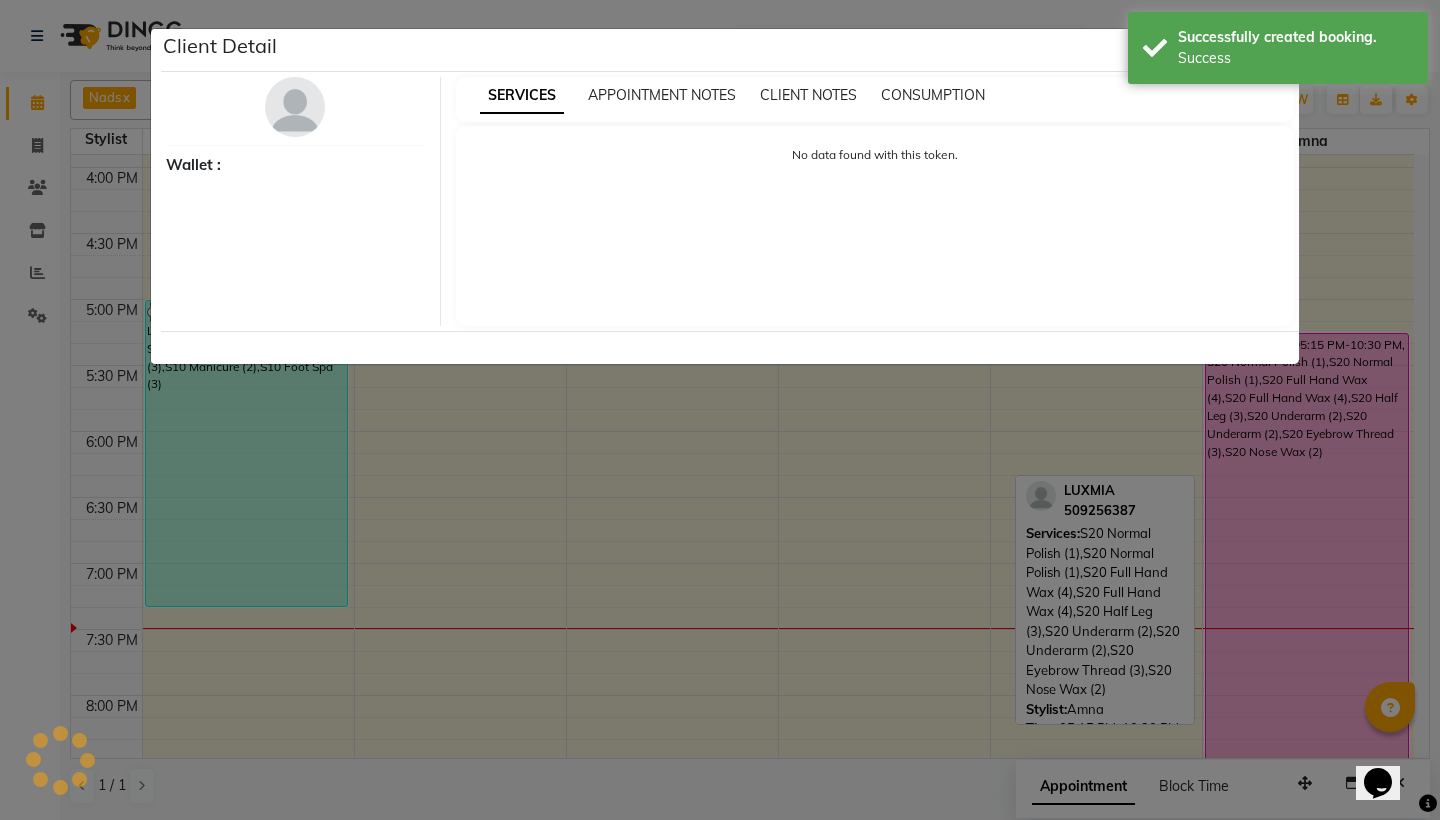 select on "6" 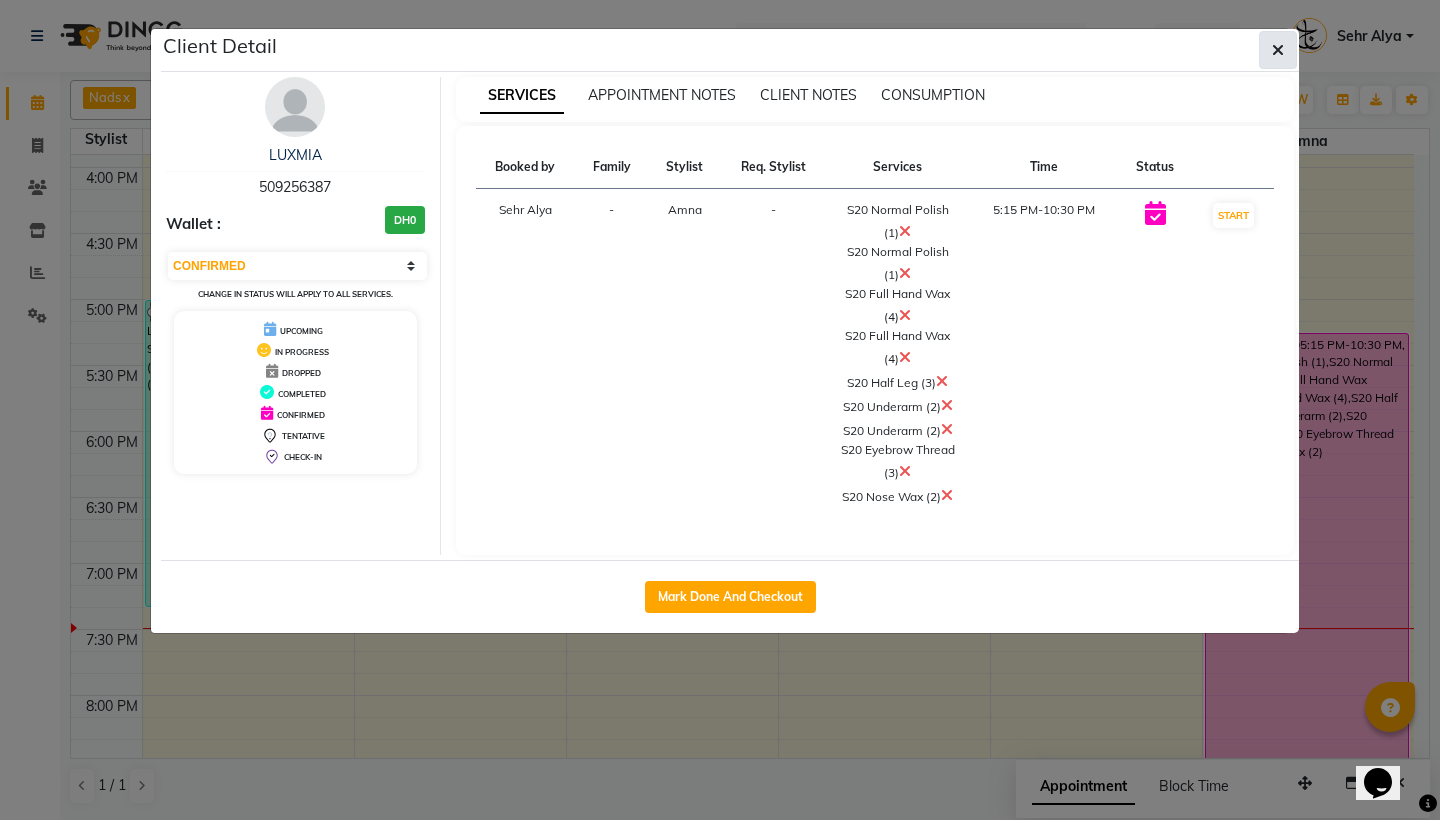 click 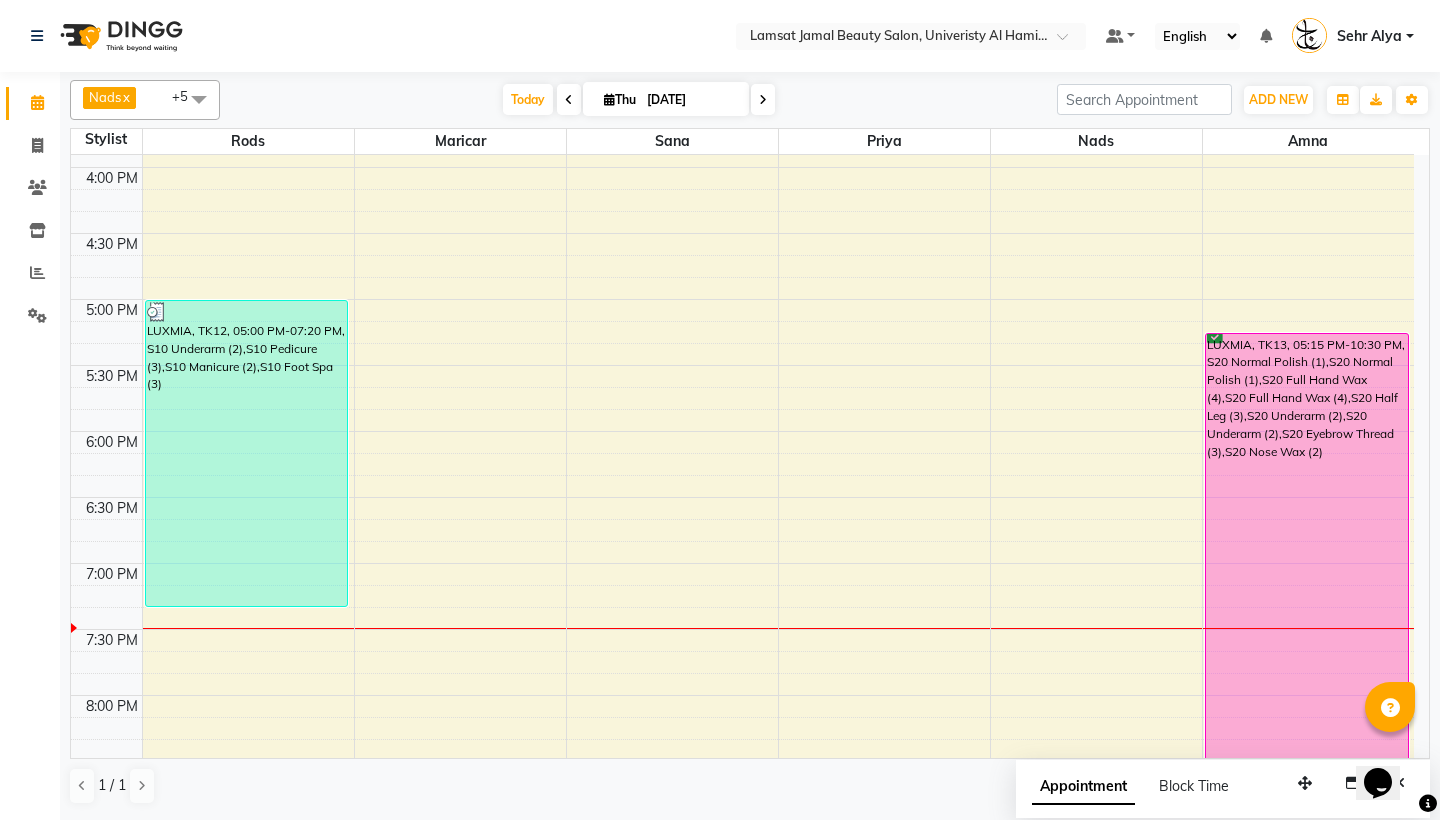 click on "9:00 AM 9:30 AM 10:00 AM 10:30 AM 11:00 AM 11:30 AM 12:00 PM 12:30 PM 1:00 PM 1:30 PM 2:00 PM 2:30 PM 3:00 PM 3:30 PM 4:00 PM 4:30 PM 5:00 PM 5:30 PM 6:00 PM 6:30 PM 7:00 PM 7:30 PM 8:00 PM 8:30 PM 9:00 PM 9:30 PM 10:00 PM 10:30 PM 11:00 PM 11:30 PM     Sehr Nadia, TK01, 11:40 AM-12:15 PM, Sehr Alya Hair Colors Roots     LUXMIA, TK12, 05:00 PM-07:20 PM, S10 Underarm (2),S10 Pedicure (3),S10 Manicure (2),S10 Foot Spa (3)     Sehr Nadia, TK01, 10:30 AM-11:40 AM, Sehr Alya Nails Pedicure Classic,Sehr Alya Nails Cut & Shape     [PERSON_NAME], TK02, 10:30 AM-11:05 AM, Sehr Alya Hair Colors Roots     [PERSON_NAME], TK02, 11:05 AM-12:15 PM, Sehr Alya Bleaching Brows Tint,Sehr Alya Face Threading/Wax Full Face Thread     sehr anoud, TK11, 01:50 PM-02:25 PM, Sehr Alya Face Threading/Wax Upper Lip     sehr anoud, TK11, 01:15 PM-01:50 PM, Sehr Alya Nails Normal Polish     Sehr Nadia, TK01, 12:15 PM-01:25 PM, Sehr Alya Face Threading/Wax Eyebrow,Sehr Alya Bleaching Brows Tint" at bounding box center (742, 233) 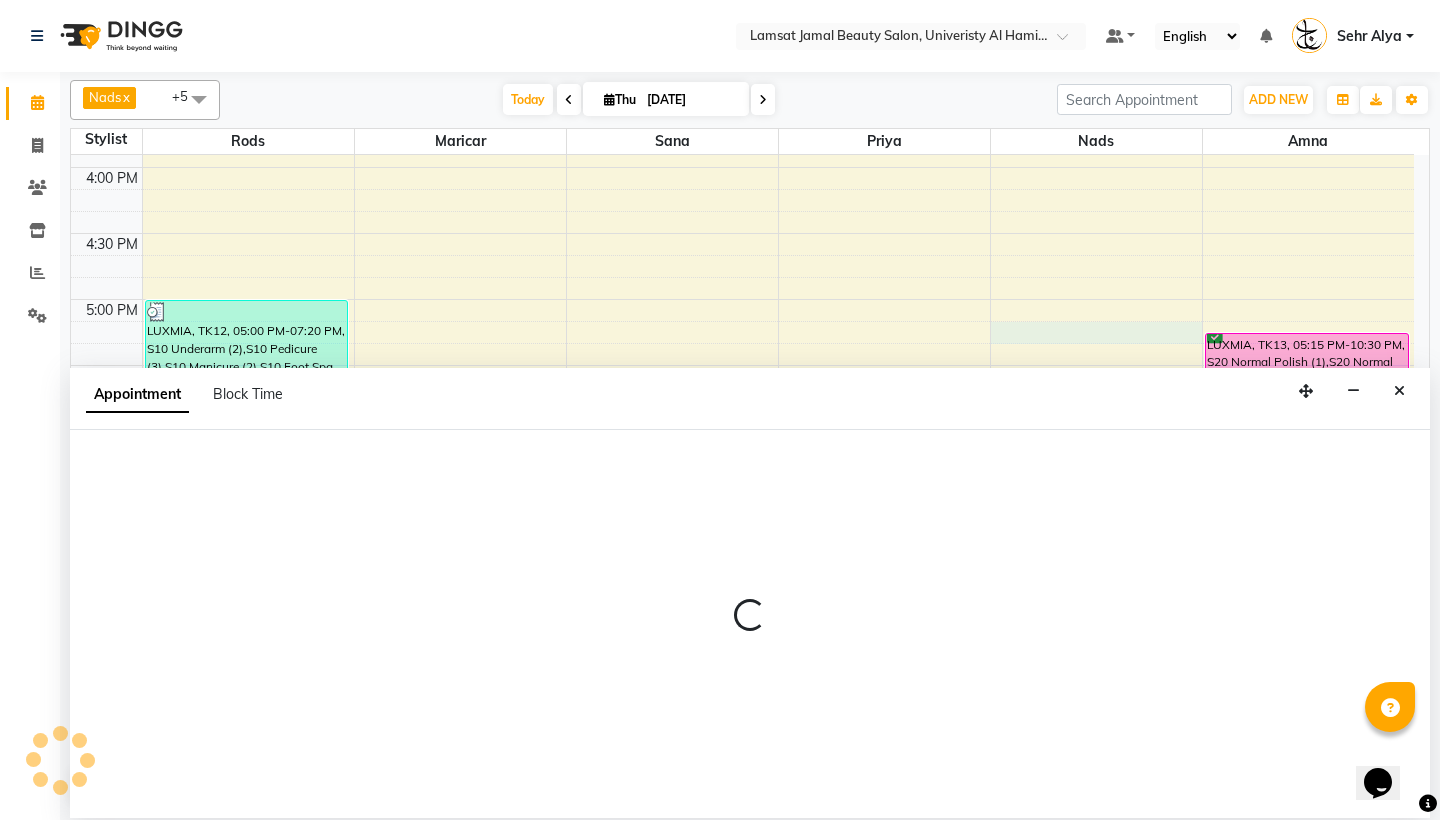 select on "79915" 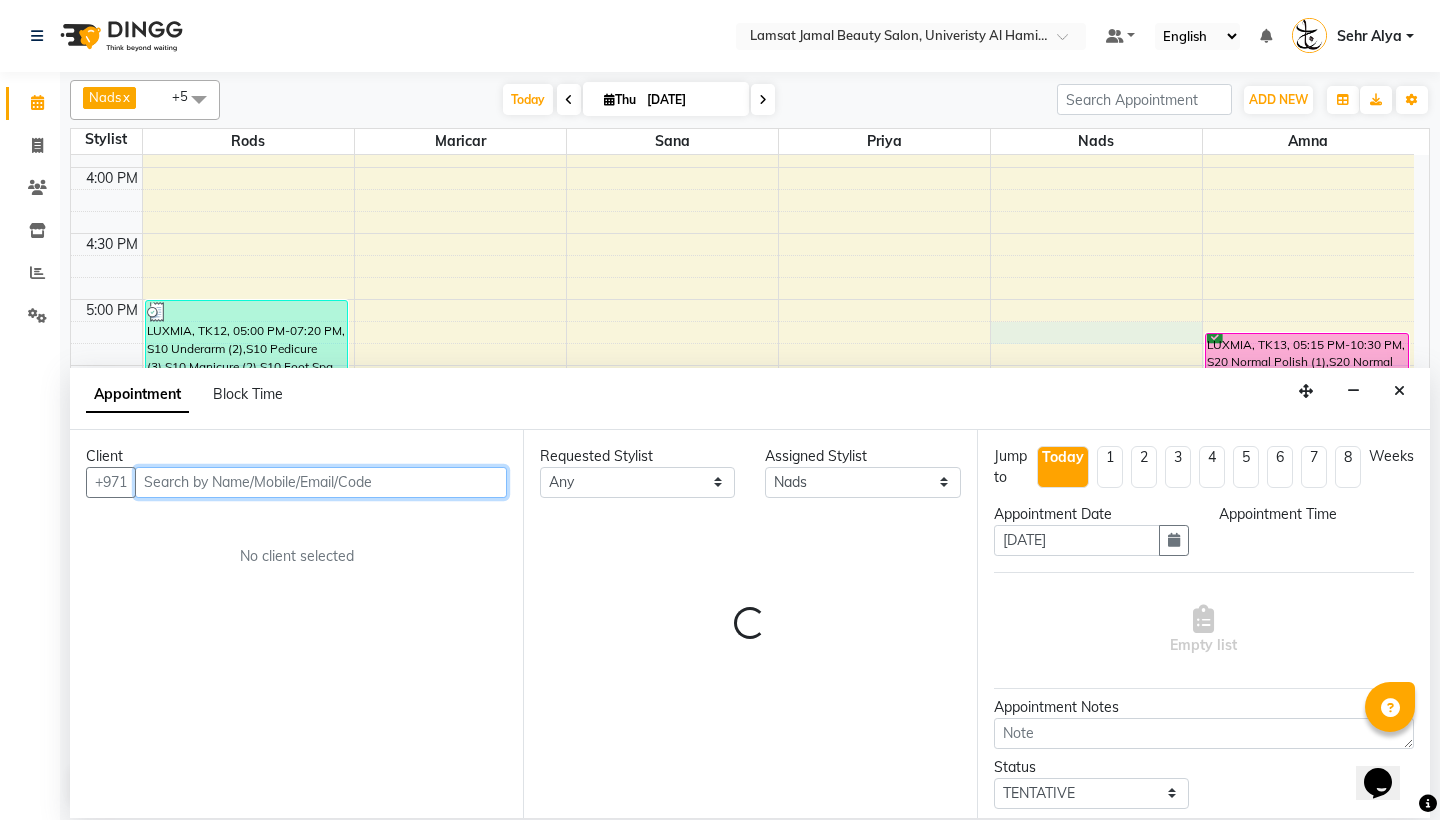 select on "1035" 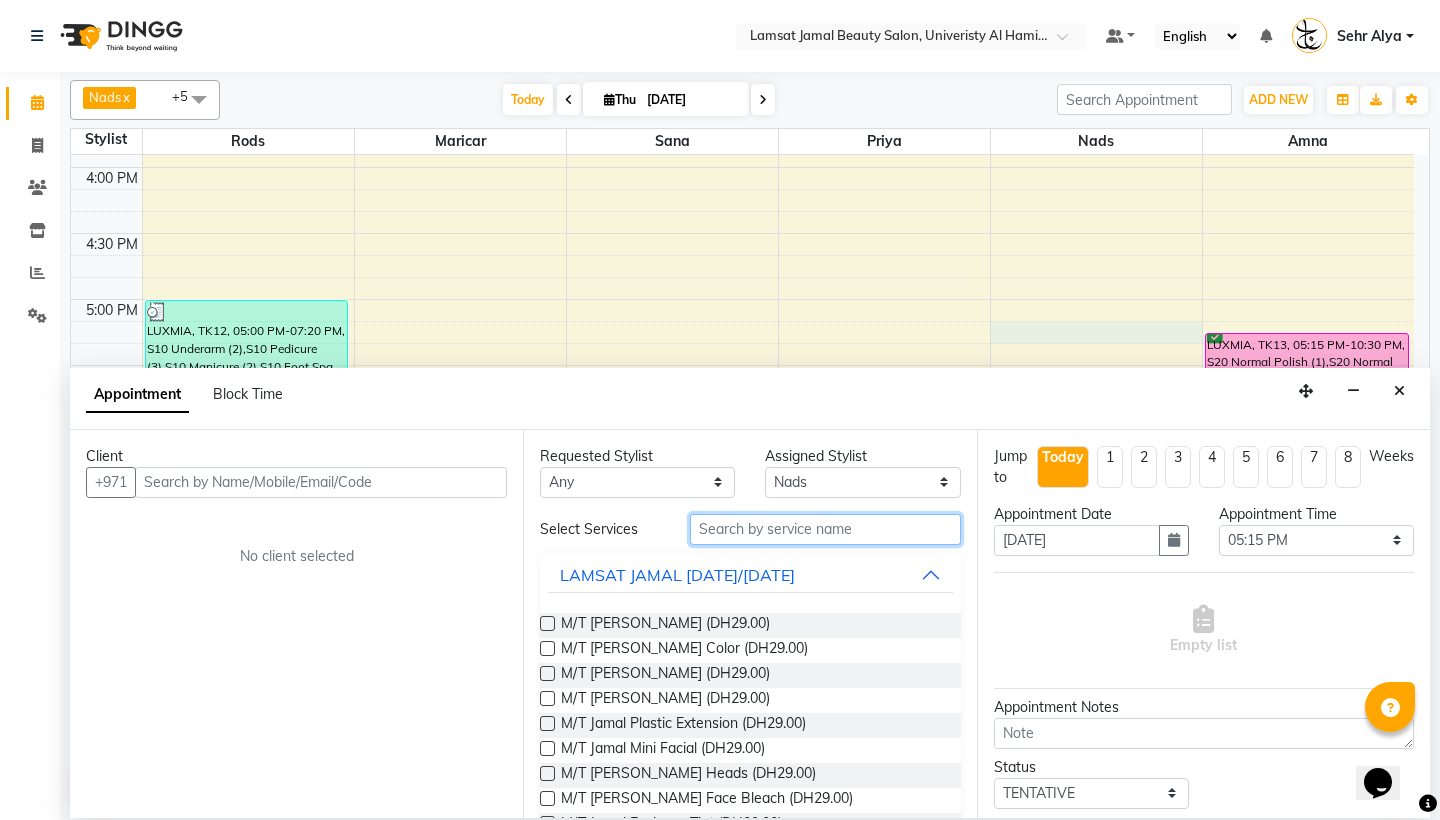 click at bounding box center (825, 529) 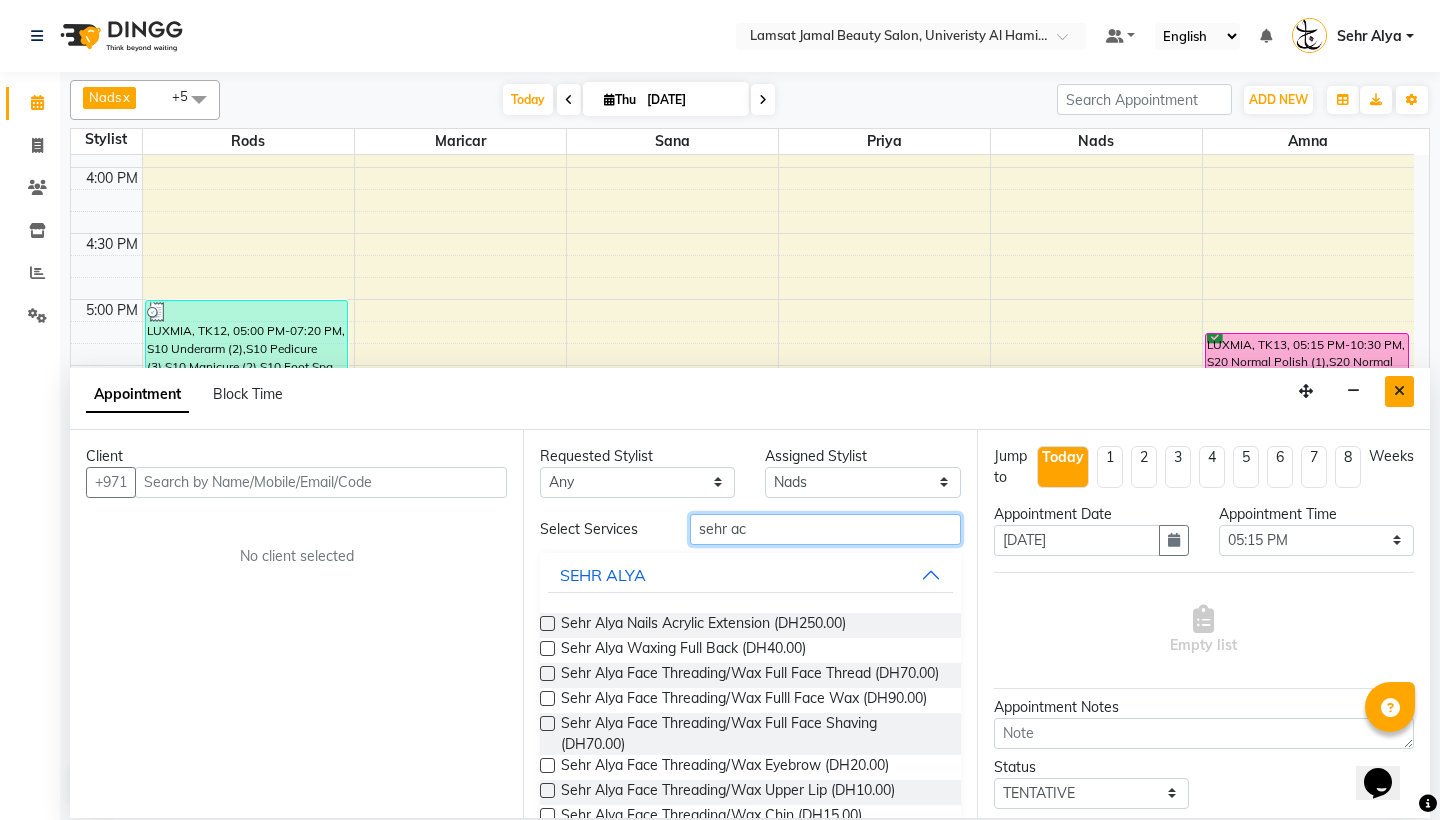 type on "sehr ac" 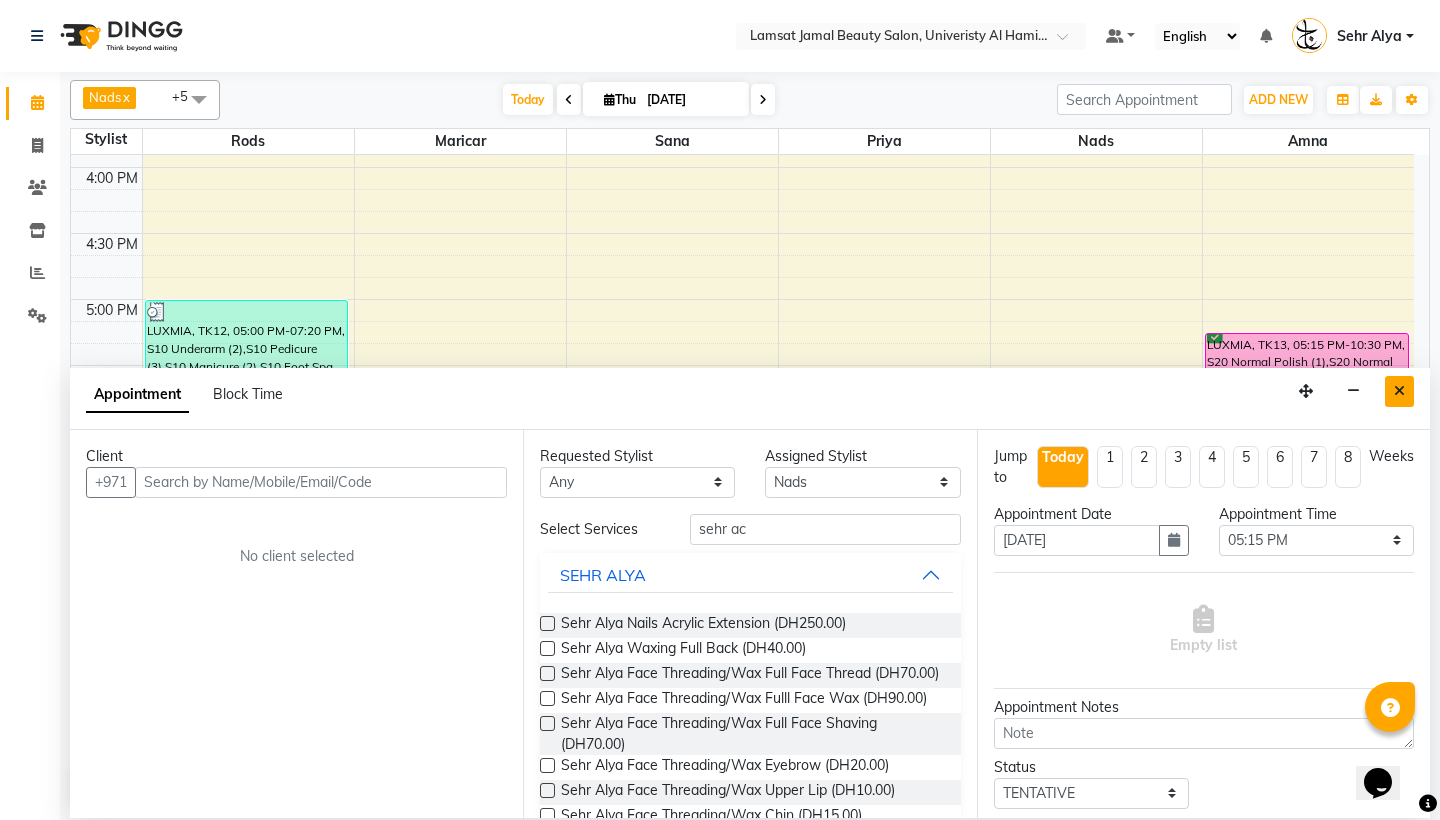 click at bounding box center [1399, 391] 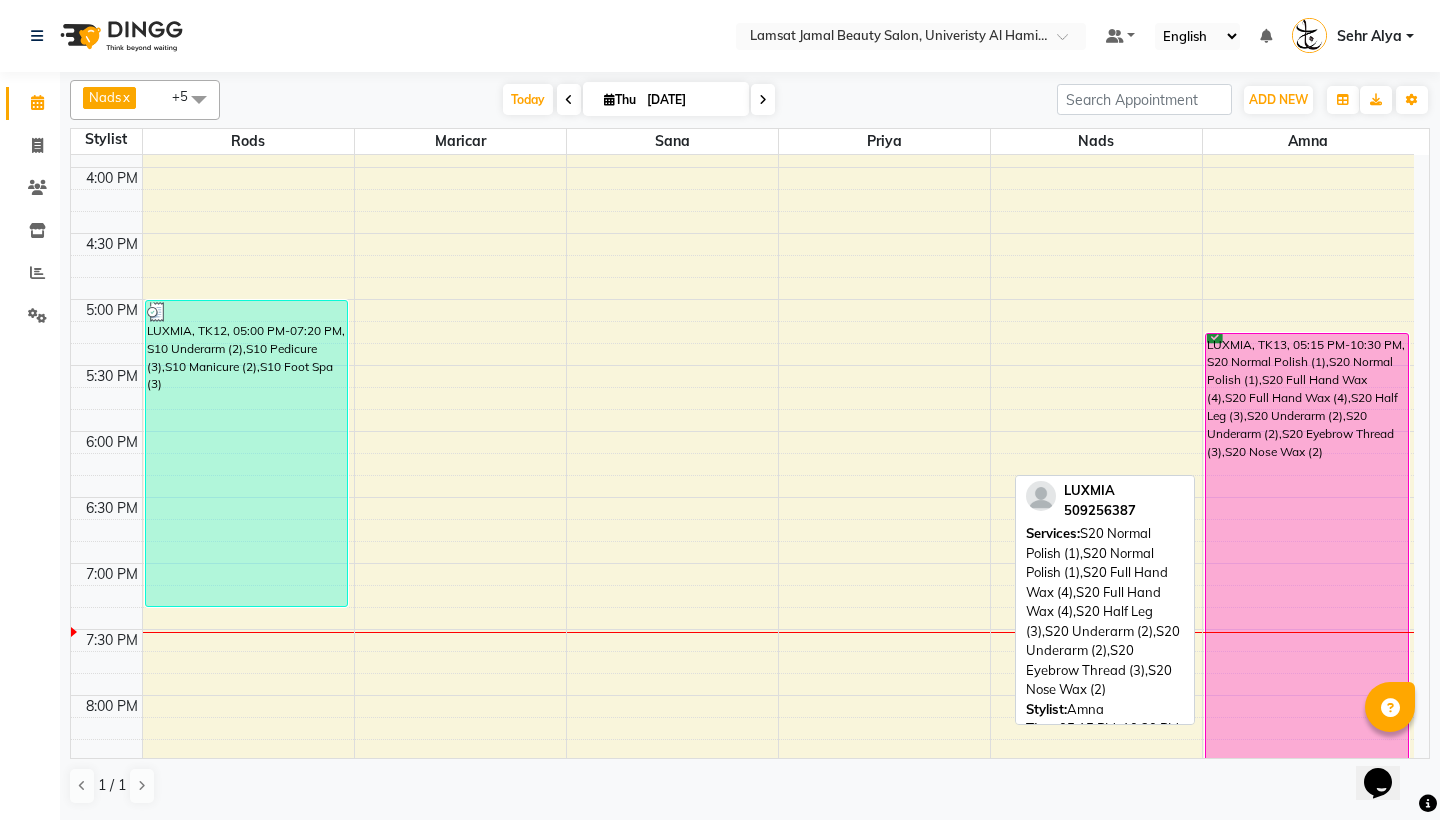 click on "LUXMIA, TK13, 05:15 PM-10:30 PM, S20 Normal Polish (1),S20 Normal Polish (1),S20 Full Hand Wax (4),S20 Full Hand Wax (4),S20 Half Leg (3),S20 Underarm (2),S20 Underarm (2),S20 Eyebrow Thread (3),S20 Nose Wax (2)" at bounding box center (1307, 679) 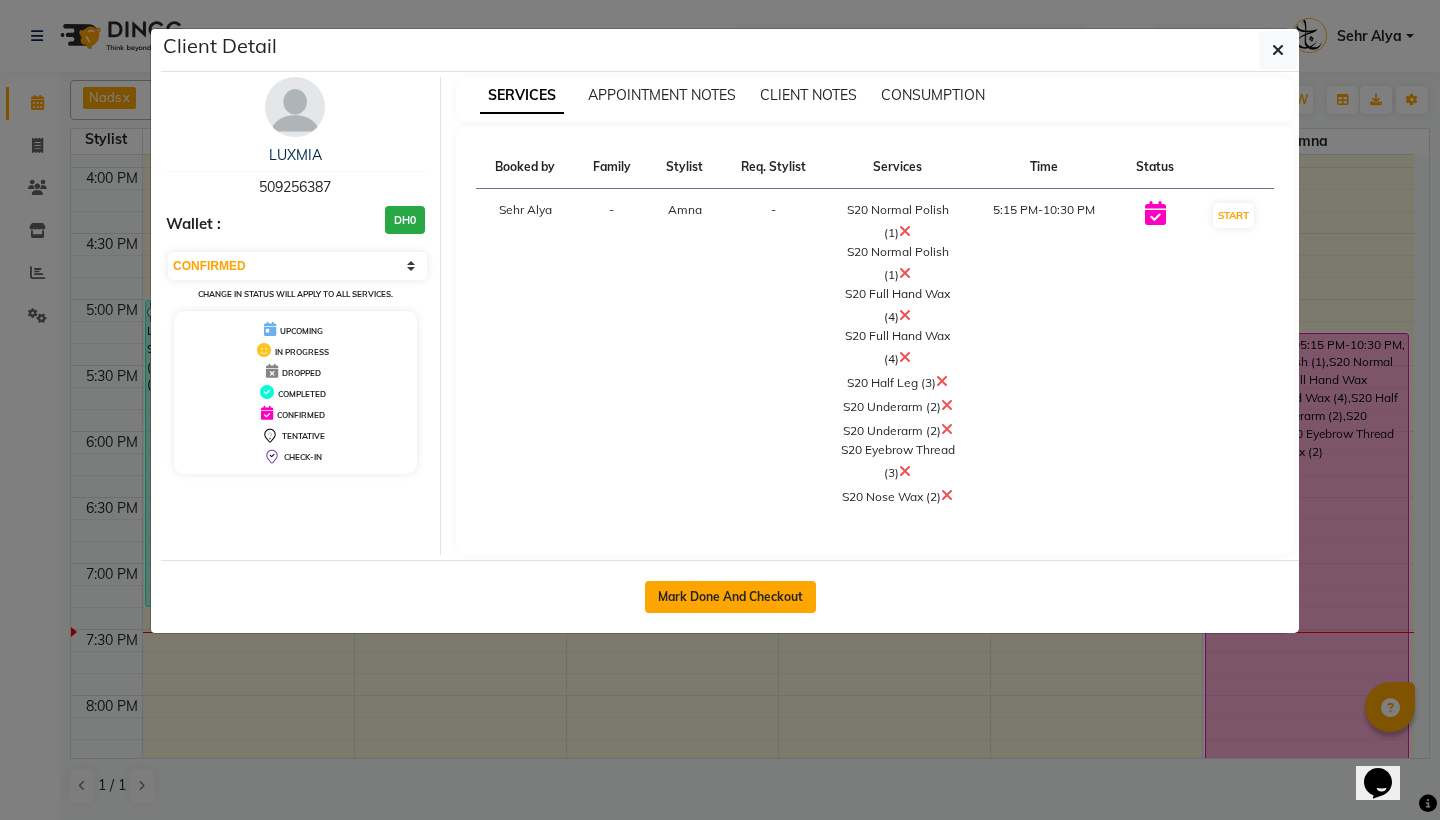 click on "Mark Done And Checkout" 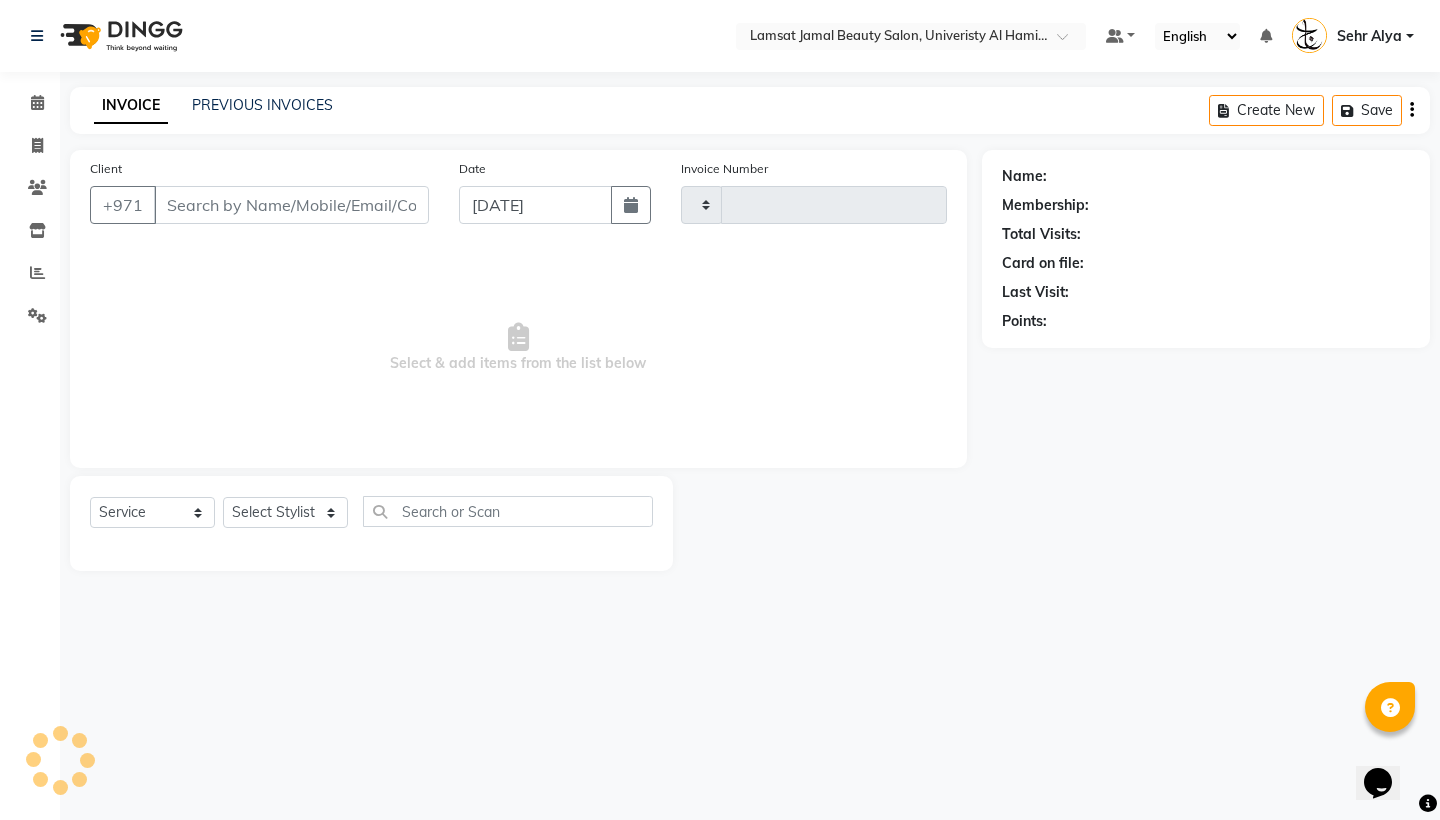 type on "1616" 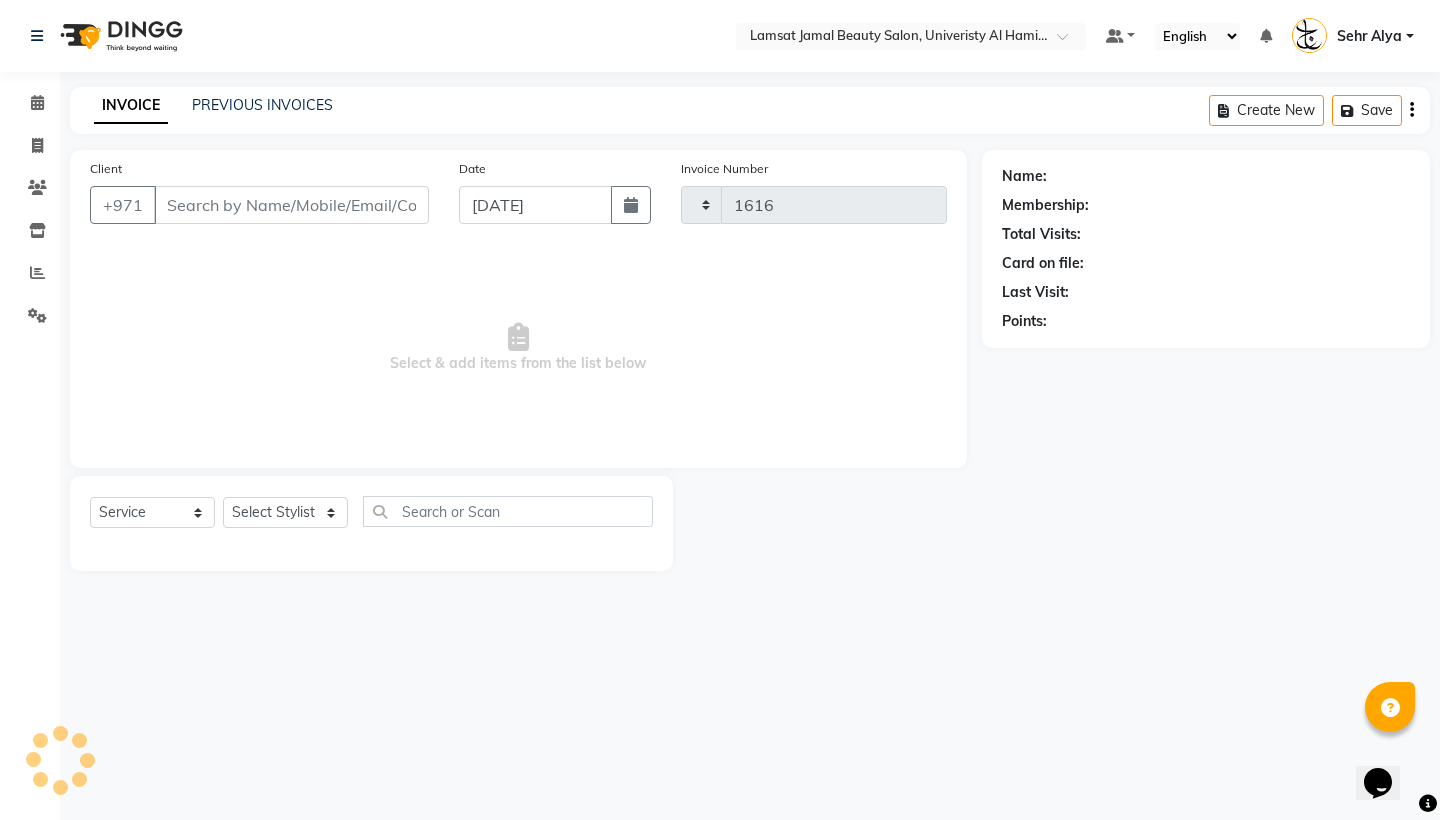 select on "8294" 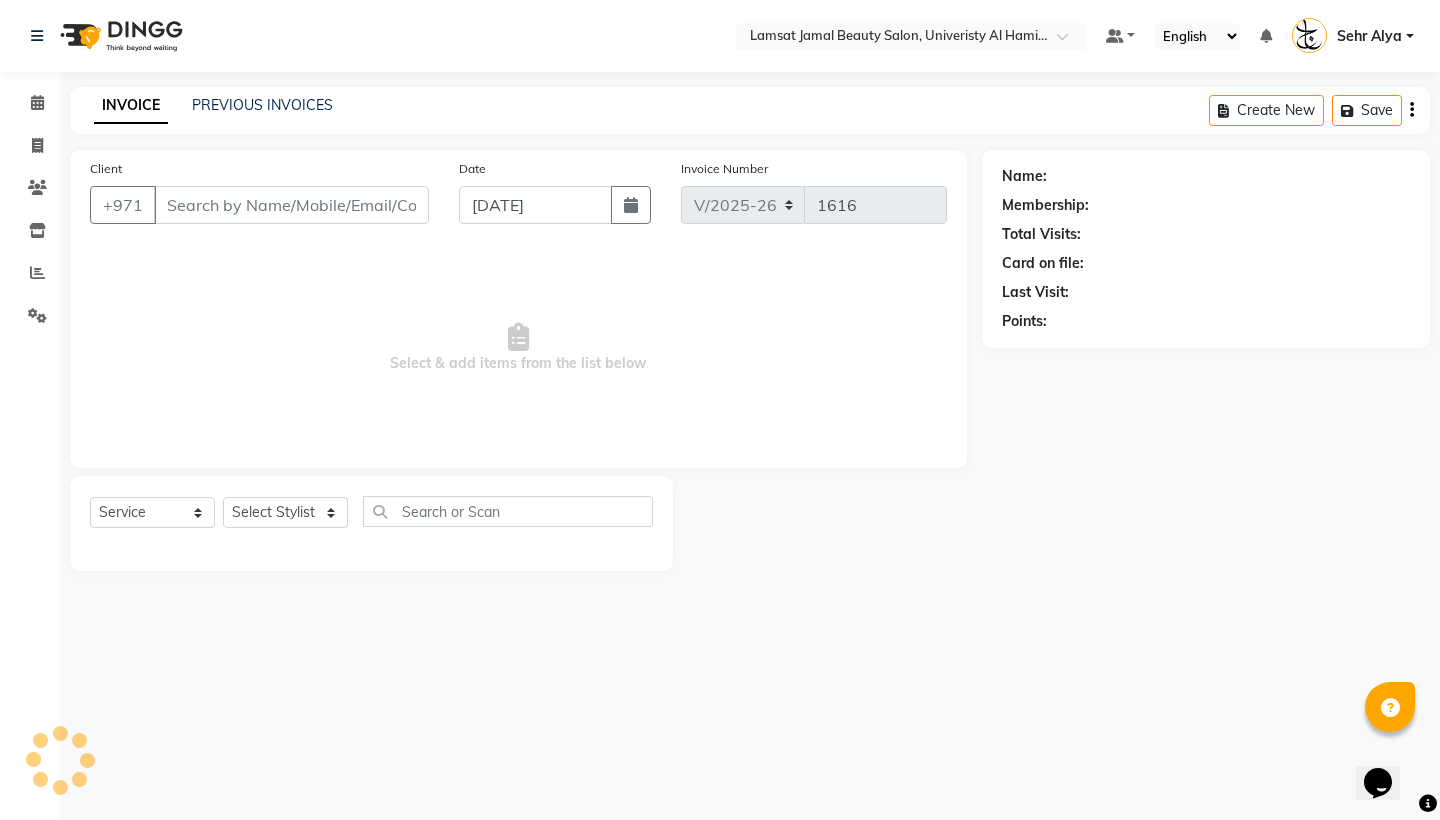 type on "50*****87" 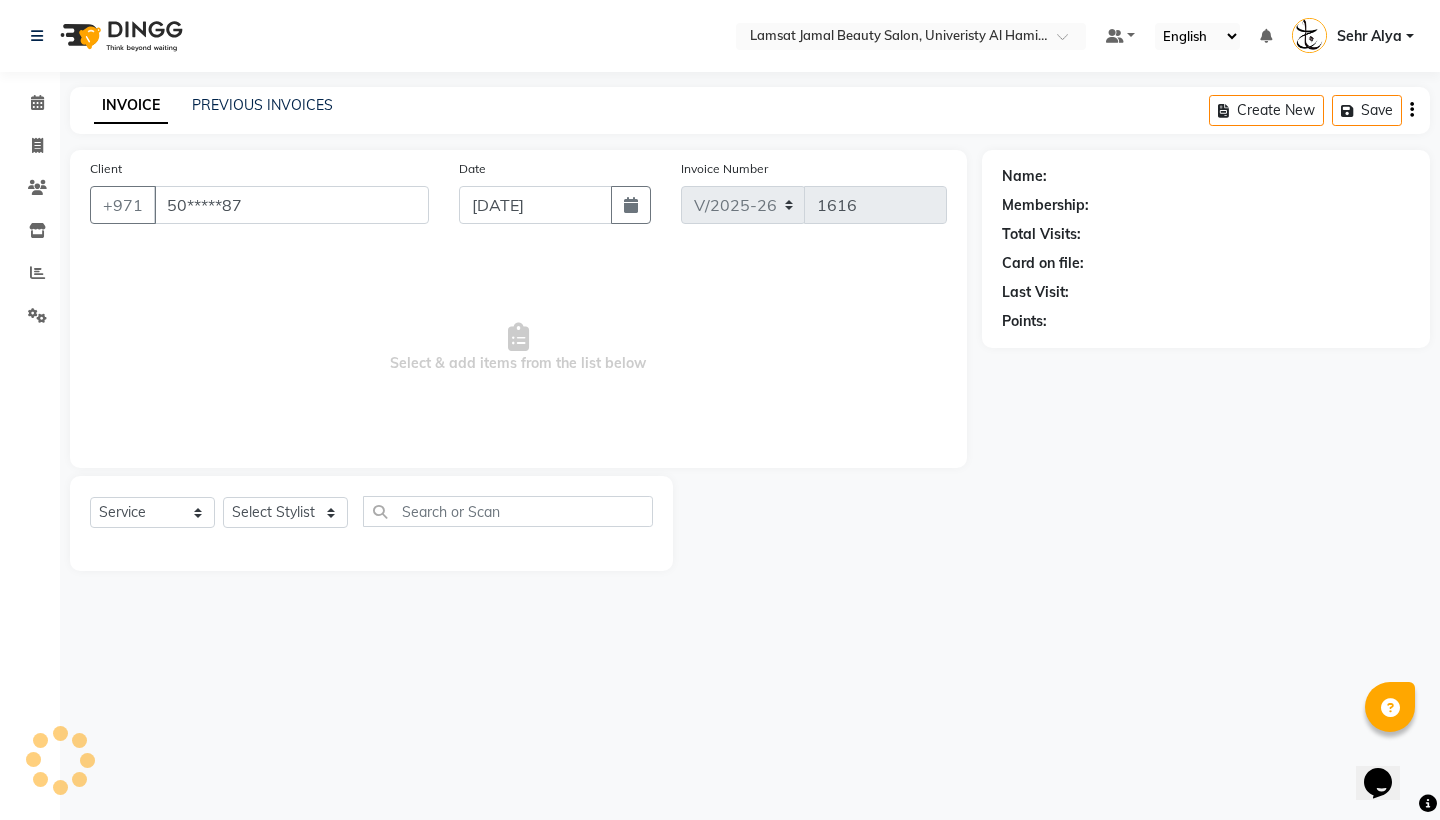 select on "79916" 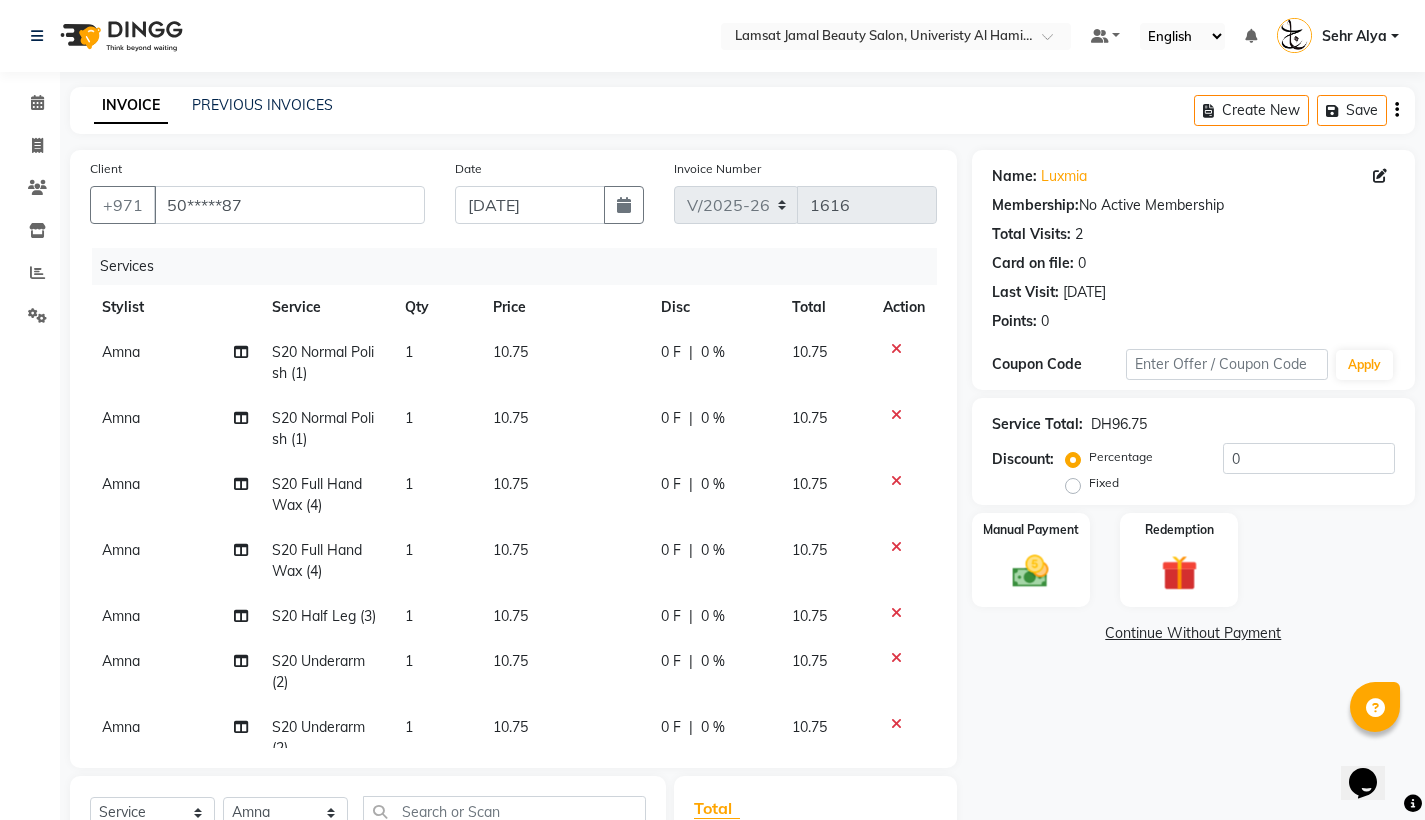 click on "Amna" 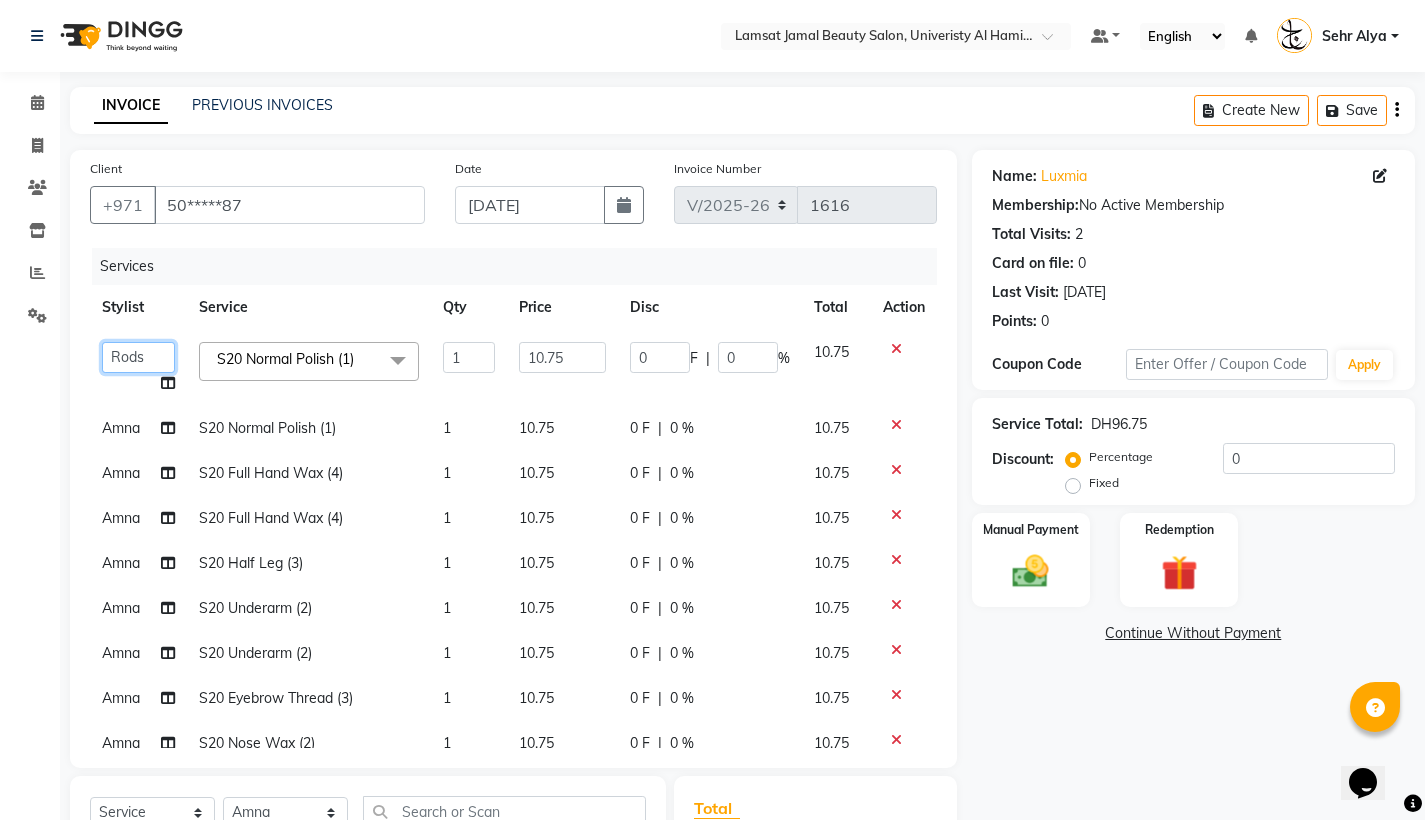 select on "79910" 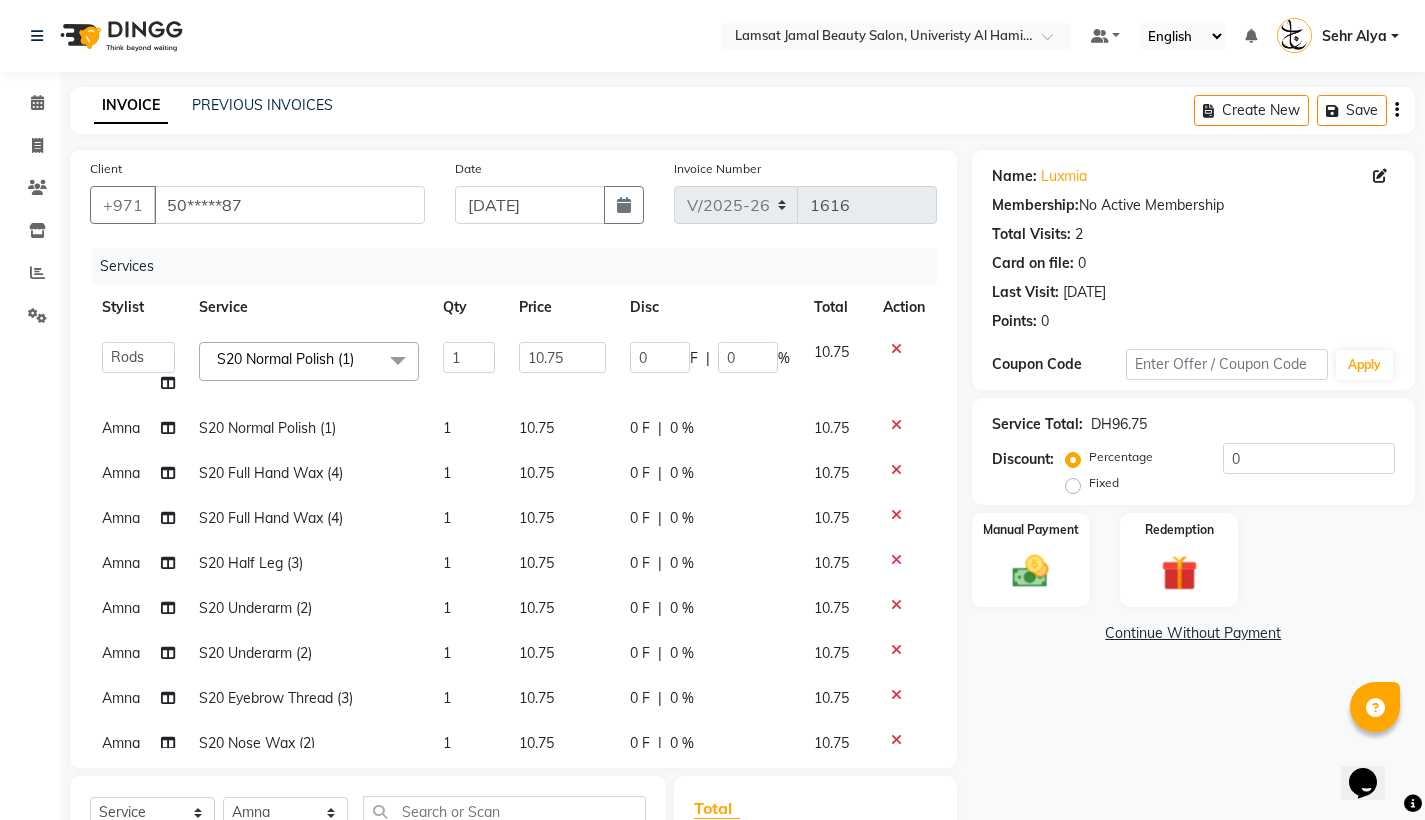 click 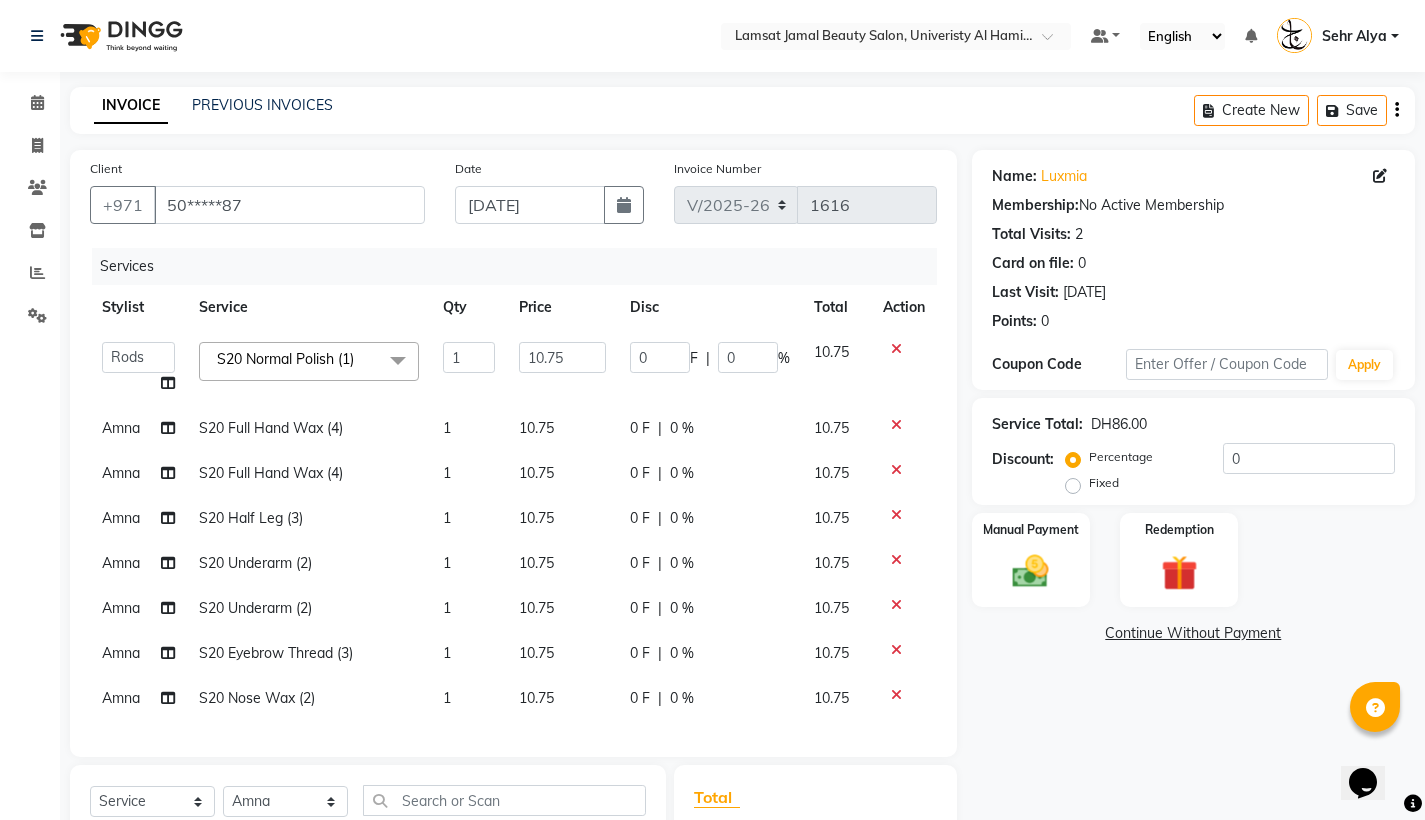 click on "Amna" 